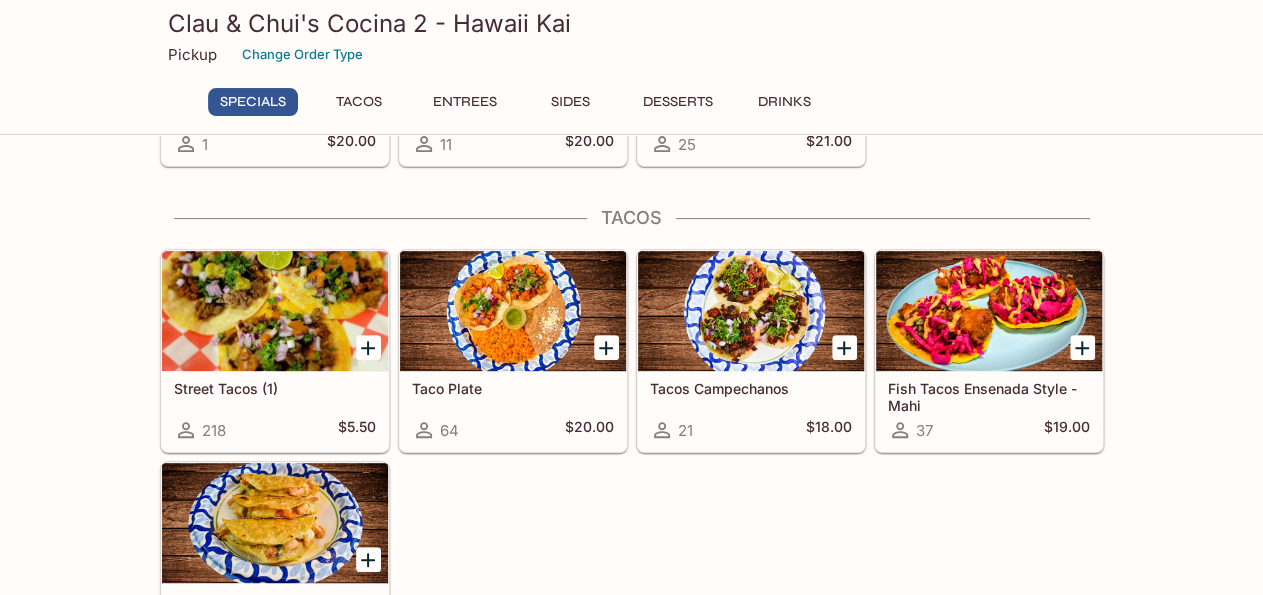 scroll, scrollTop: 208, scrollLeft: 0, axis: vertical 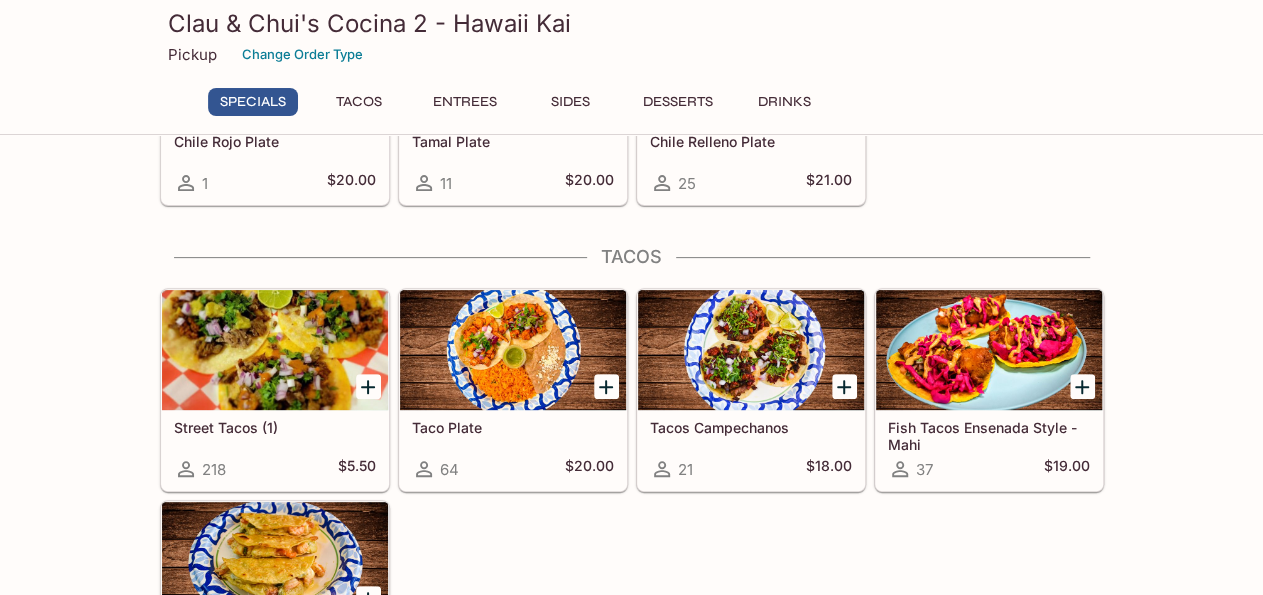 click at bounding box center (513, 350) 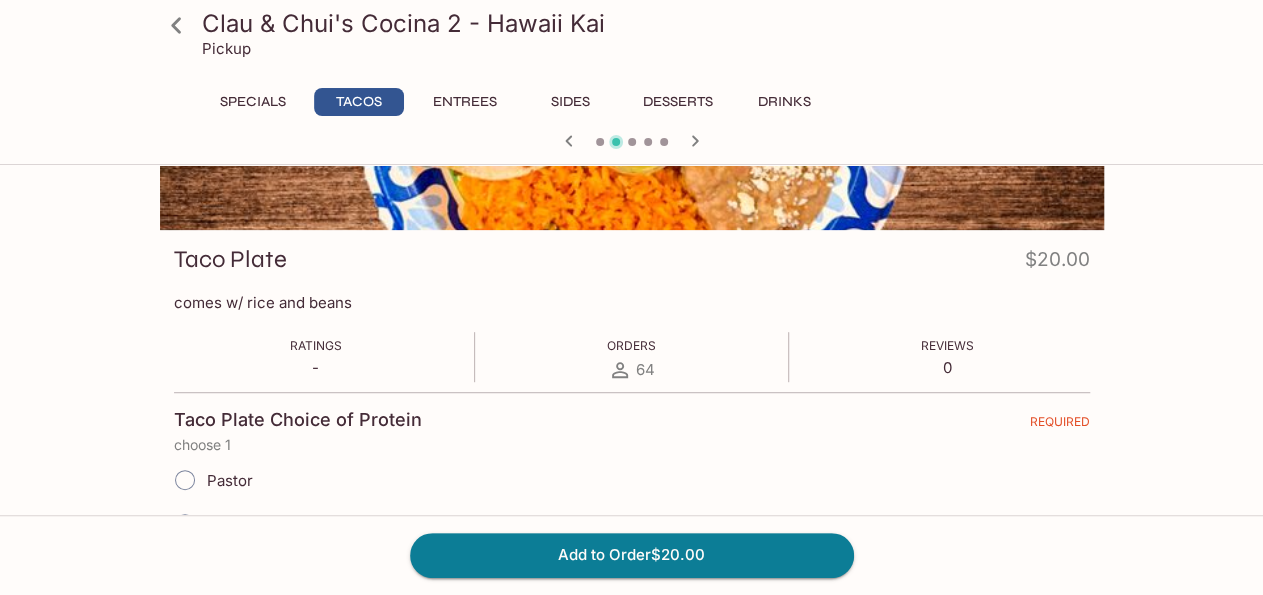 scroll, scrollTop: 416, scrollLeft: 0, axis: vertical 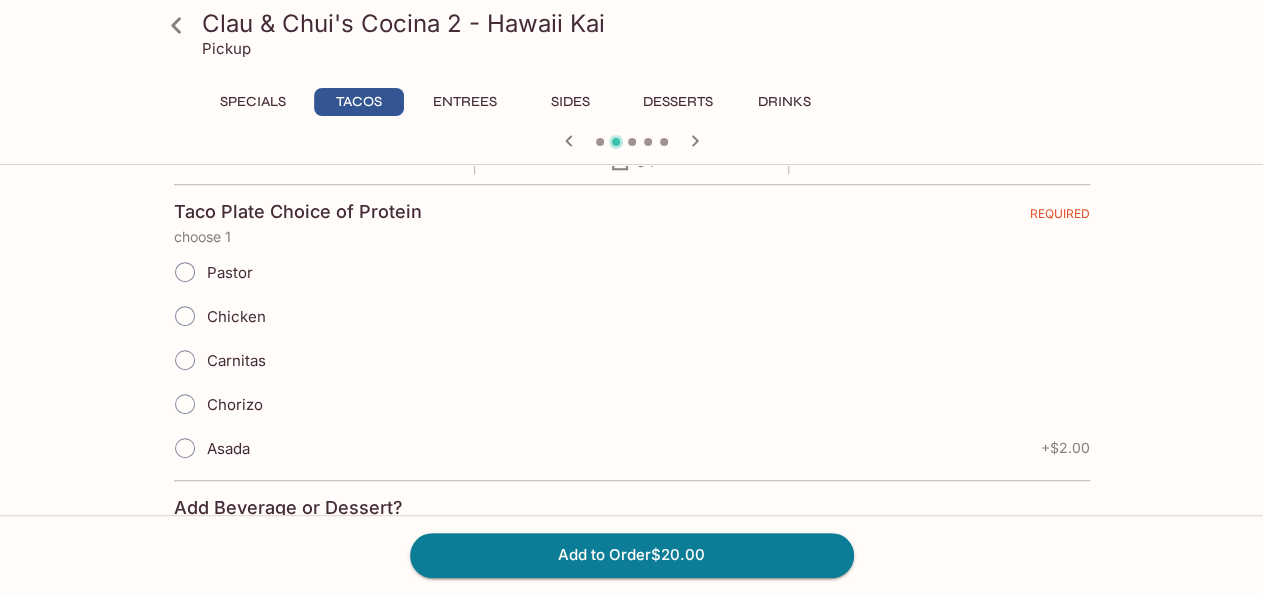 click on "Carnitas" at bounding box center [236, 360] 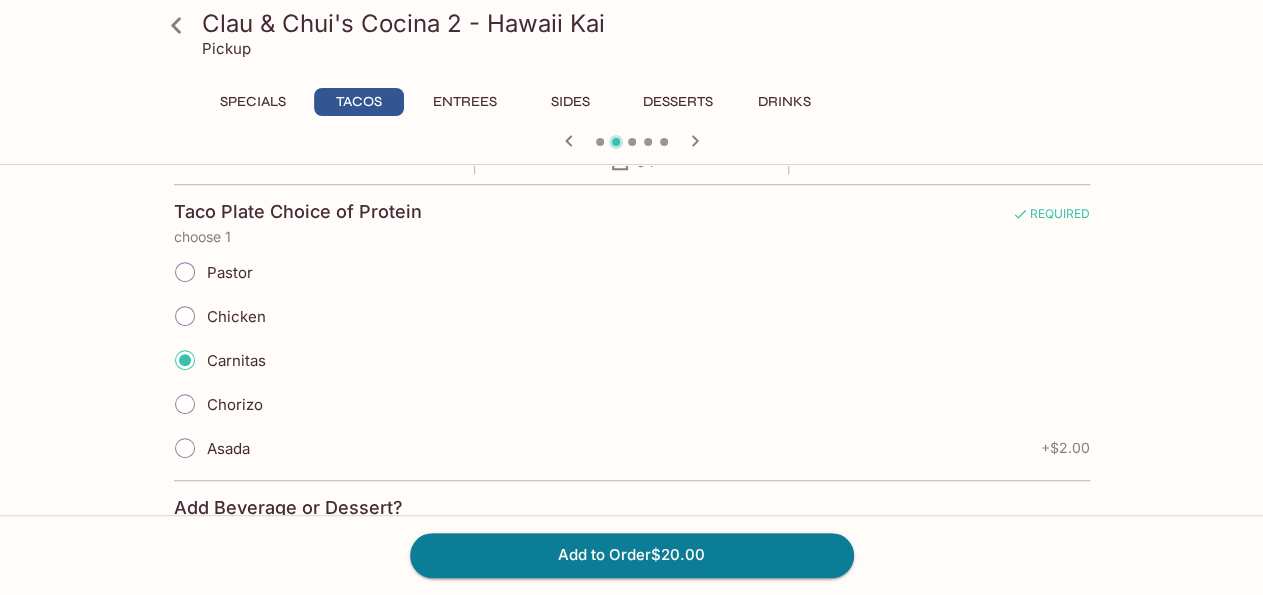 click on "Carnitas" at bounding box center [236, 360] 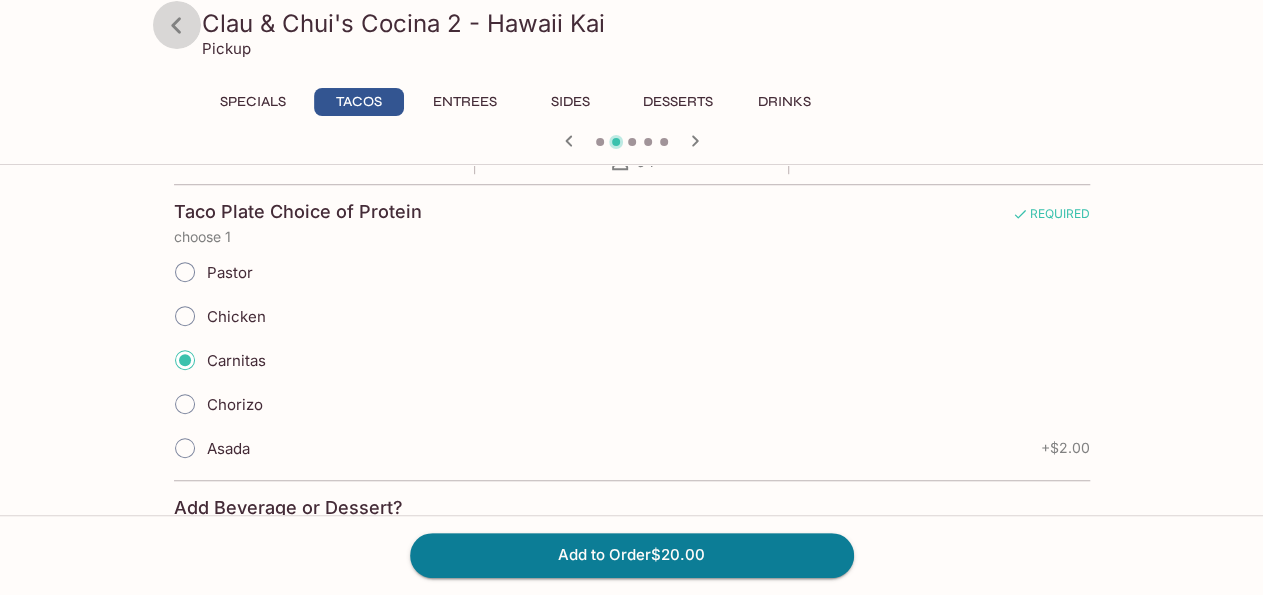 click 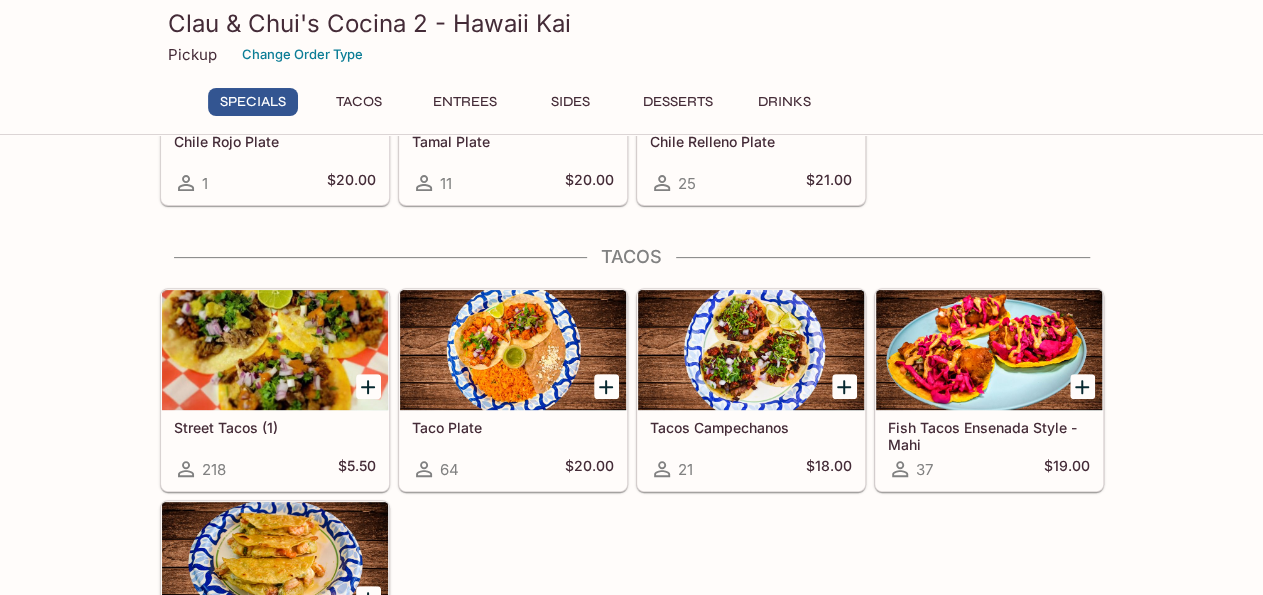 scroll, scrollTop: 0, scrollLeft: 0, axis: both 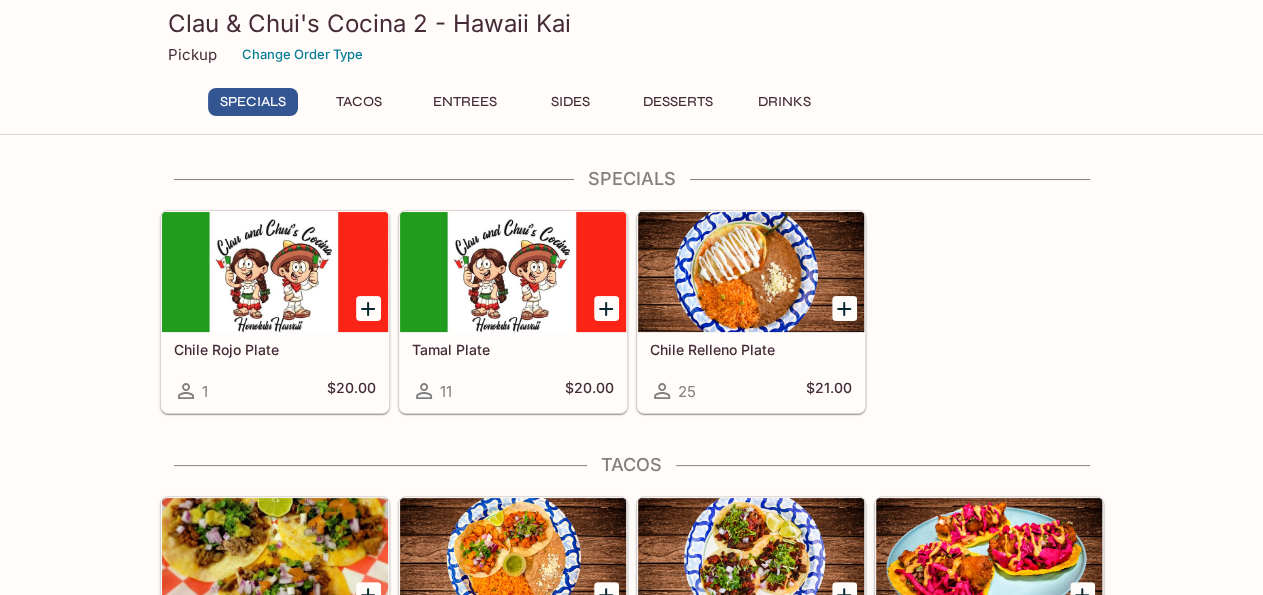 click on "Chile Rojo Plate 1 $[PRICE] Tamal Plate 11 $[PRICE] Chile Relleno Plate 25 $[PRICE]" at bounding box center (628, 308) 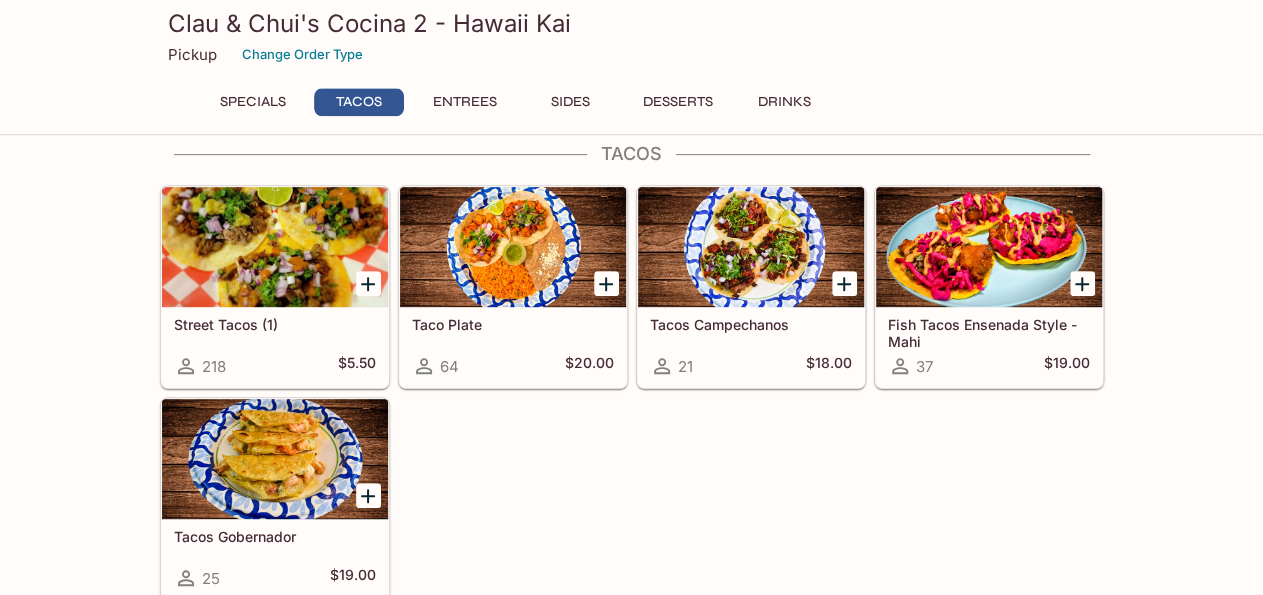 scroll, scrollTop: 312, scrollLeft: 0, axis: vertical 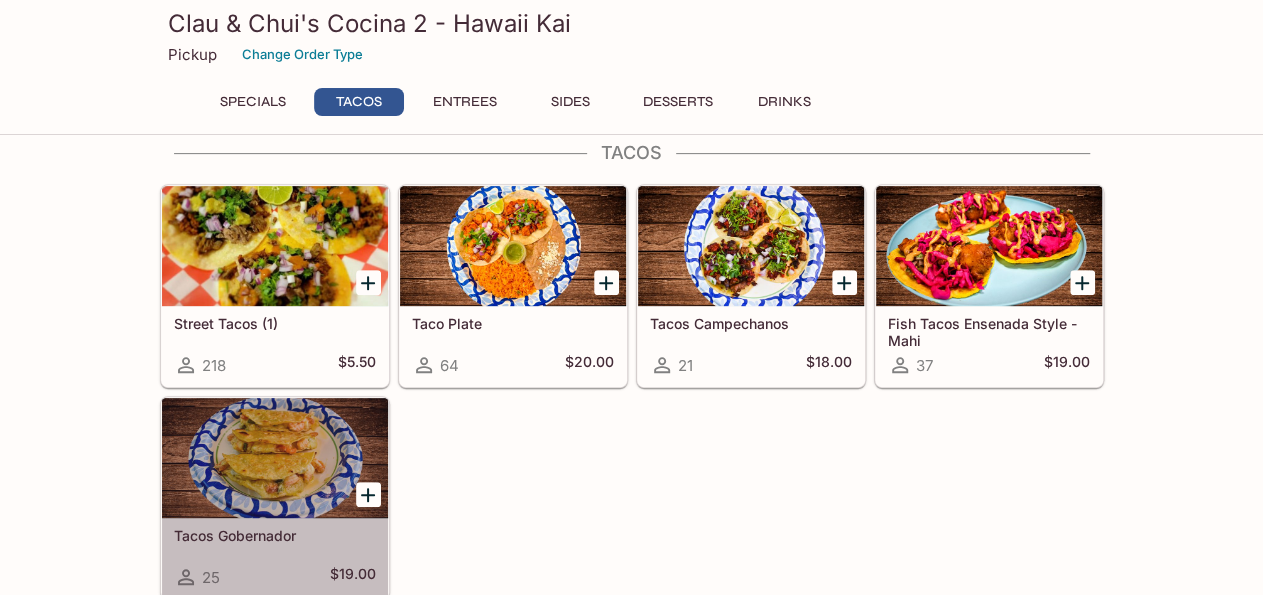 click at bounding box center [275, 458] 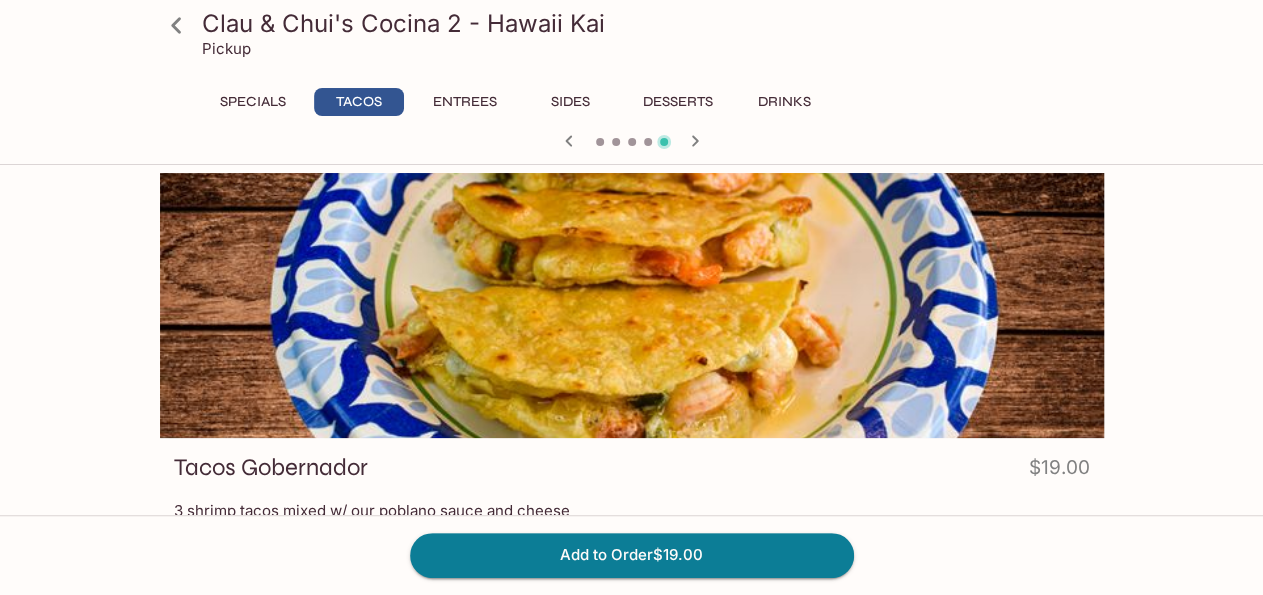 click 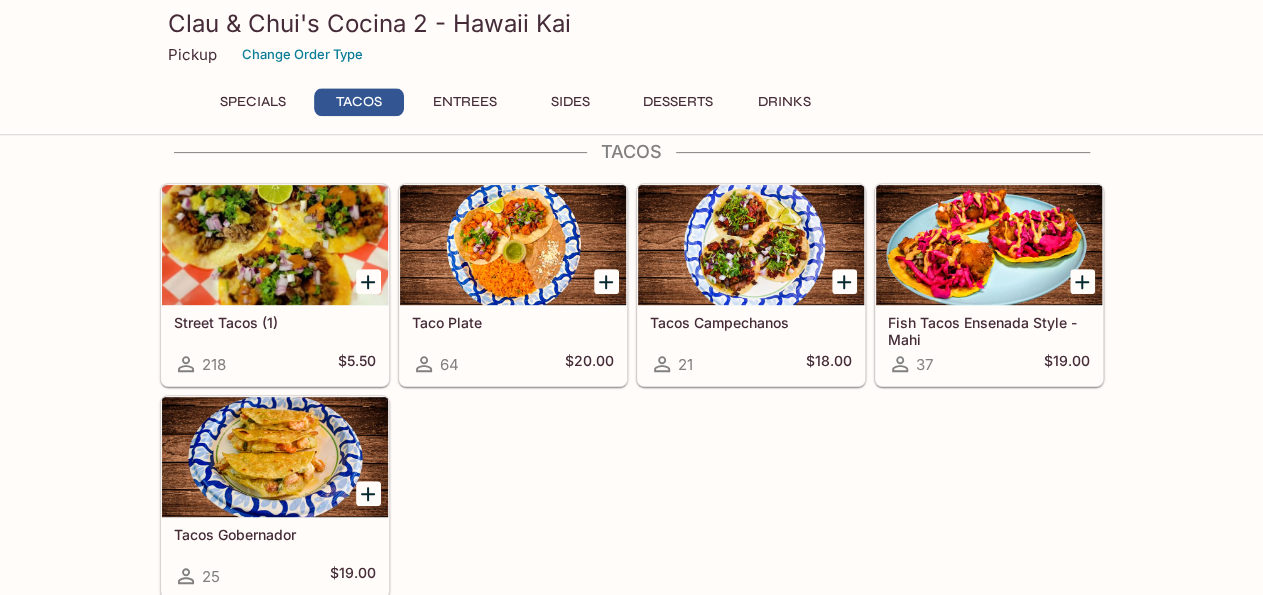 scroll, scrollTop: 312, scrollLeft: 0, axis: vertical 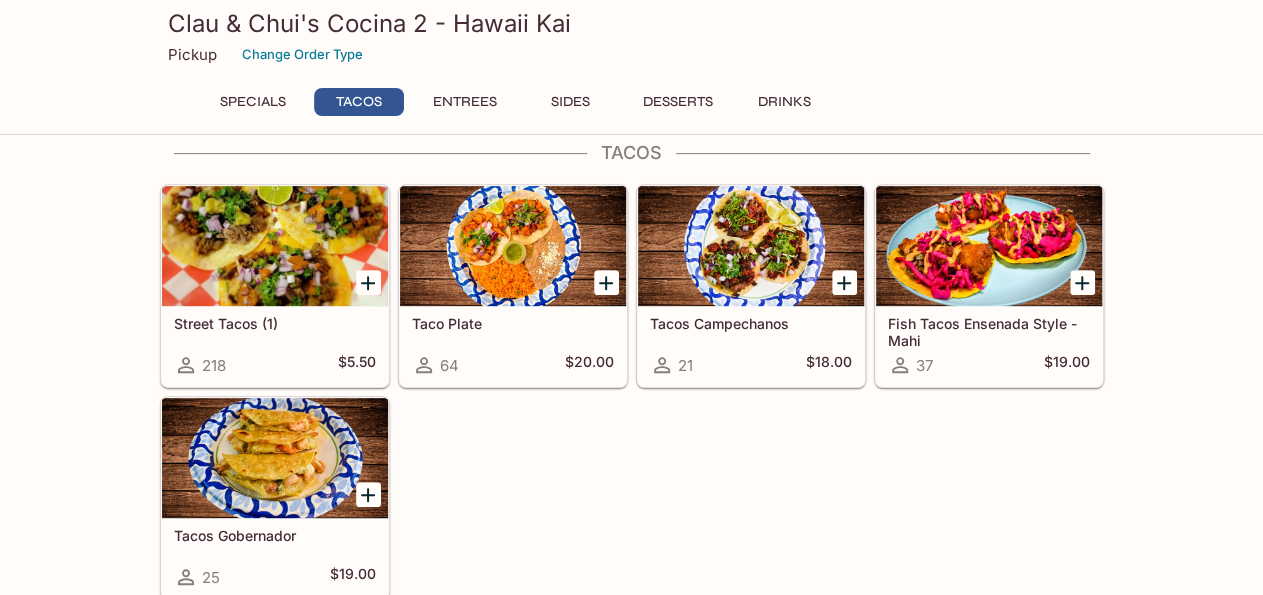 click at bounding box center (513, 246) 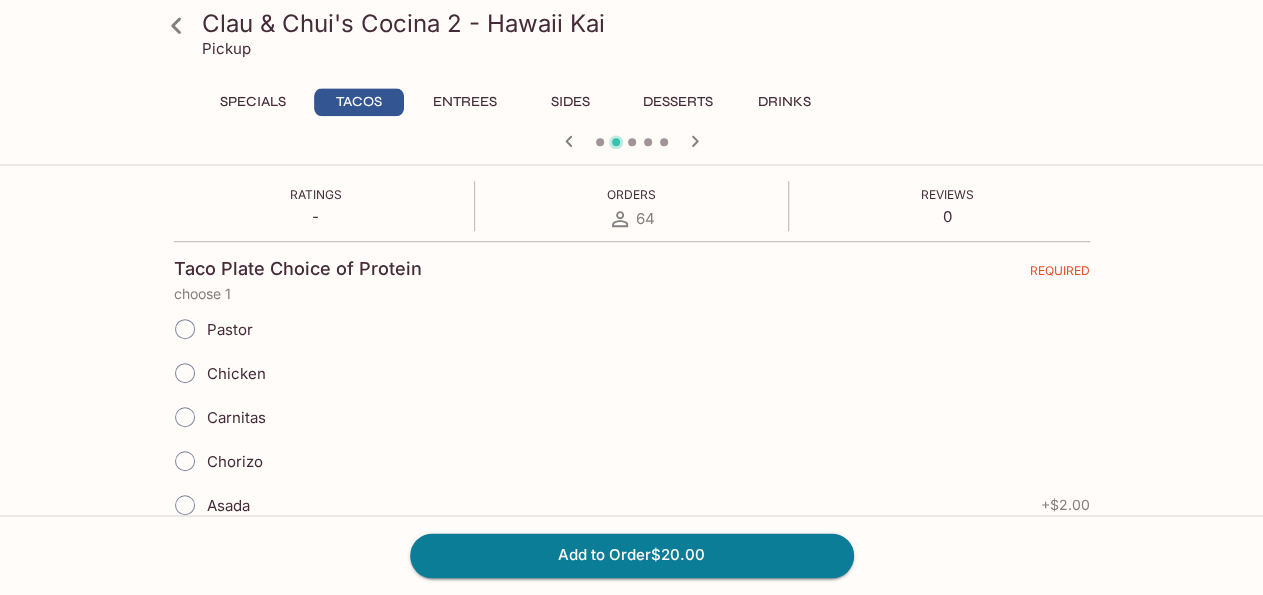 scroll, scrollTop: 416, scrollLeft: 0, axis: vertical 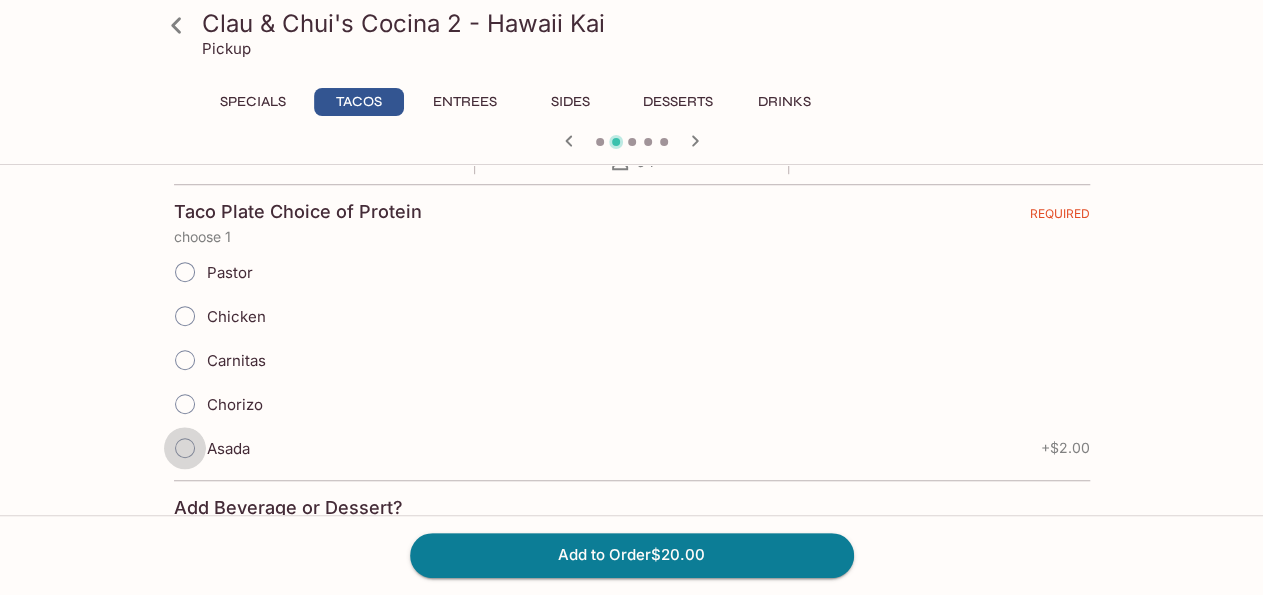 click on "Asada" at bounding box center [185, 448] 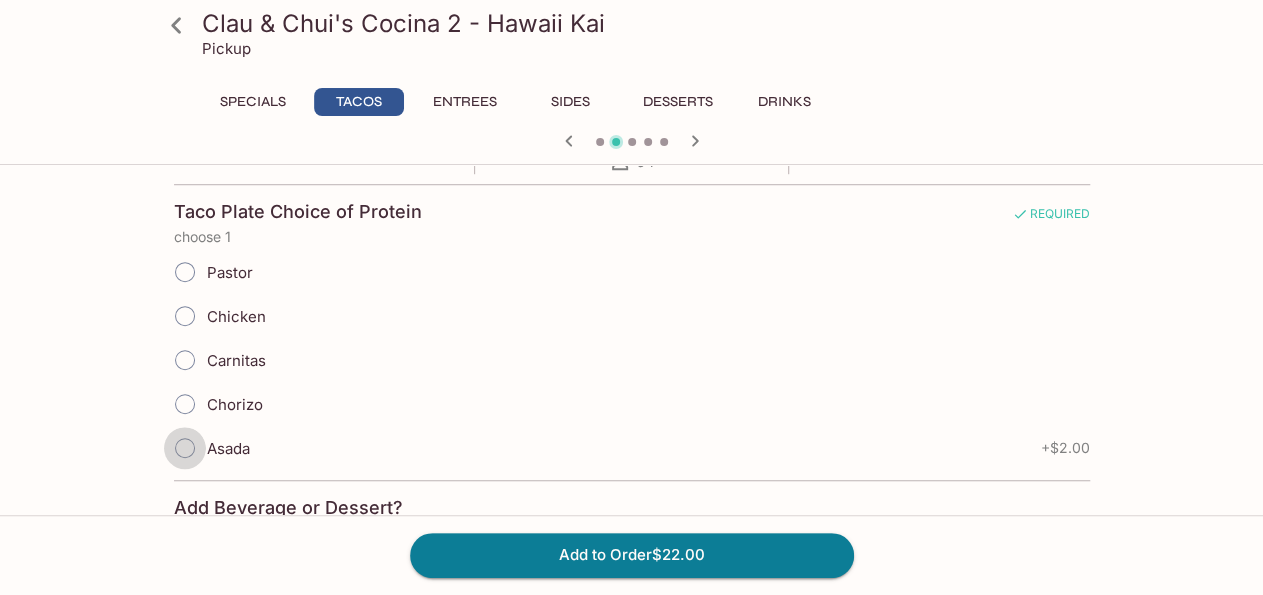click on "Asada" at bounding box center (185, 448) 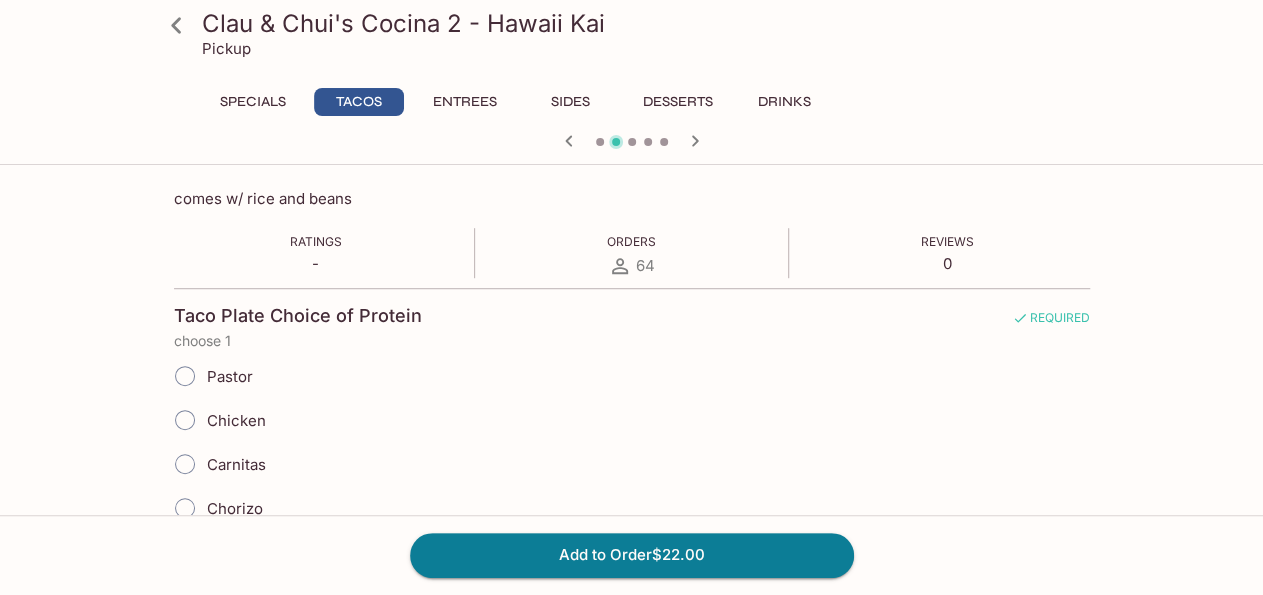 scroll, scrollTop: 0, scrollLeft: 0, axis: both 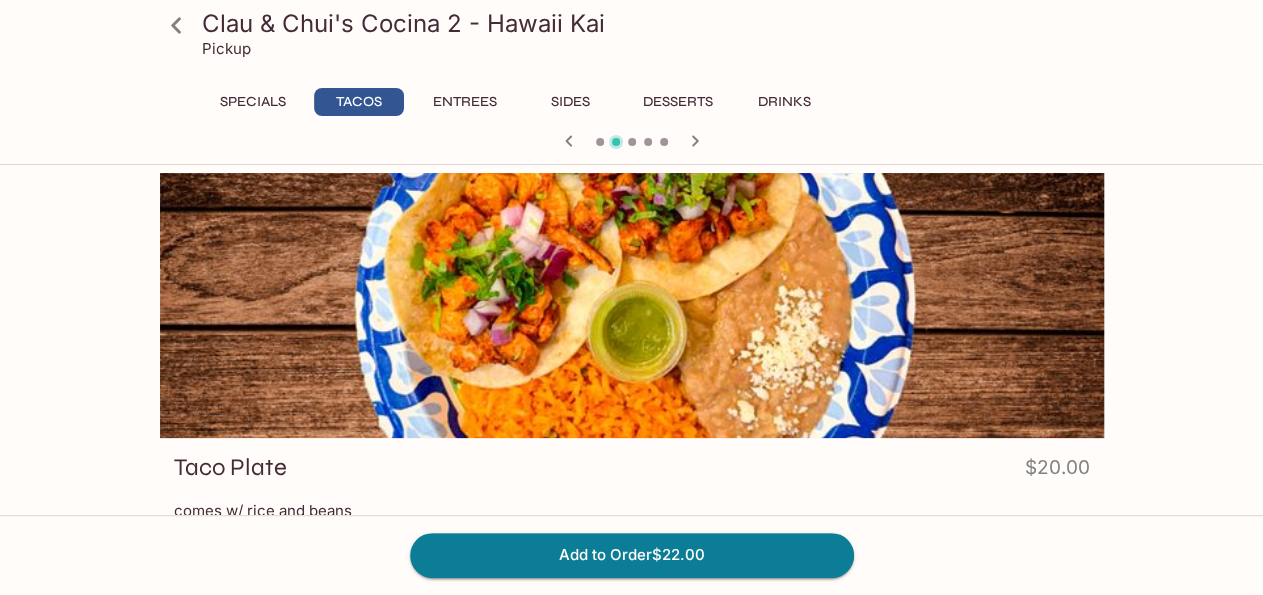click on "Specials" at bounding box center (253, 102) 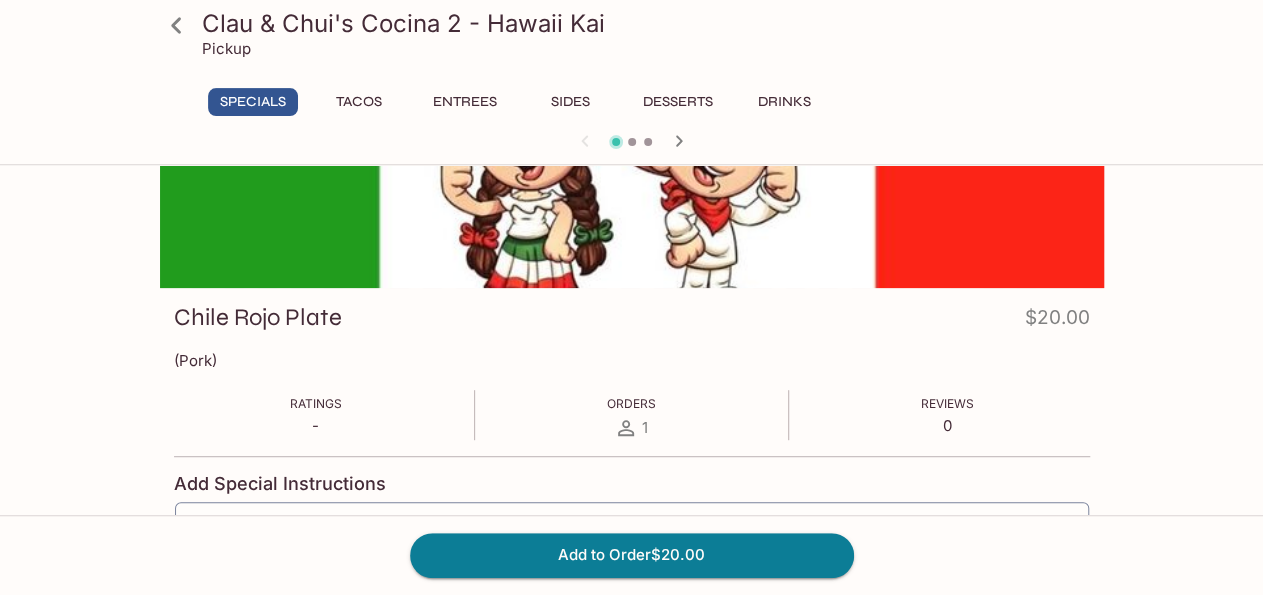 scroll, scrollTop: 0, scrollLeft: 0, axis: both 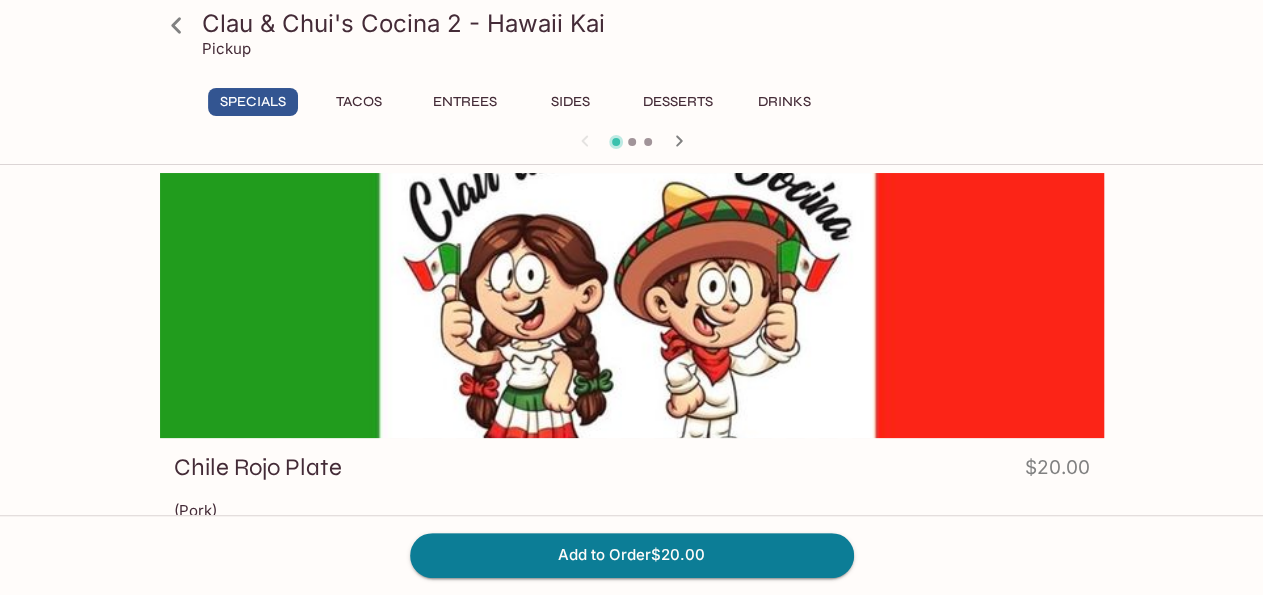 click on "Entrees" at bounding box center [465, 102] 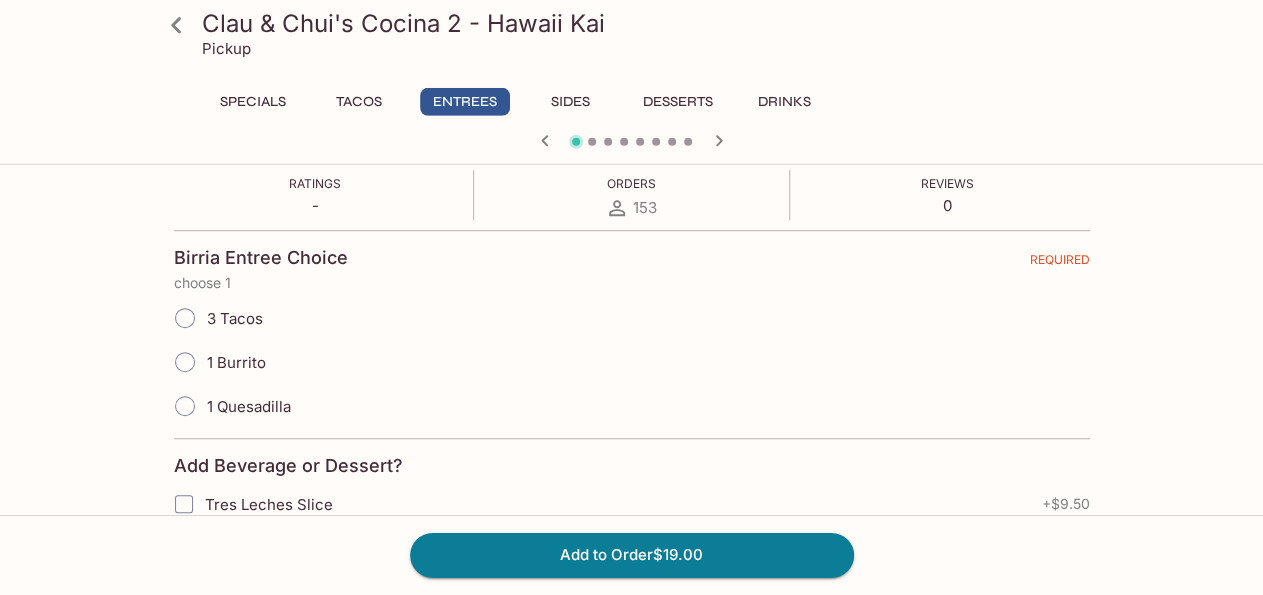 scroll, scrollTop: 416, scrollLeft: 0, axis: vertical 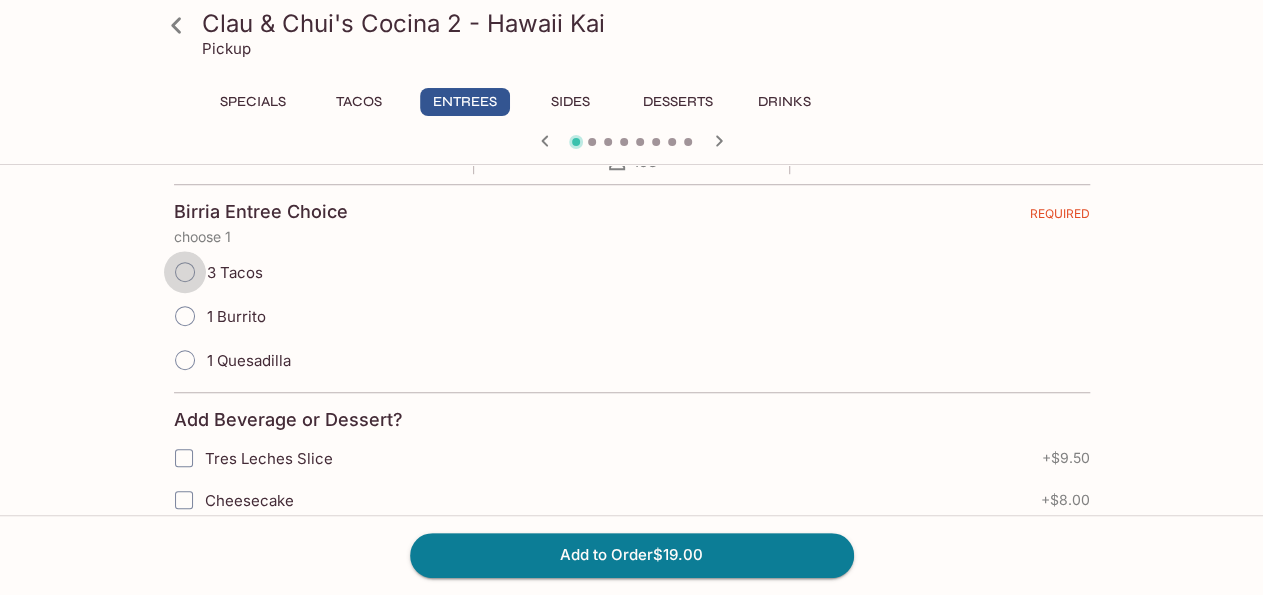 click on "3 Tacos" at bounding box center (185, 272) 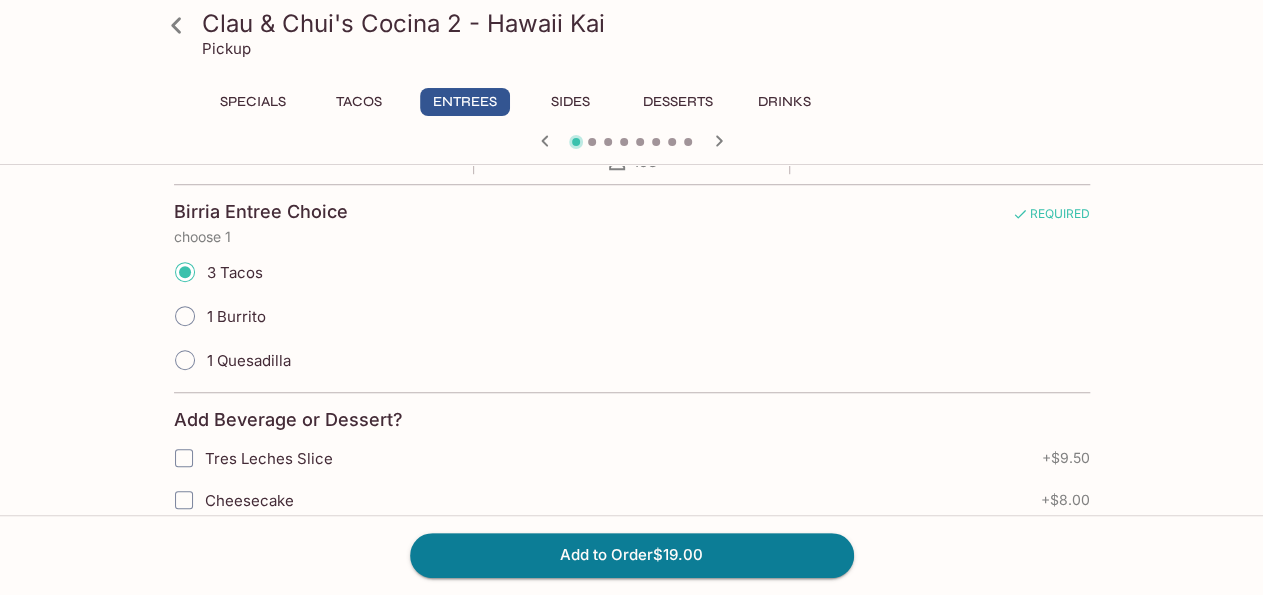 scroll, scrollTop: 0, scrollLeft: 0, axis: both 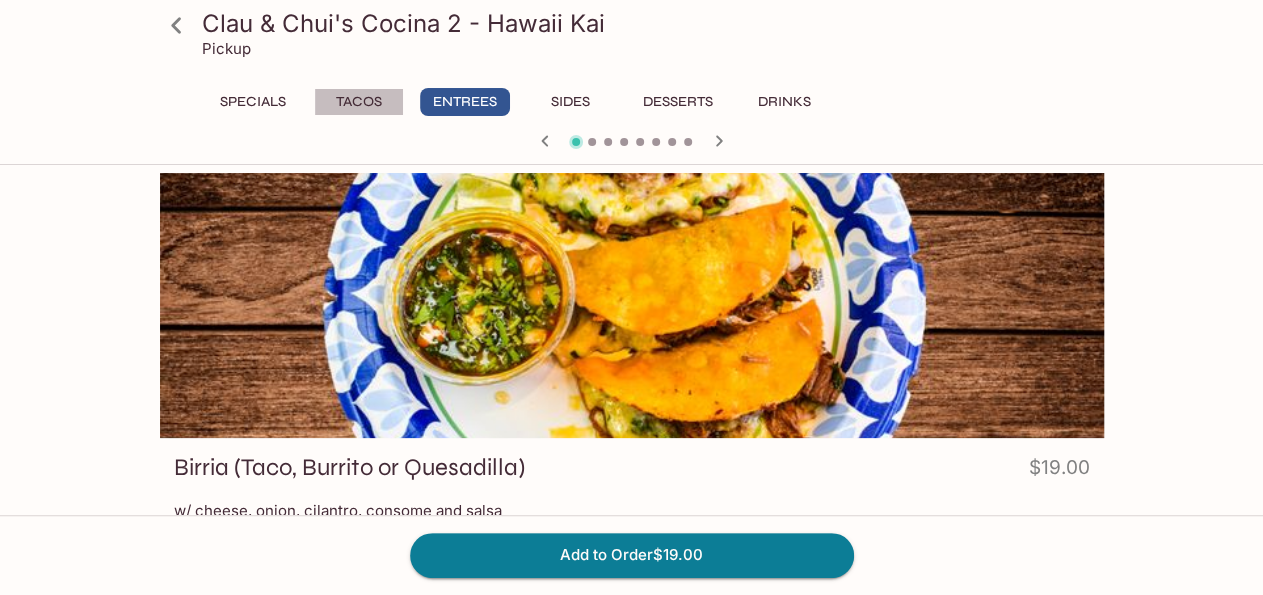 click on "Tacos" at bounding box center [359, 102] 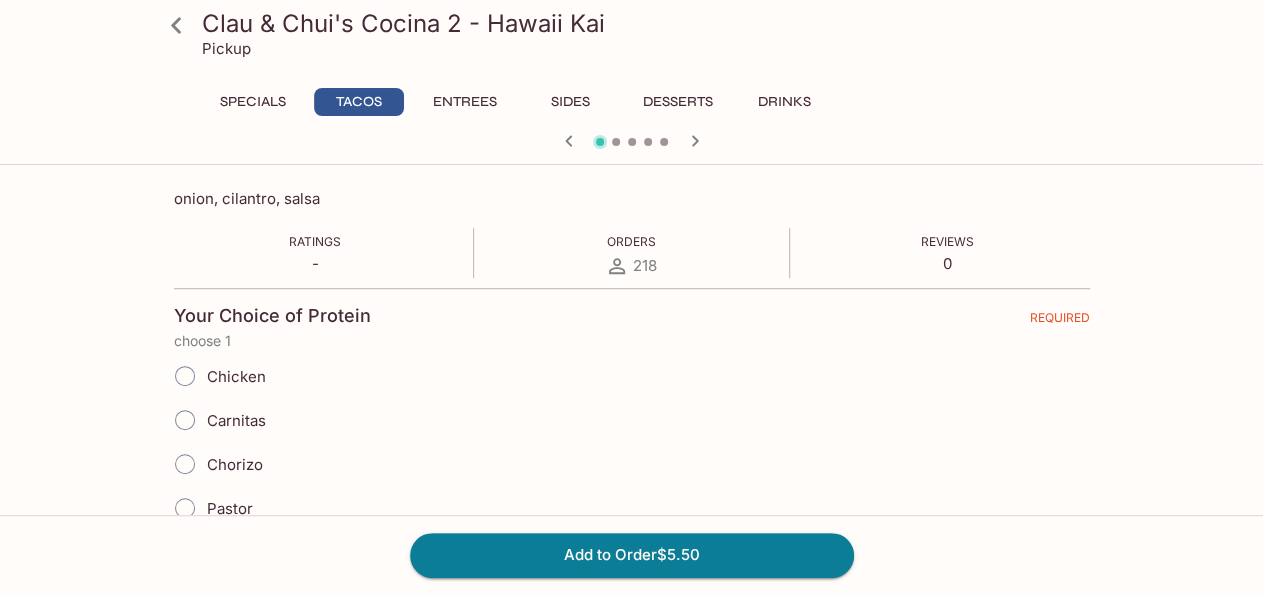 scroll, scrollTop: 0, scrollLeft: 0, axis: both 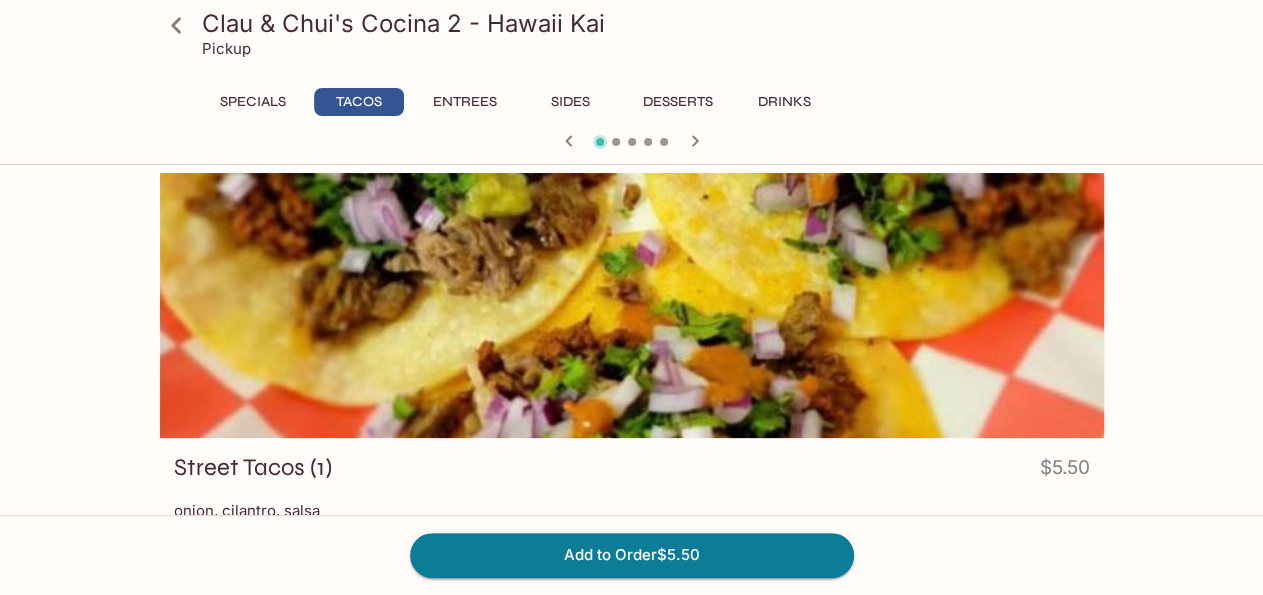 click 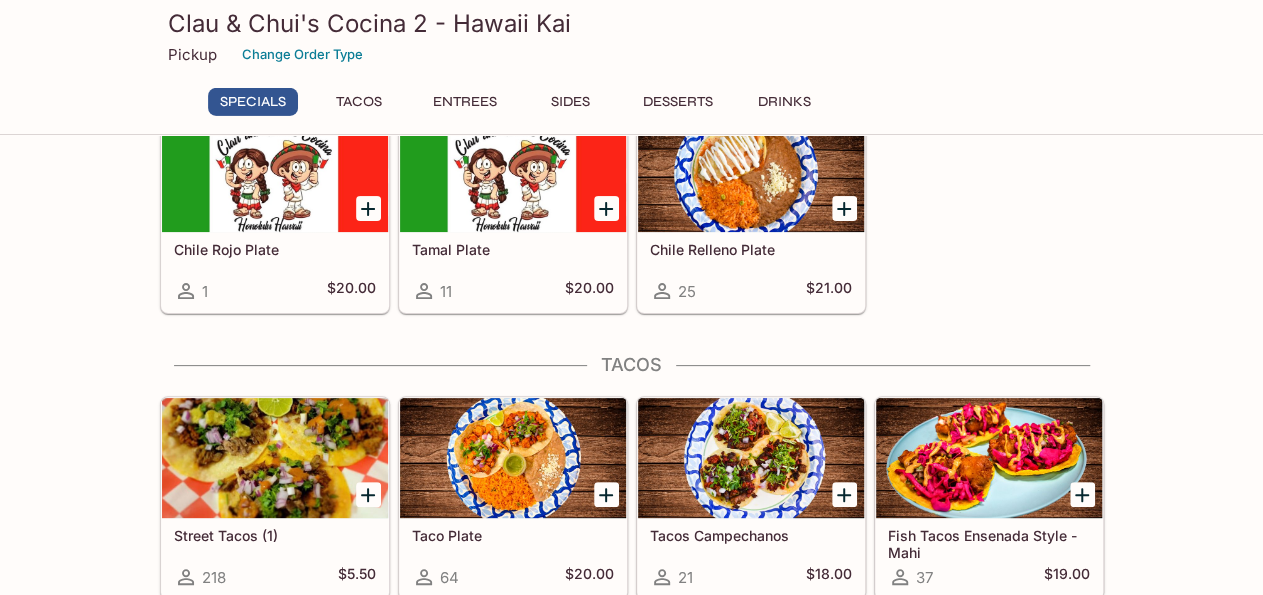 scroll, scrollTop: 208, scrollLeft: 0, axis: vertical 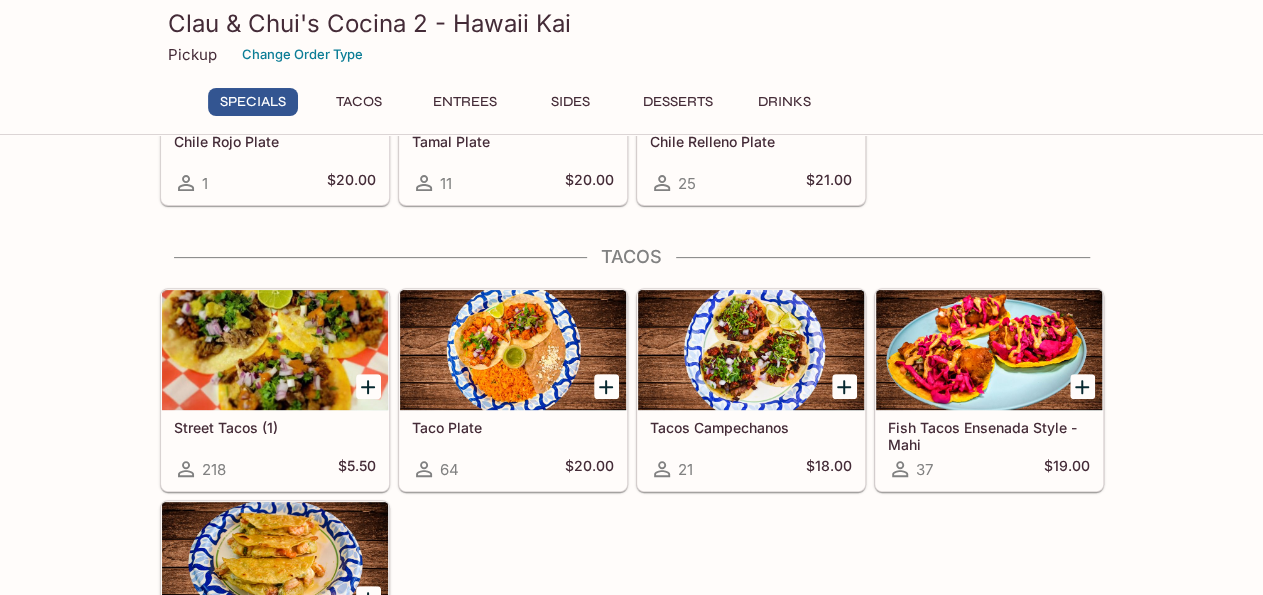 click at bounding box center (751, 350) 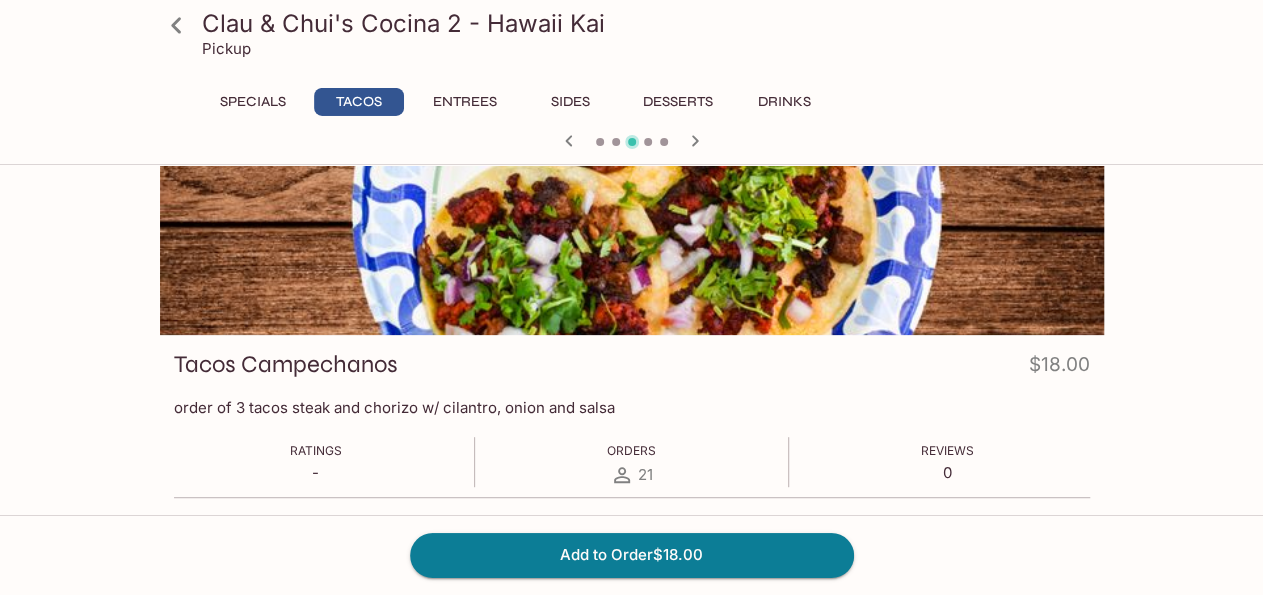 scroll, scrollTop: 104, scrollLeft: 0, axis: vertical 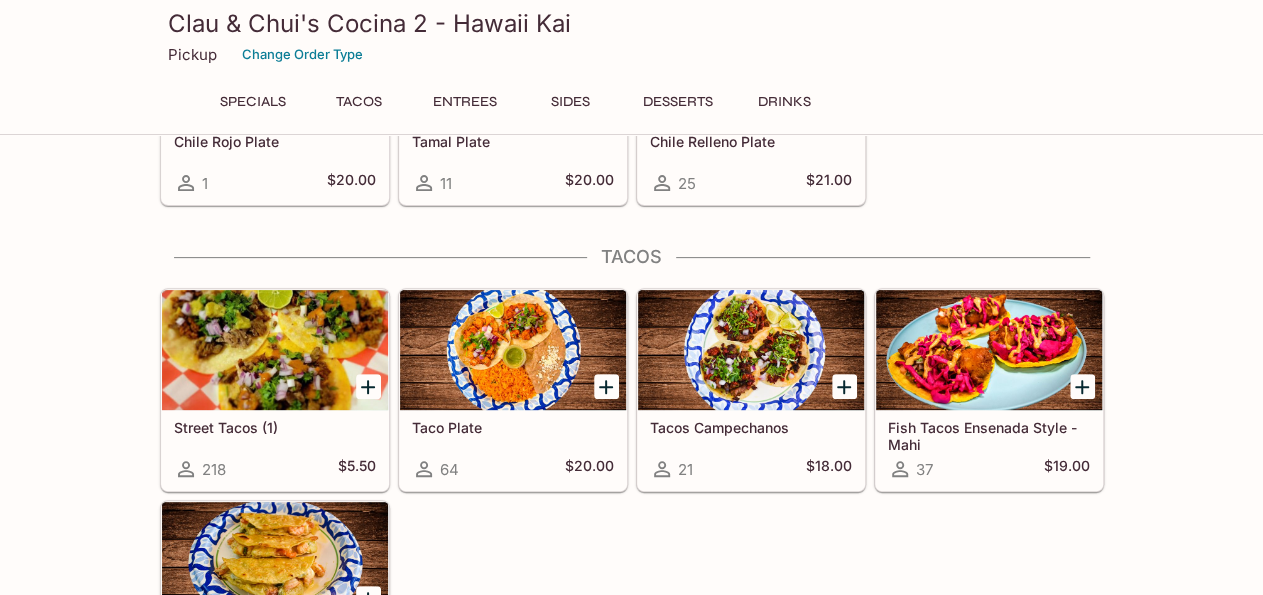 click at bounding box center [513, 350] 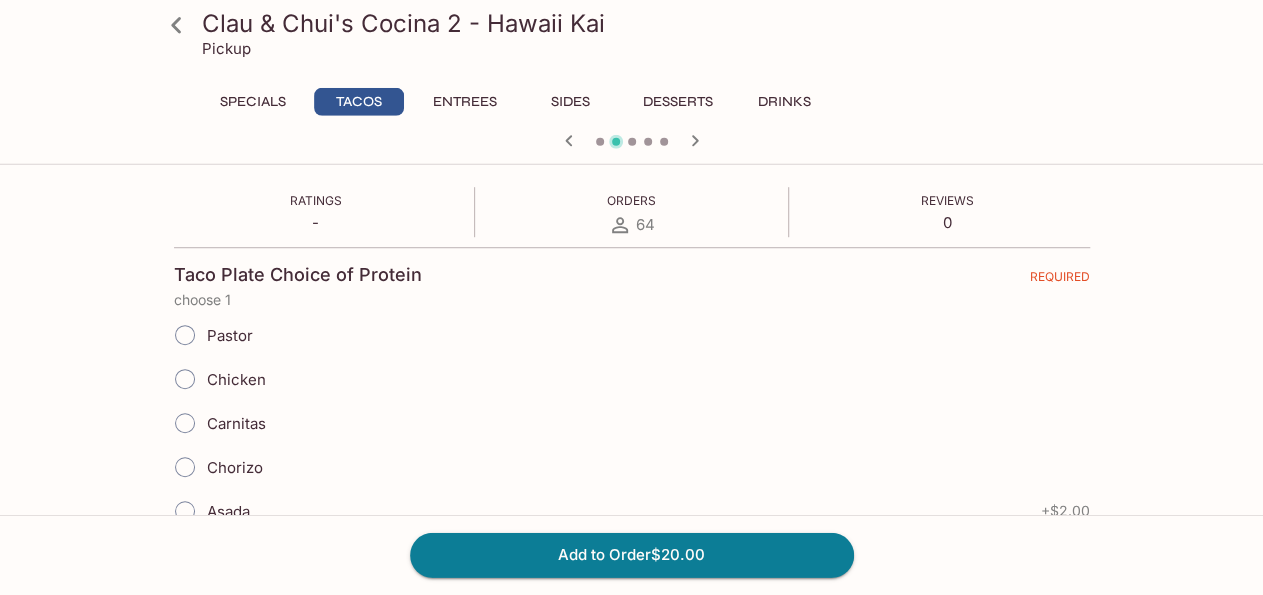 scroll, scrollTop: 416, scrollLeft: 0, axis: vertical 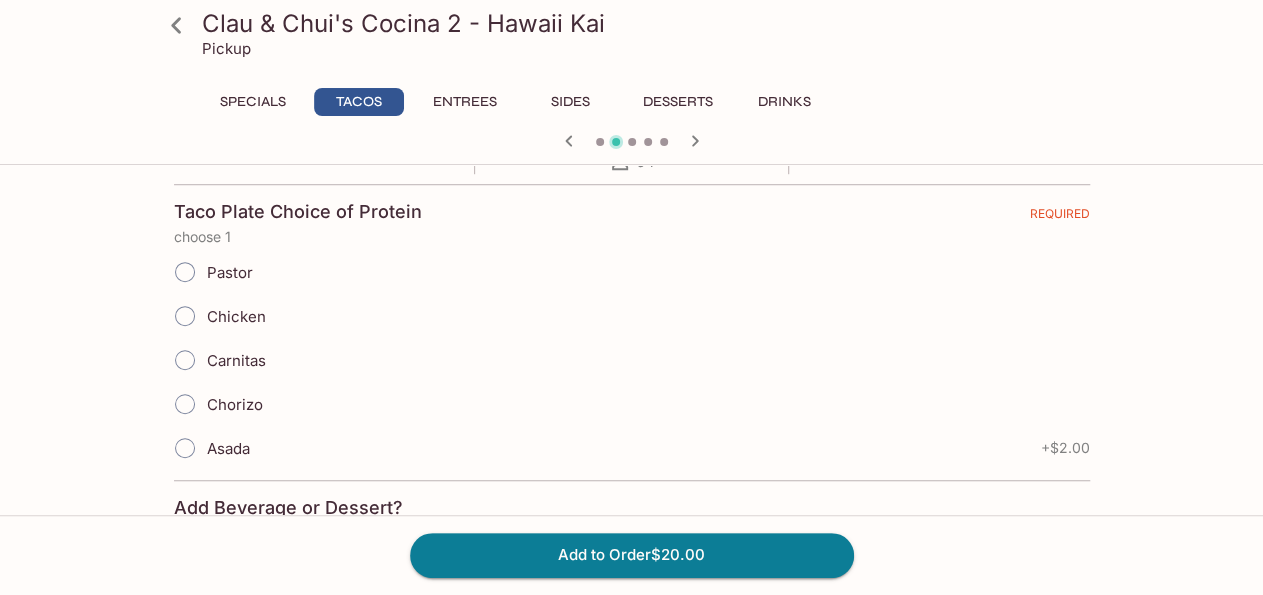 click on "Asada" at bounding box center [185, 448] 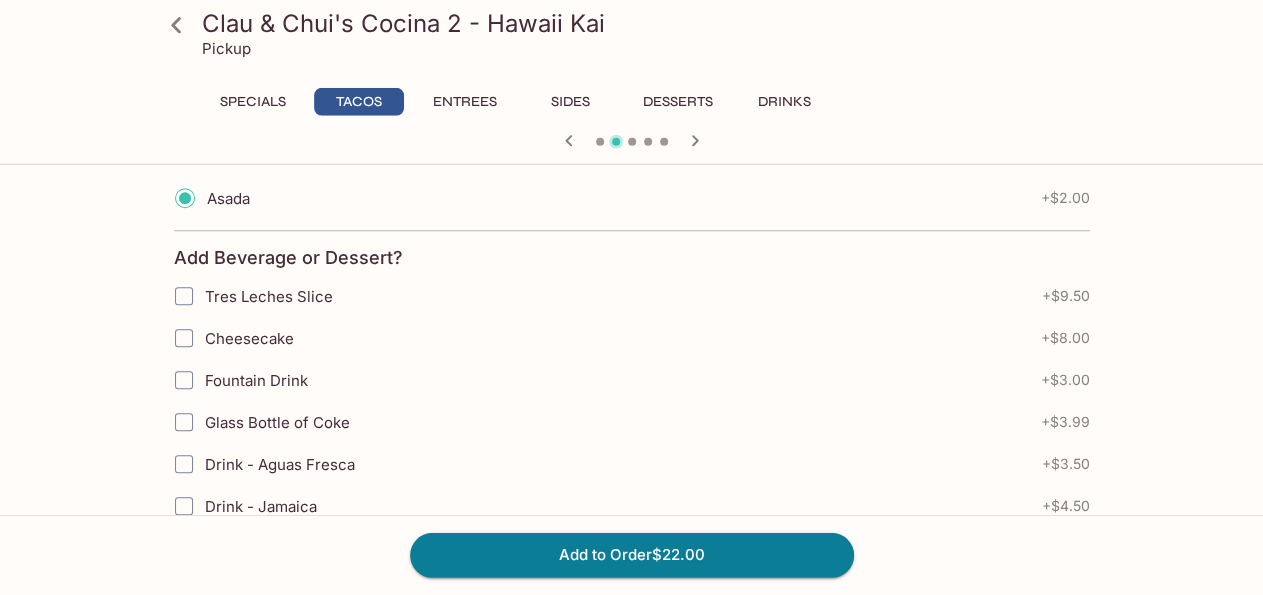 scroll, scrollTop: 728, scrollLeft: 0, axis: vertical 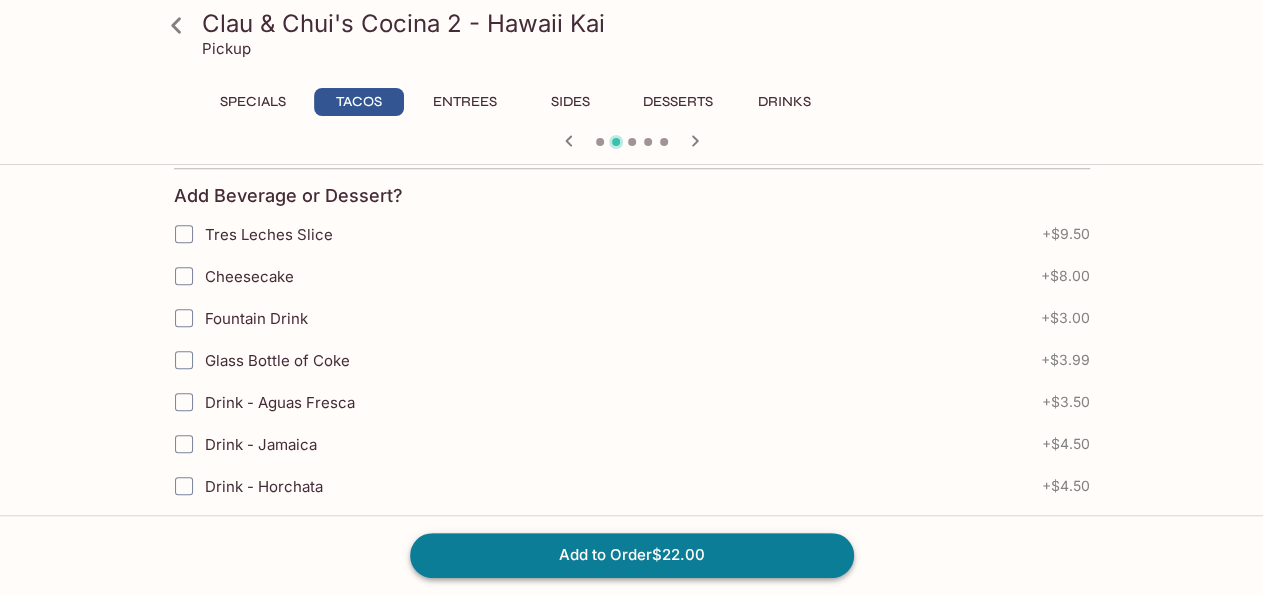 click on "Add to Order  $22.00" at bounding box center (632, 555) 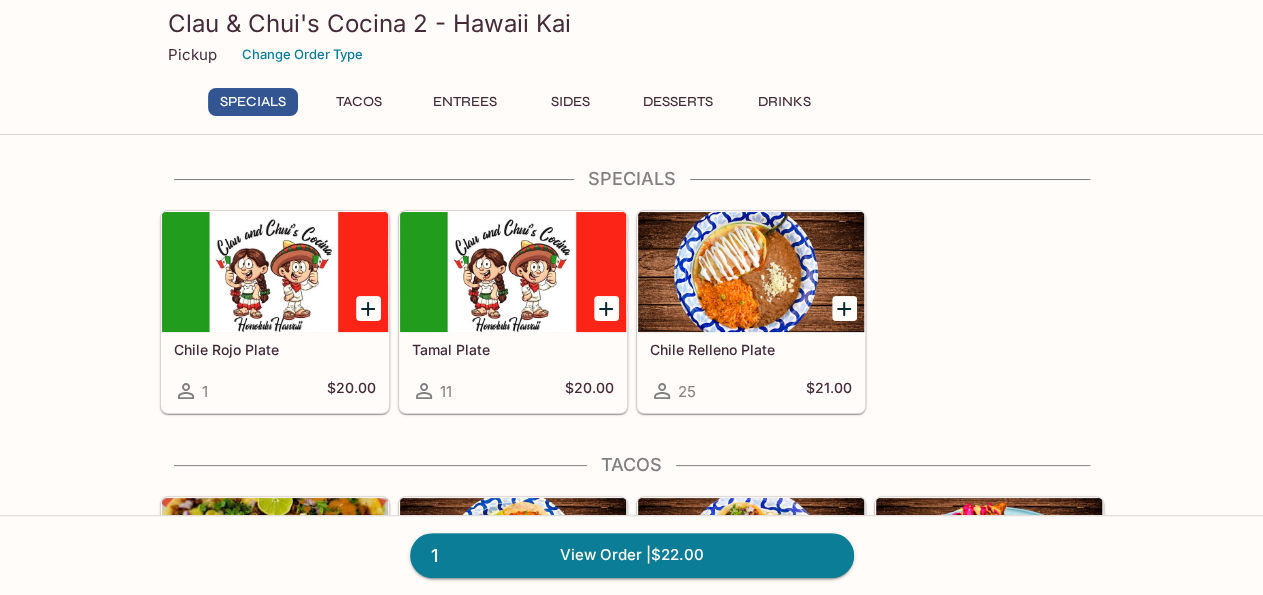 scroll, scrollTop: 312, scrollLeft: 0, axis: vertical 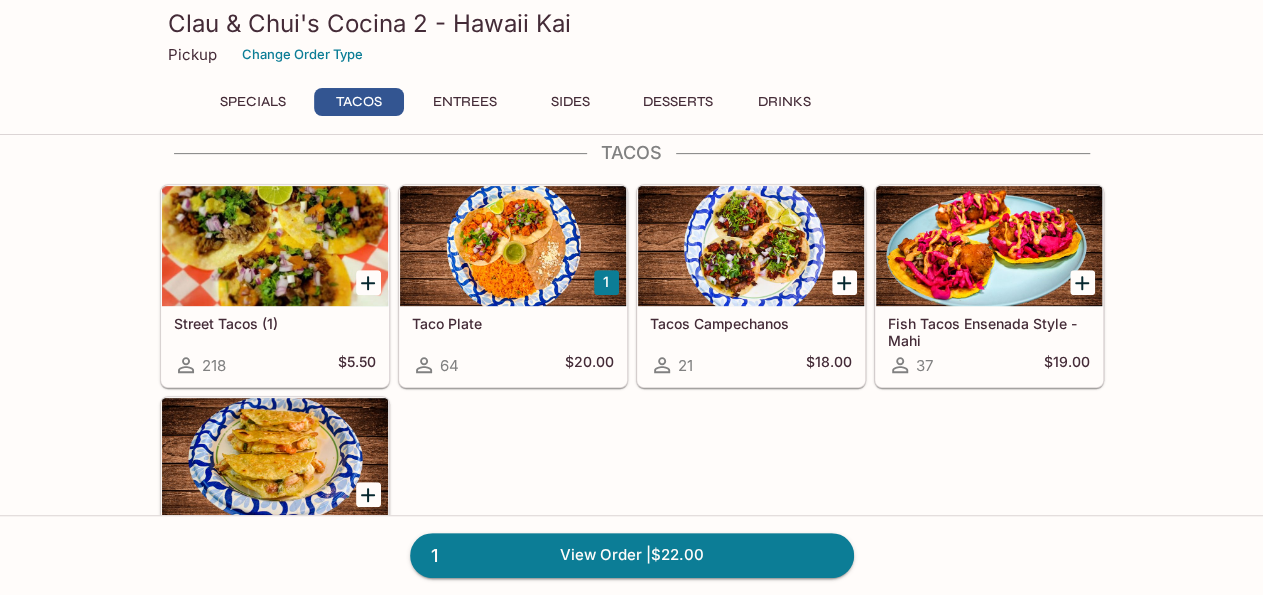 click on "Desserts" at bounding box center (678, 102) 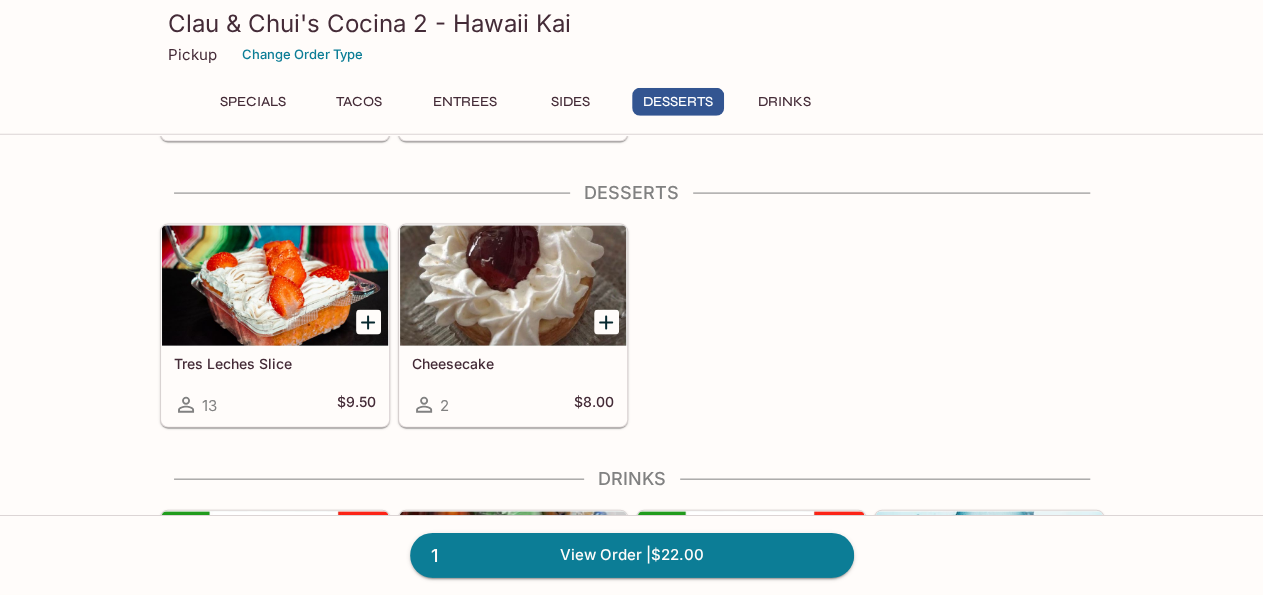 scroll, scrollTop: 1979, scrollLeft: 0, axis: vertical 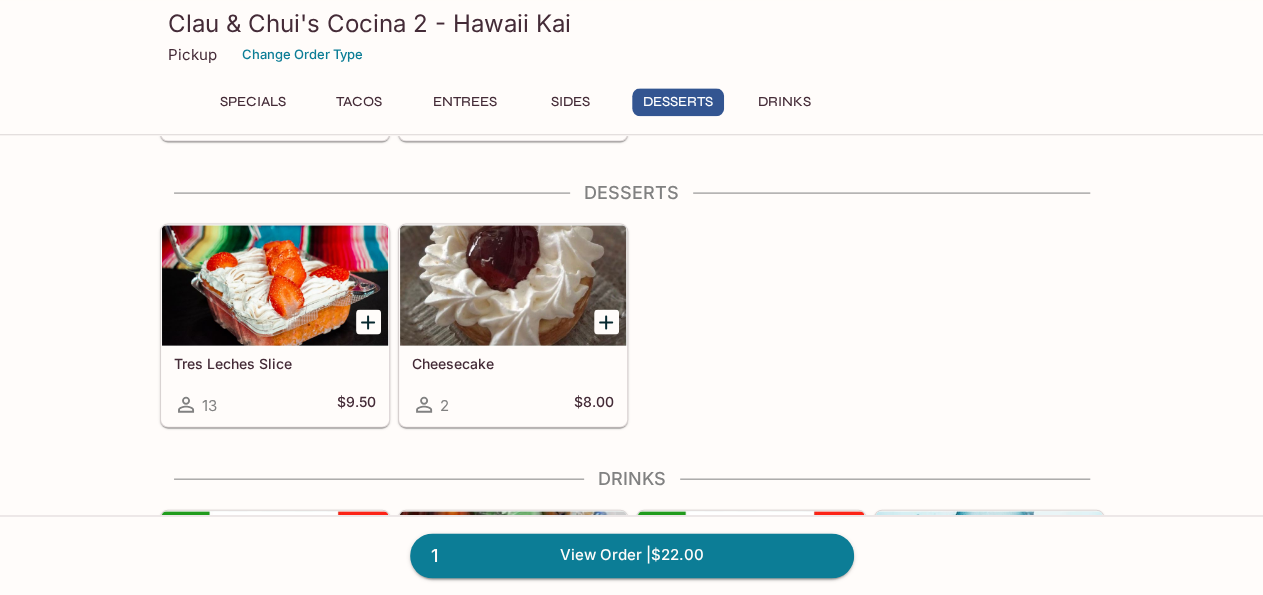 click at bounding box center (513, 285) 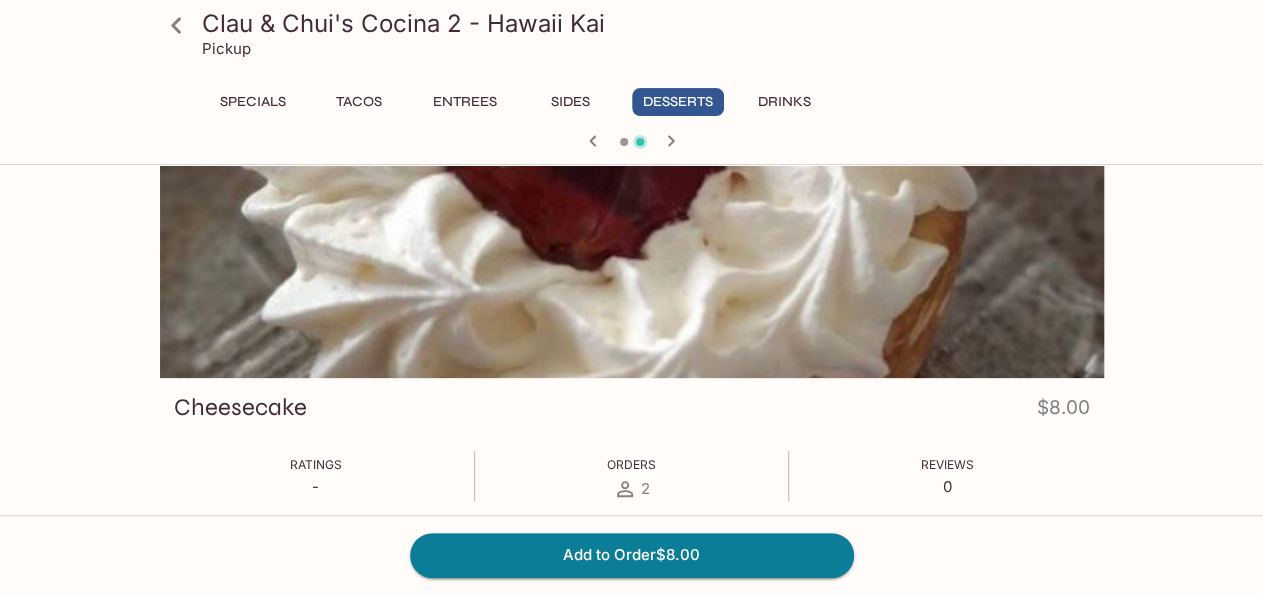 scroll, scrollTop: 104, scrollLeft: 0, axis: vertical 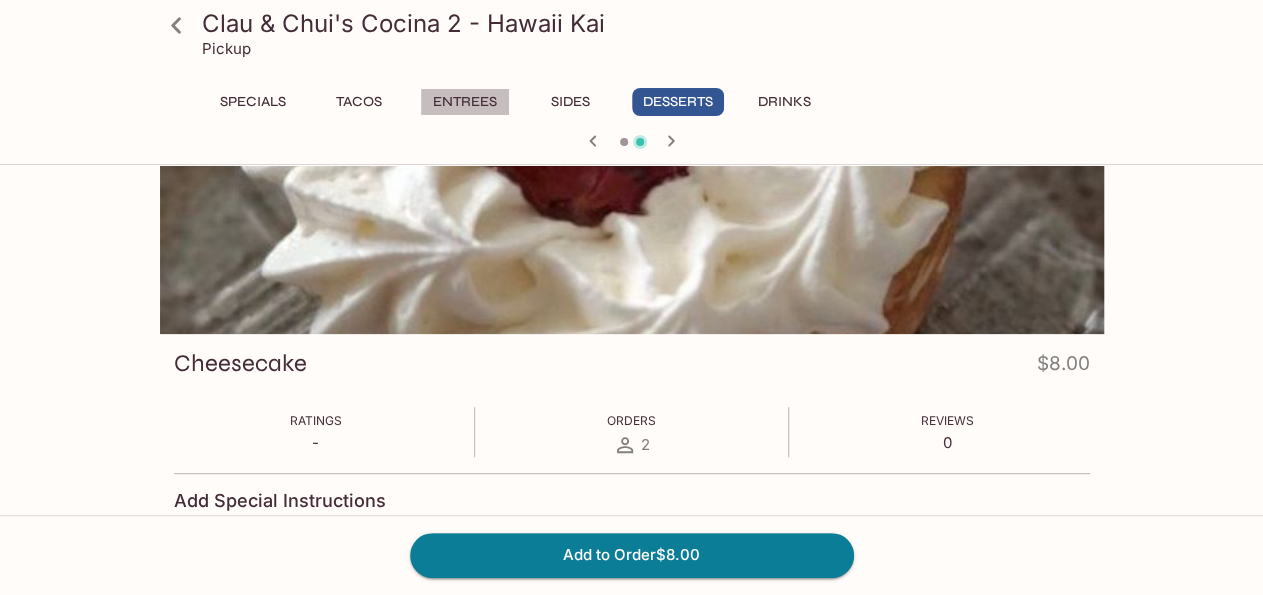 click on "Entrees" at bounding box center (465, 102) 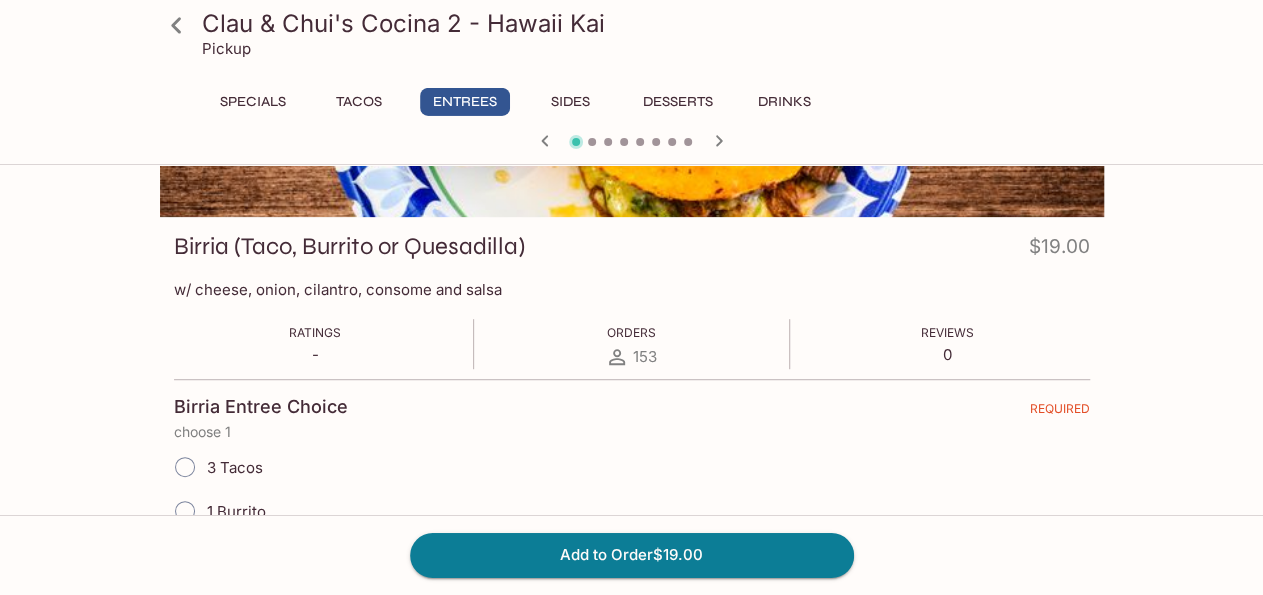 scroll, scrollTop: 104, scrollLeft: 0, axis: vertical 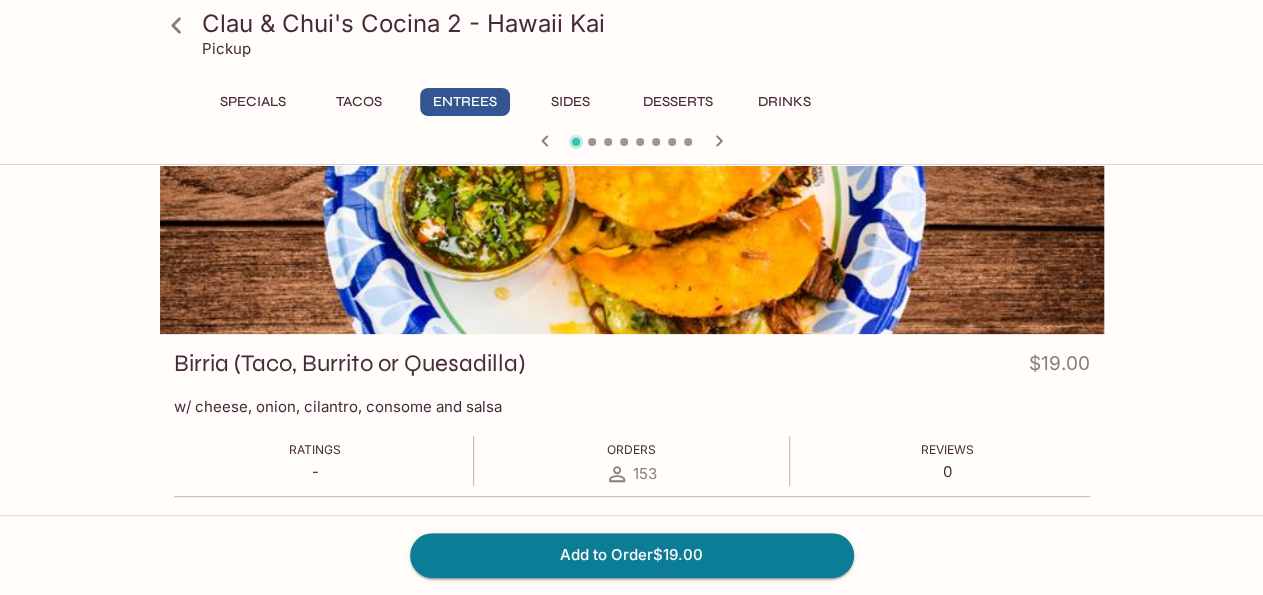 click on "Tacos" at bounding box center (359, 102) 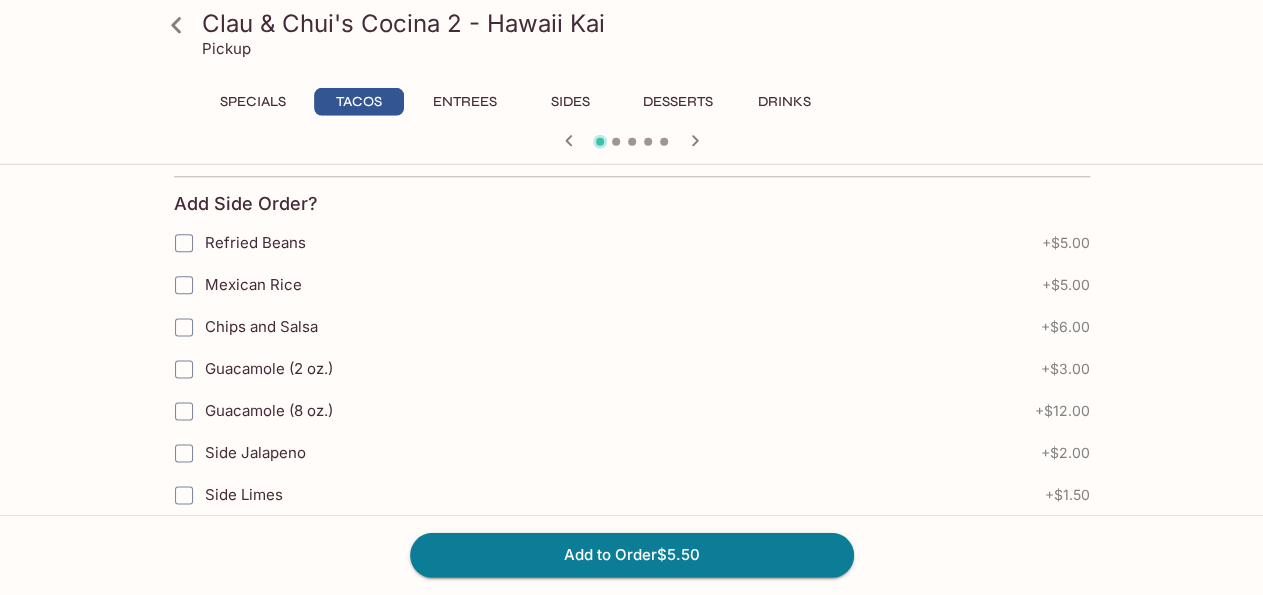 scroll, scrollTop: 959, scrollLeft: 0, axis: vertical 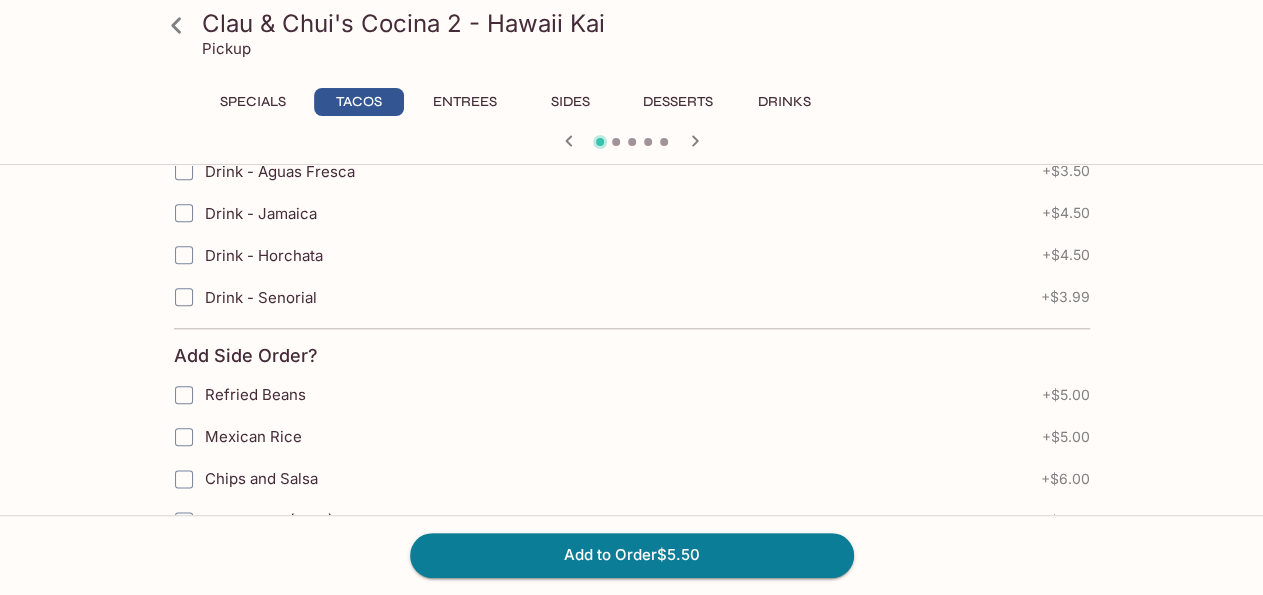click 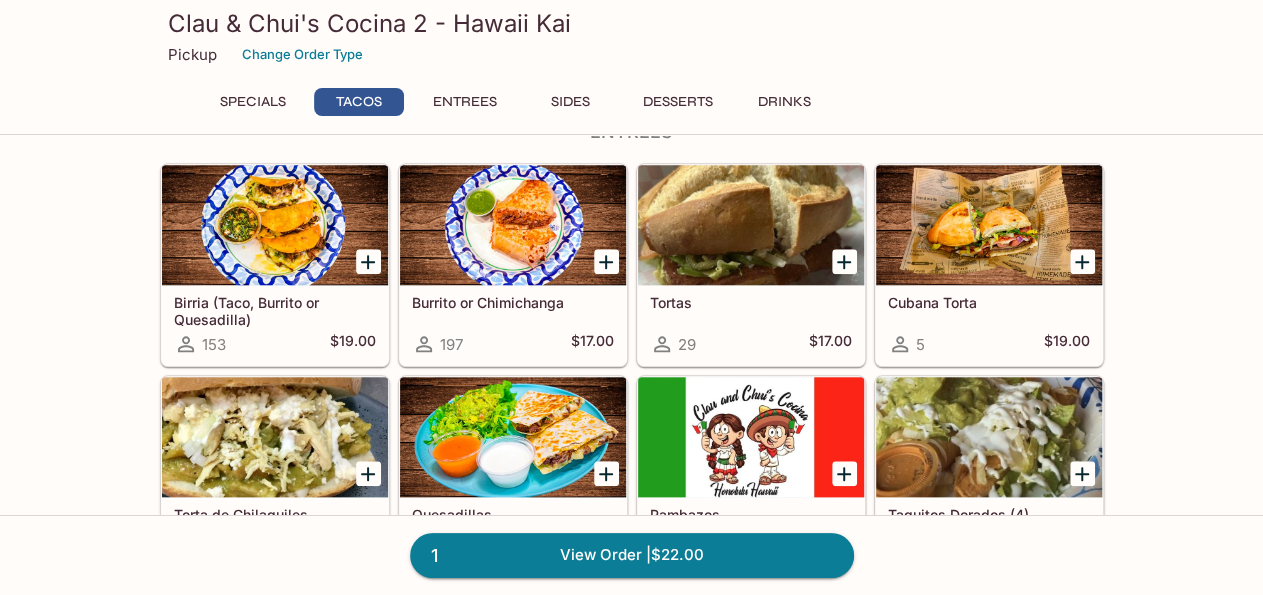 scroll, scrollTop: 832, scrollLeft: 0, axis: vertical 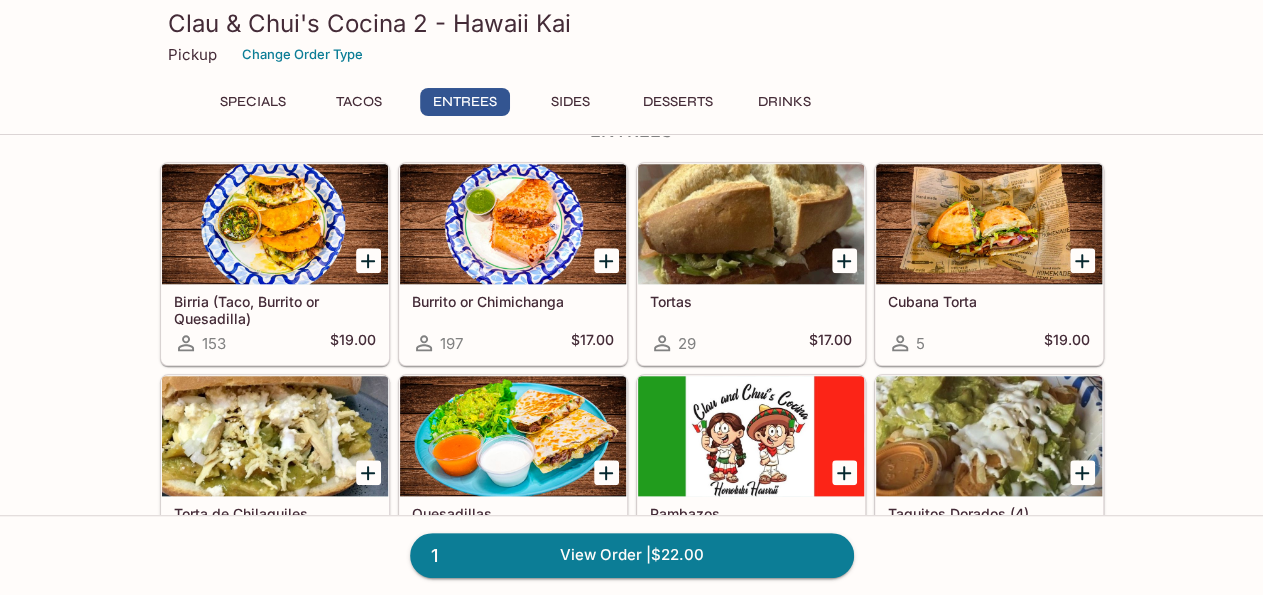 click at bounding box center (513, 224) 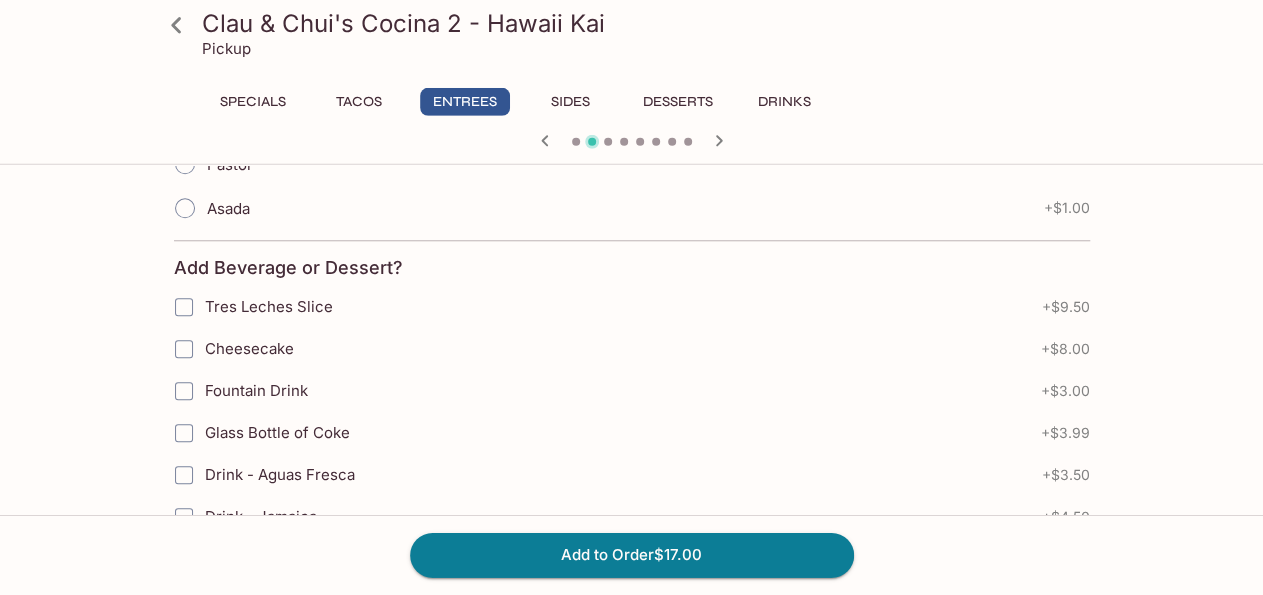 scroll, scrollTop: 936, scrollLeft: 0, axis: vertical 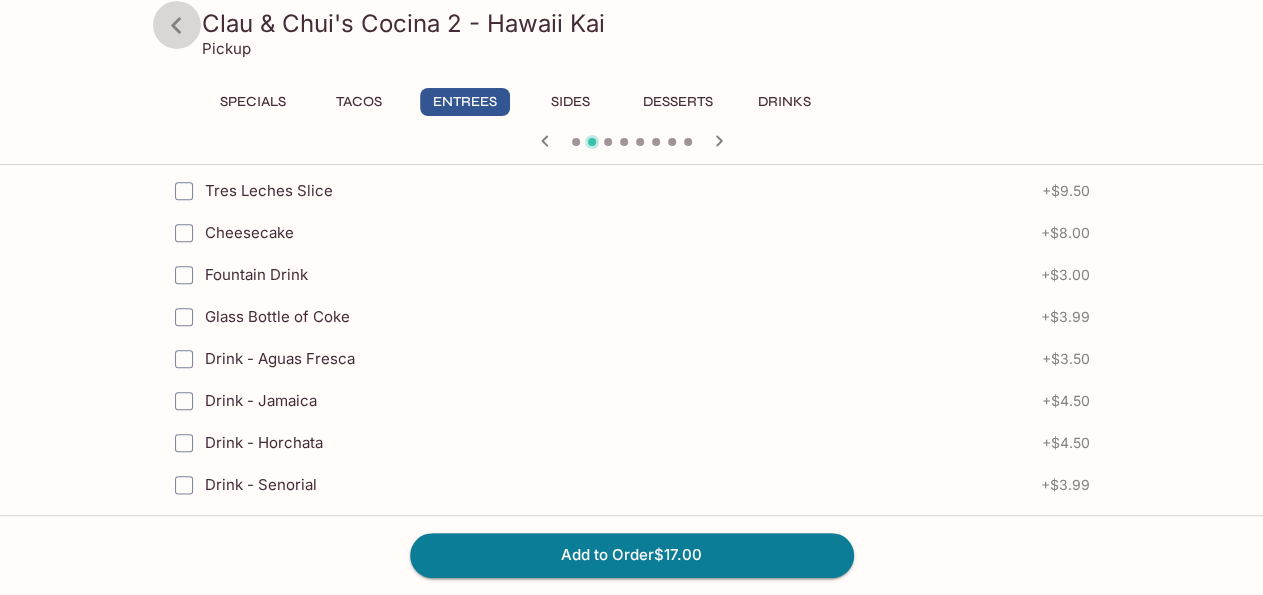 click 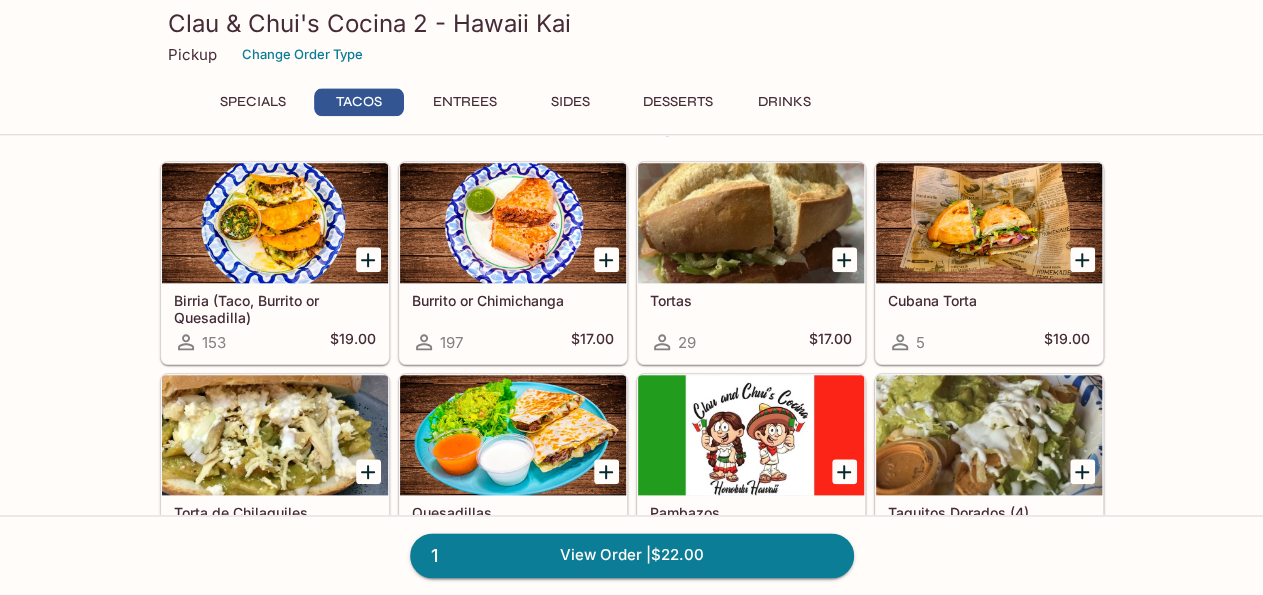 scroll, scrollTop: 936, scrollLeft: 0, axis: vertical 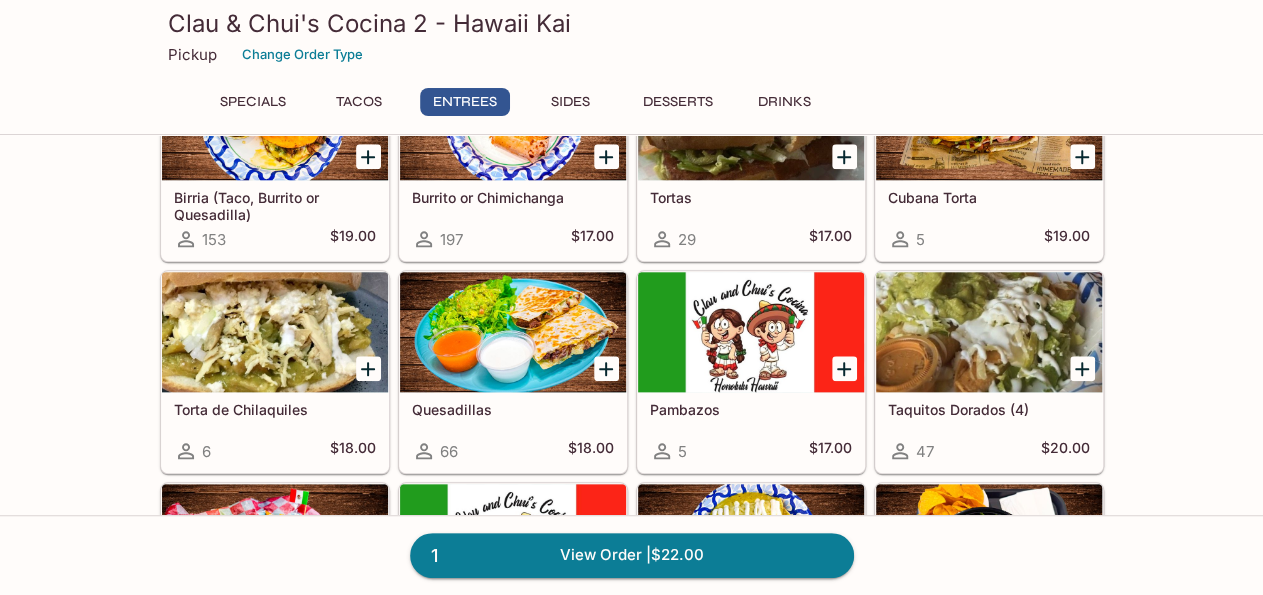 click at bounding box center [513, 332] 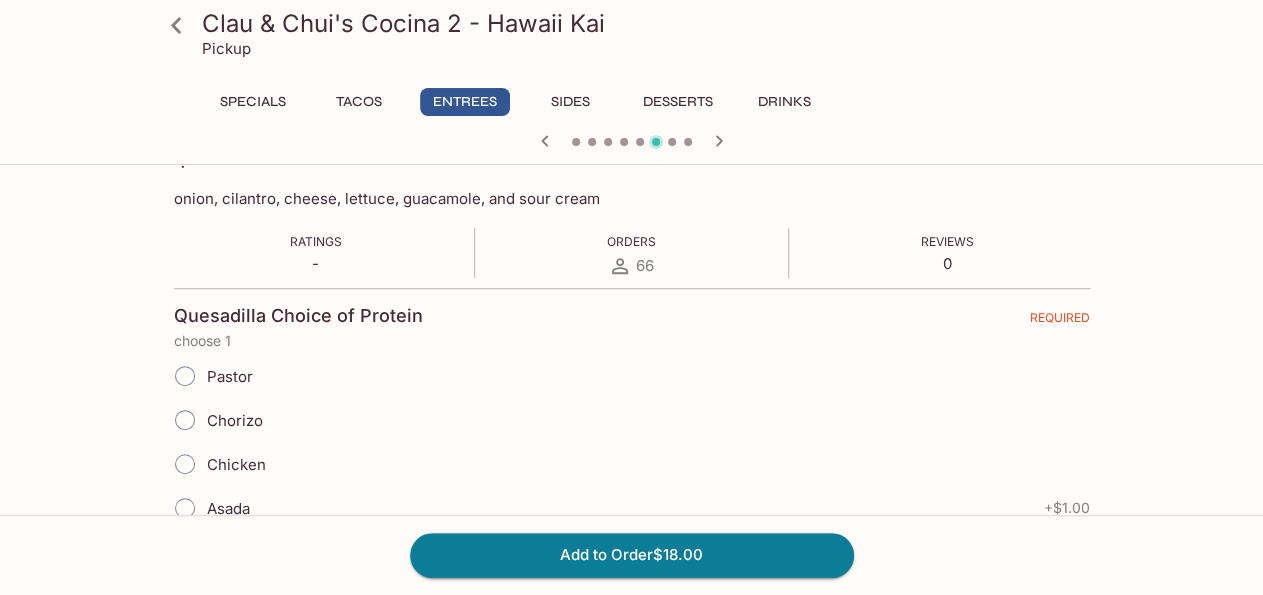 scroll, scrollTop: 416, scrollLeft: 0, axis: vertical 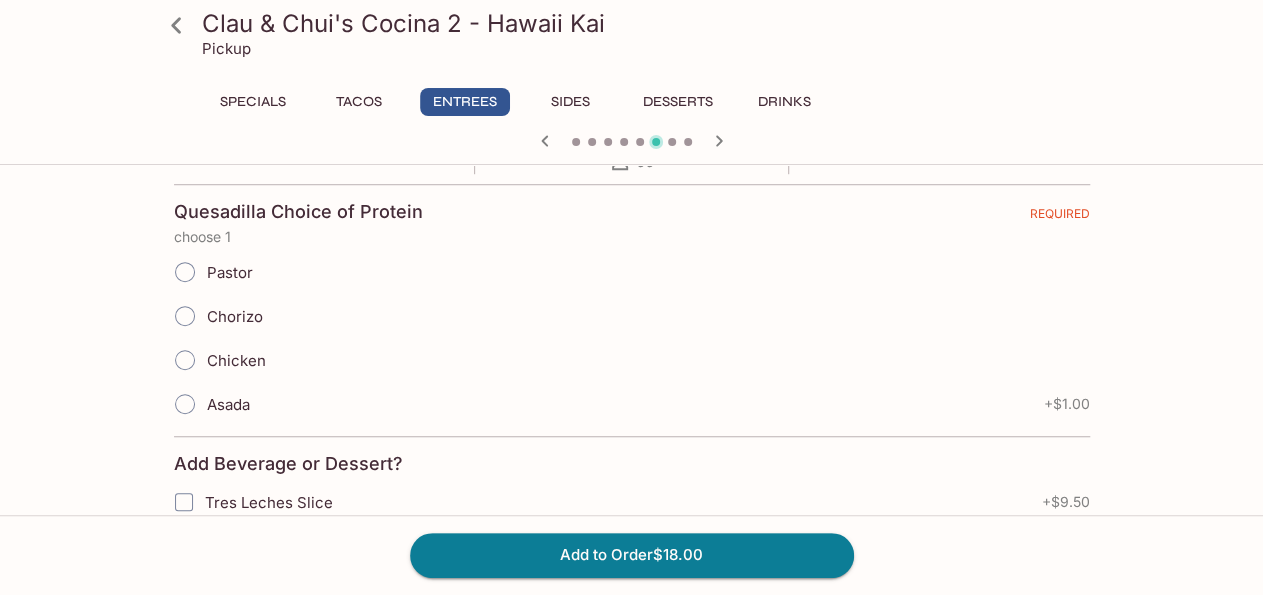 click 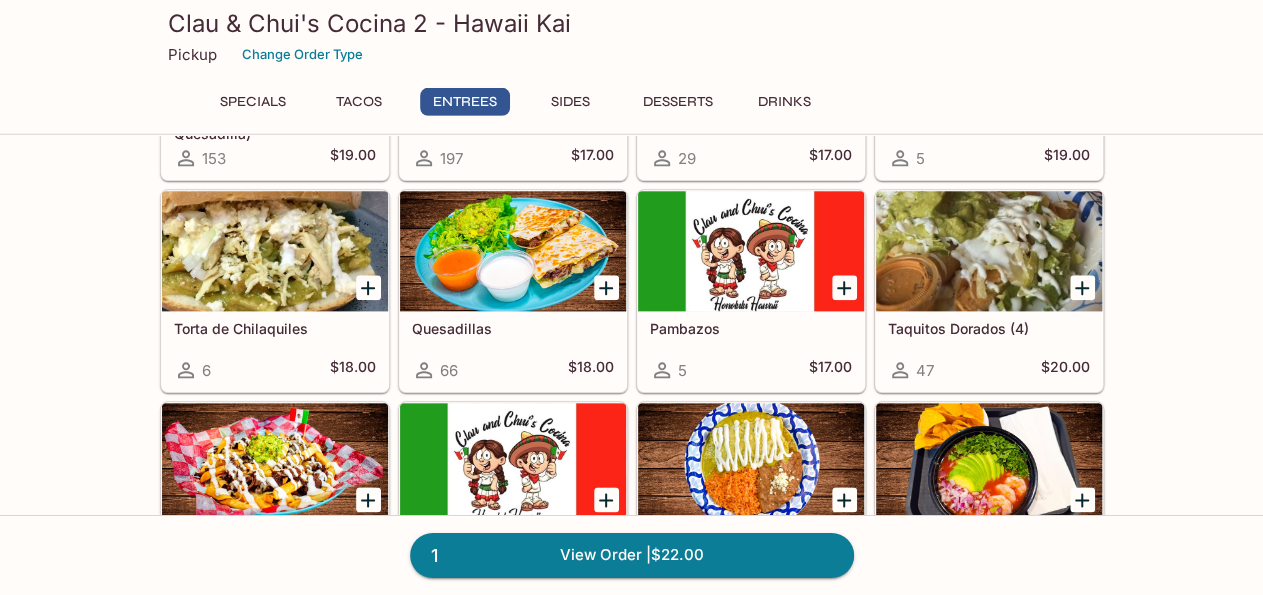scroll, scrollTop: 936, scrollLeft: 0, axis: vertical 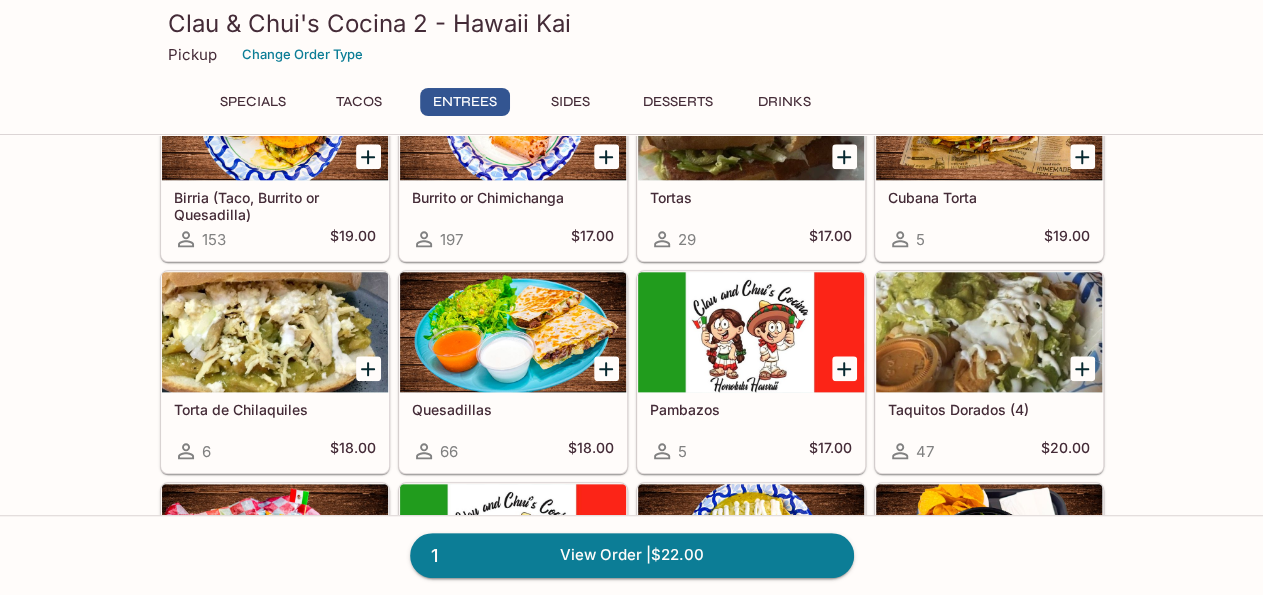 click at bounding box center (513, 332) 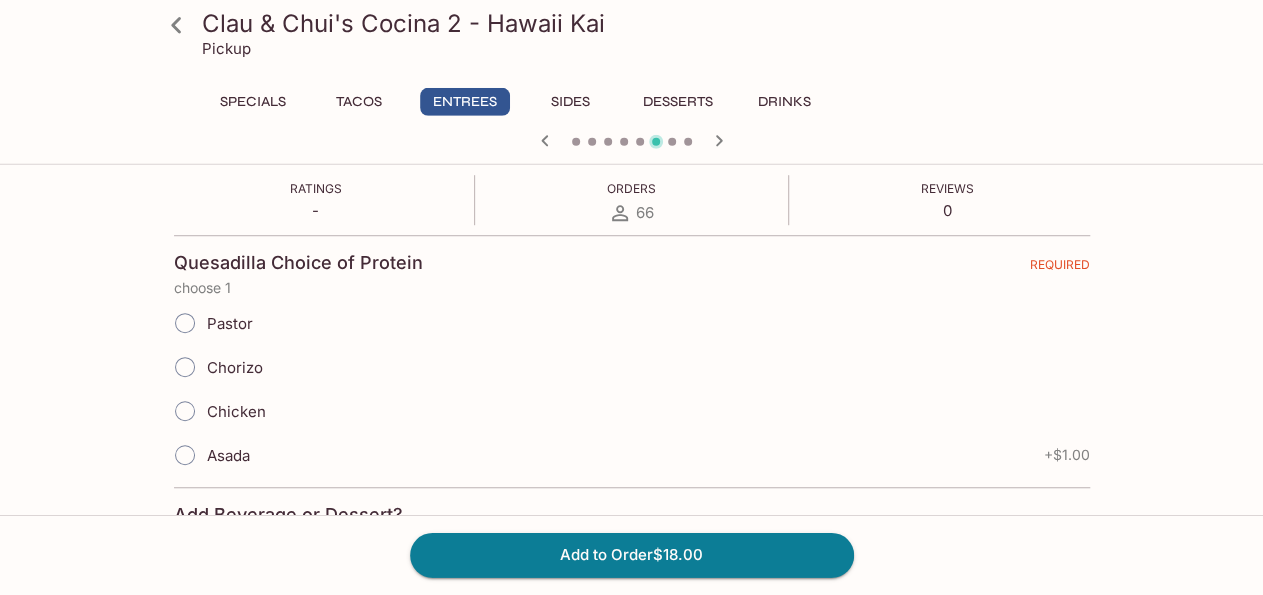 scroll, scrollTop: 416, scrollLeft: 0, axis: vertical 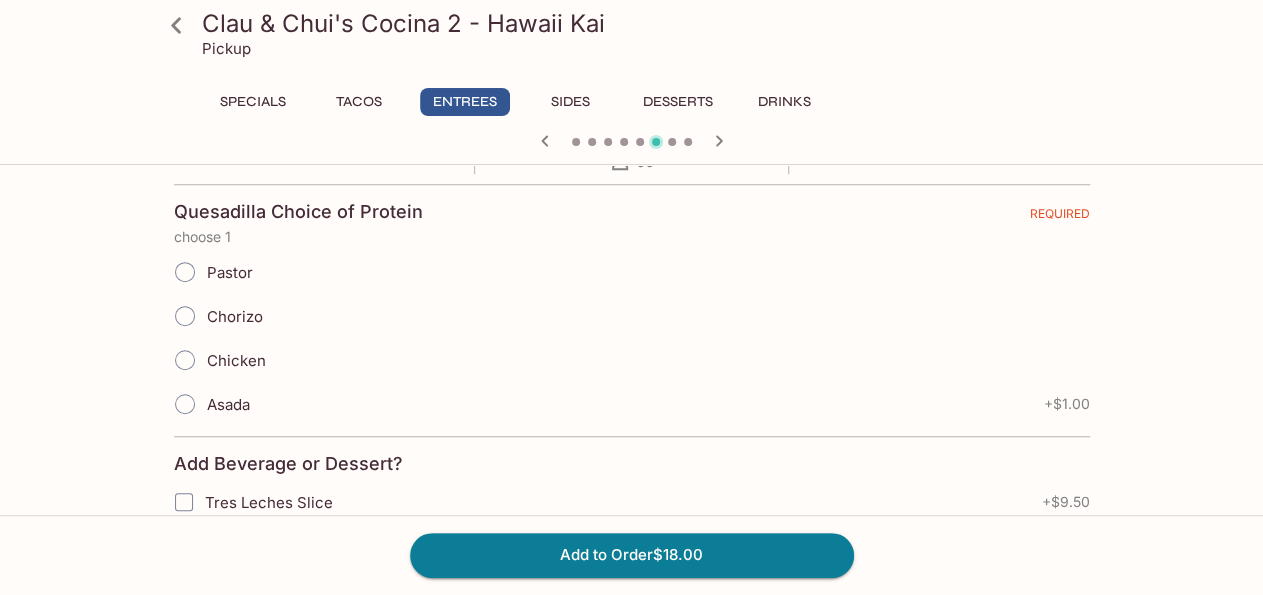 click on "Chorizo" at bounding box center (185, 316) 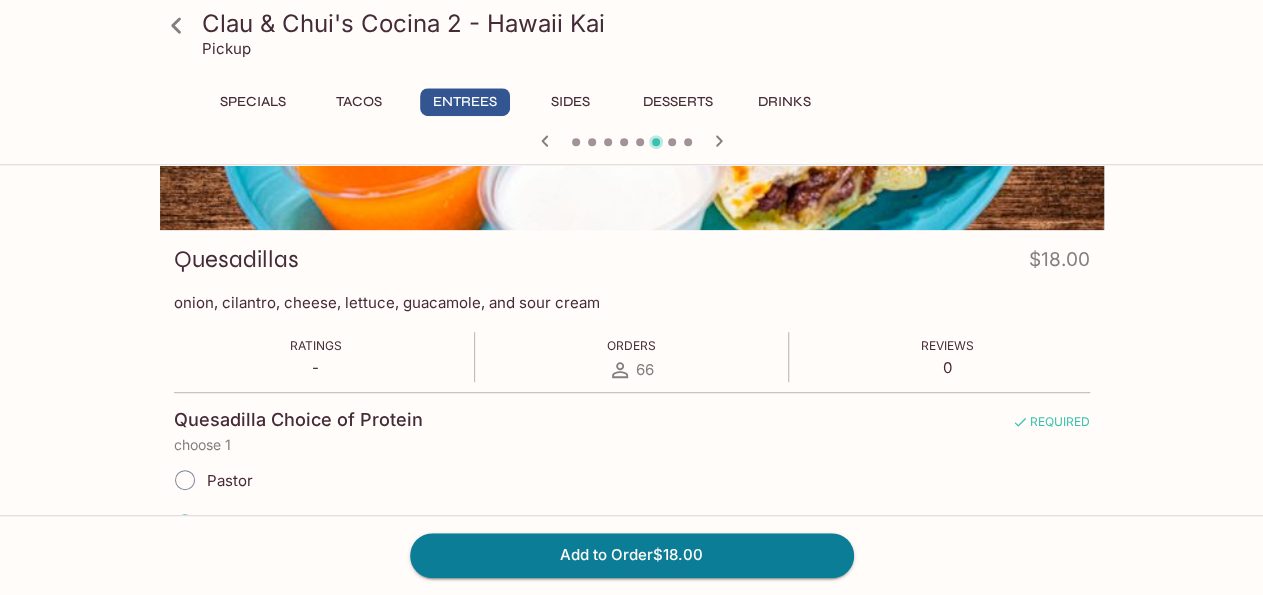 scroll, scrollTop: 0, scrollLeft: 0, axis: both 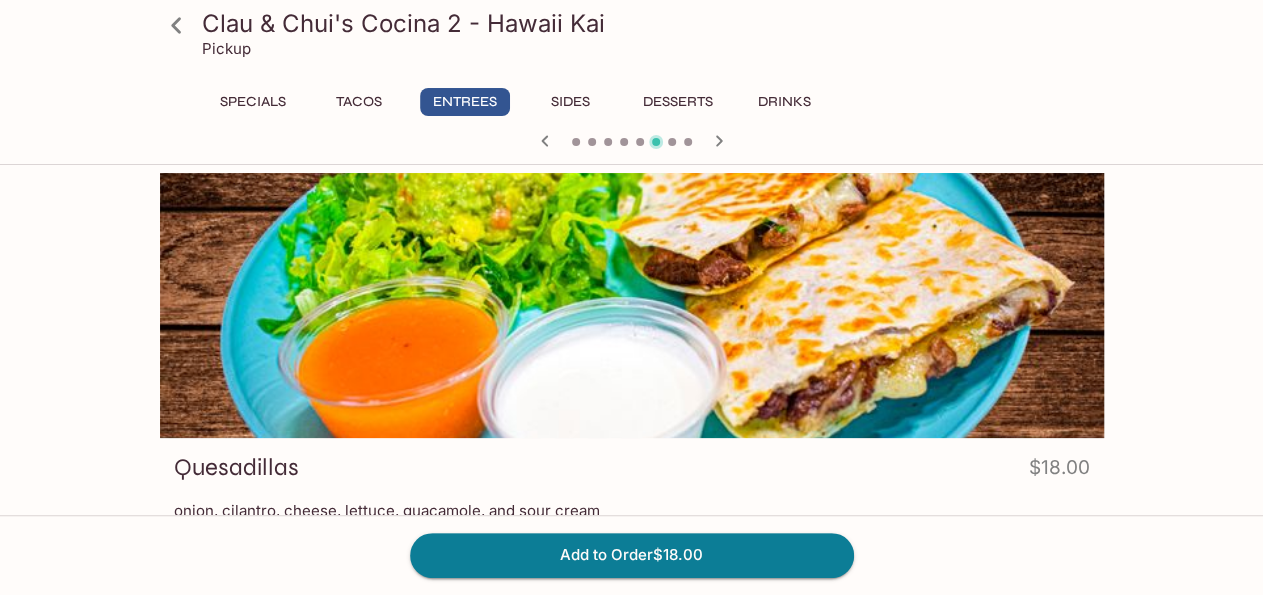 click on "Tacos" at bounding box center [359, 102] 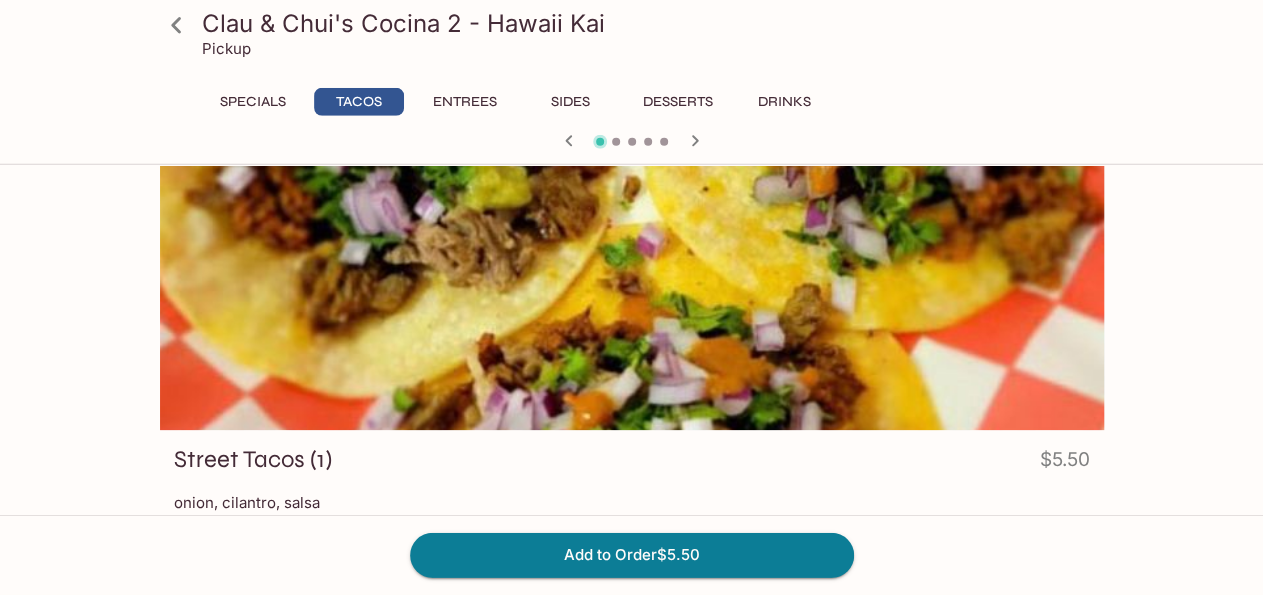 scroll, scrollTop: 0, scrollLeft: 0, axis: both 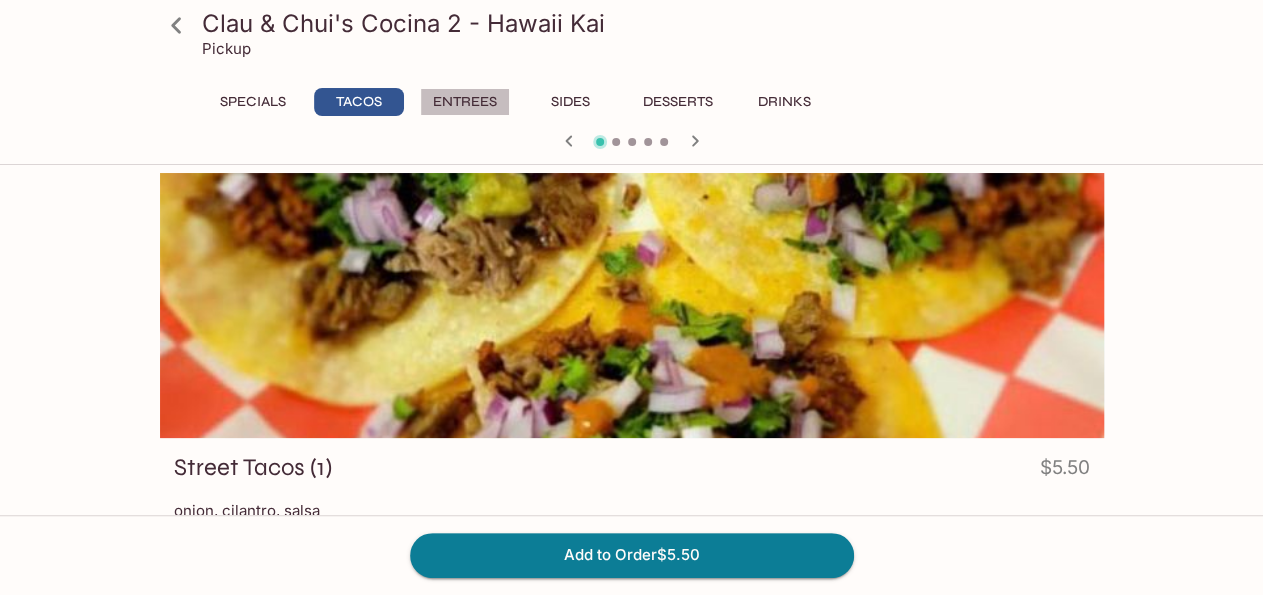 click on "Entrees" at bounding box center (465, 102) 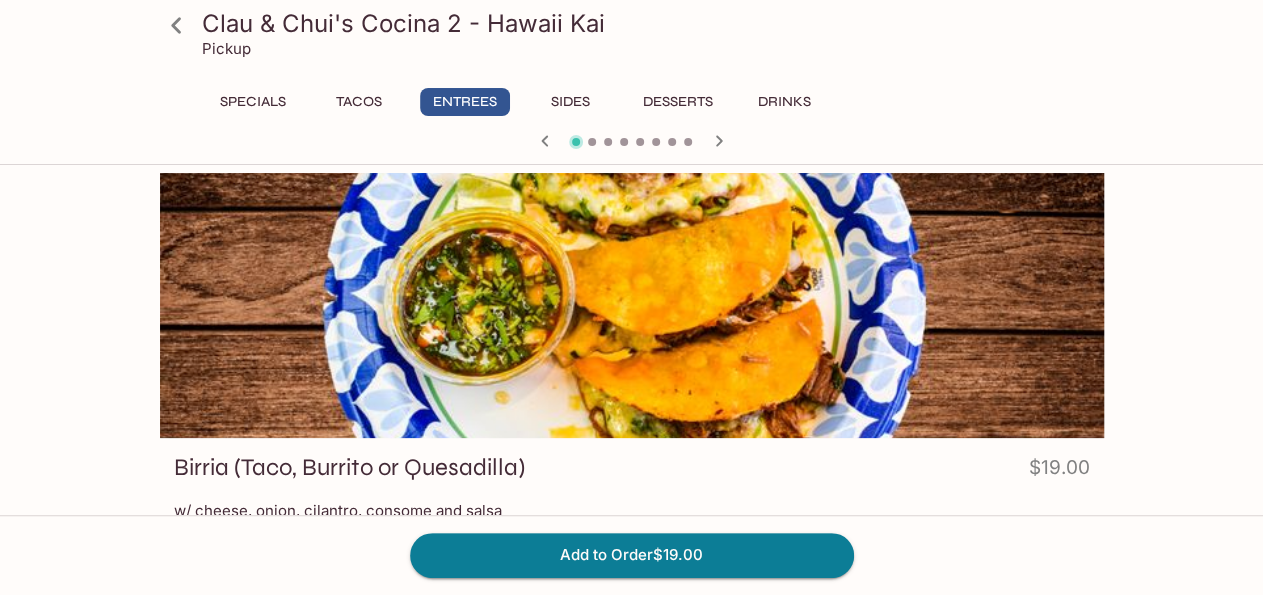 click on "Tacos" at bounding box center (359, 102) 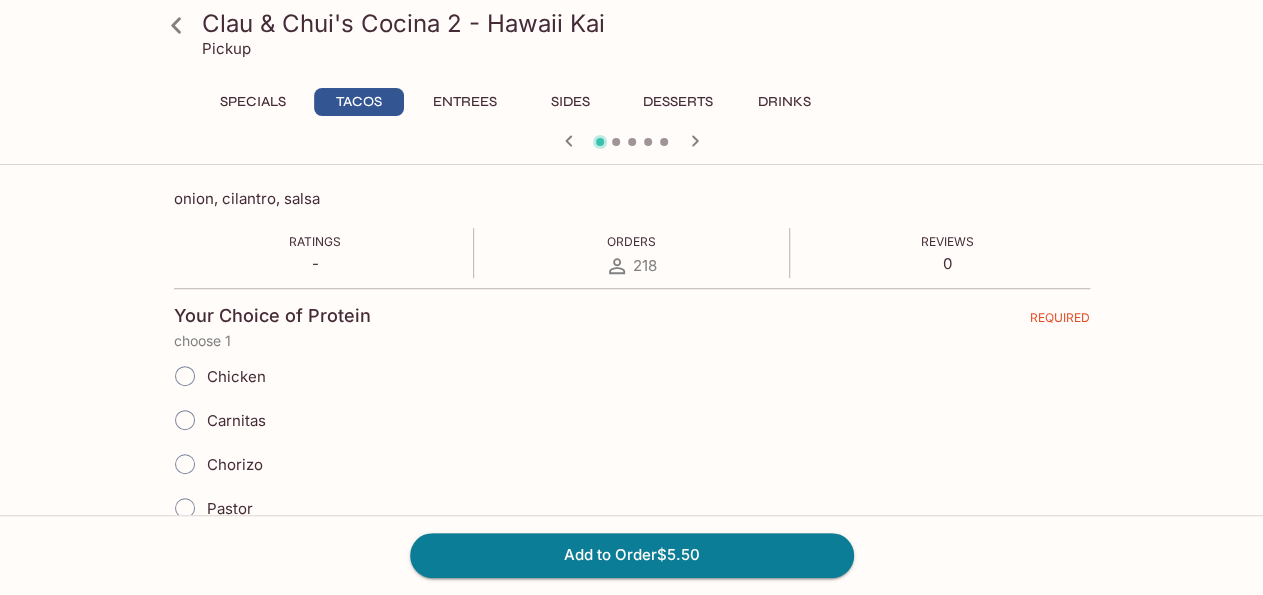 scroll, scrollTop: 416, scrollLeft: 0, axis: vertical 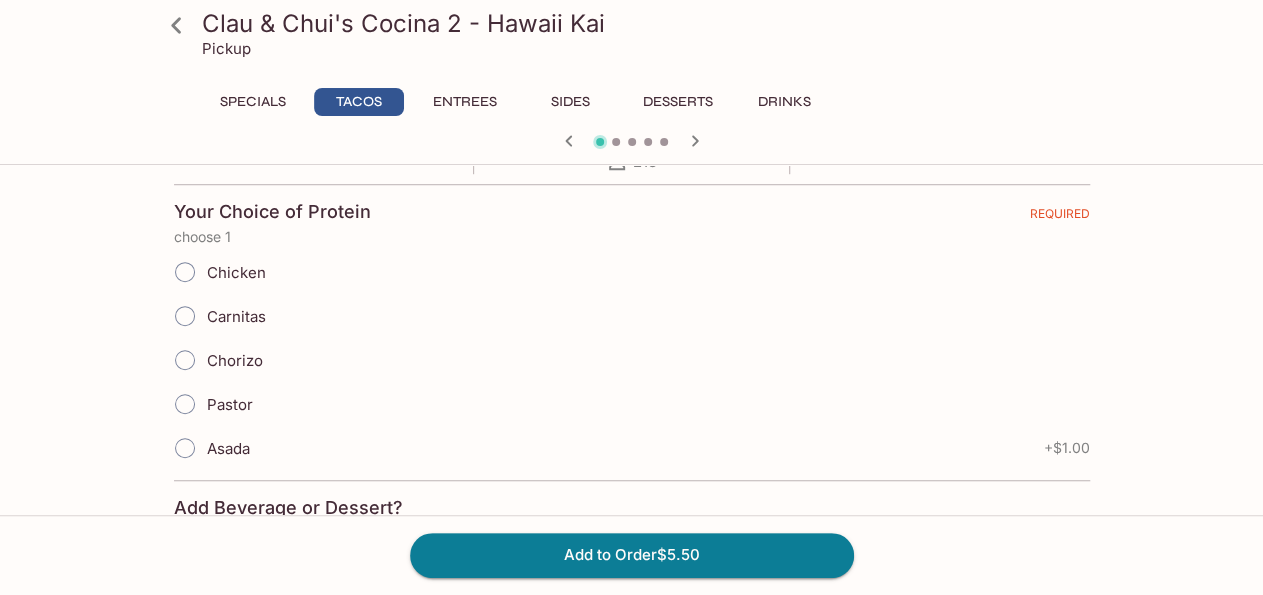 click on "Chorizo" at bounding box center (185, 360) 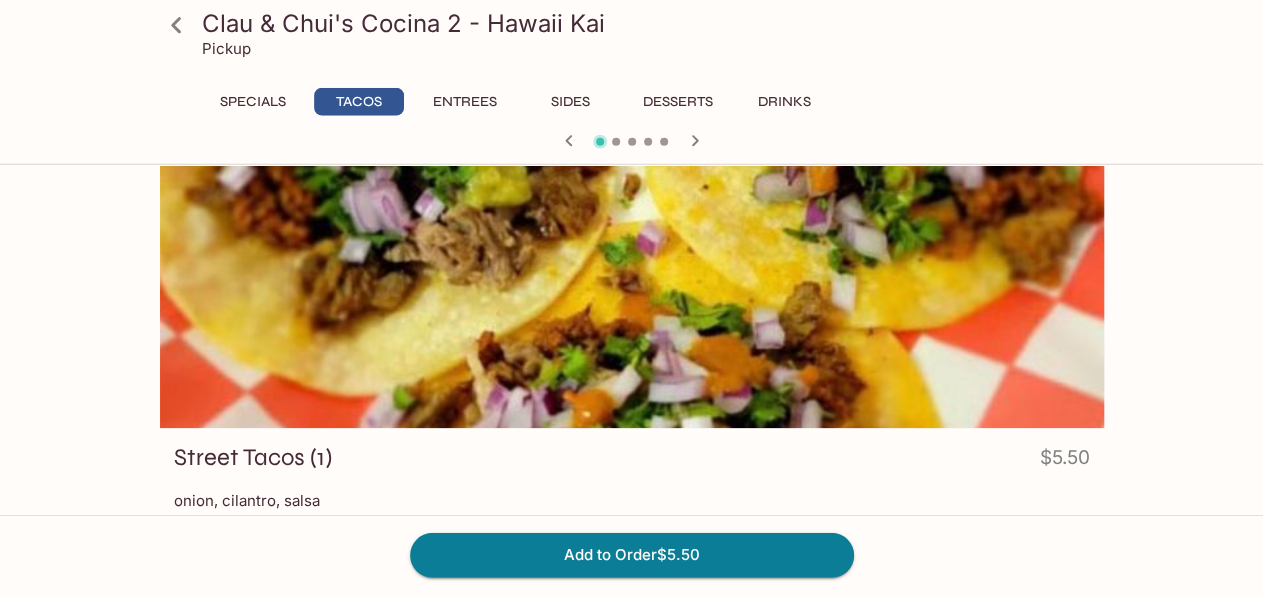 scroll, scrollTop: 0, scrollLeft: 0, axis: both 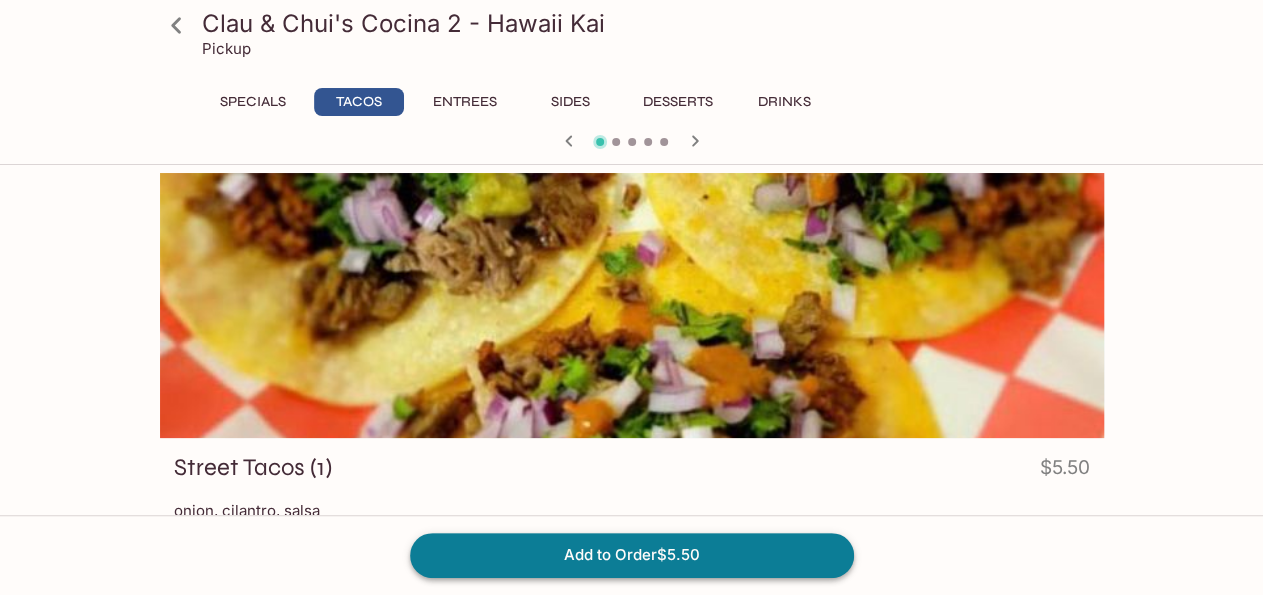 click on "Add to Order  $5.50" at bounding box center (632, 555) 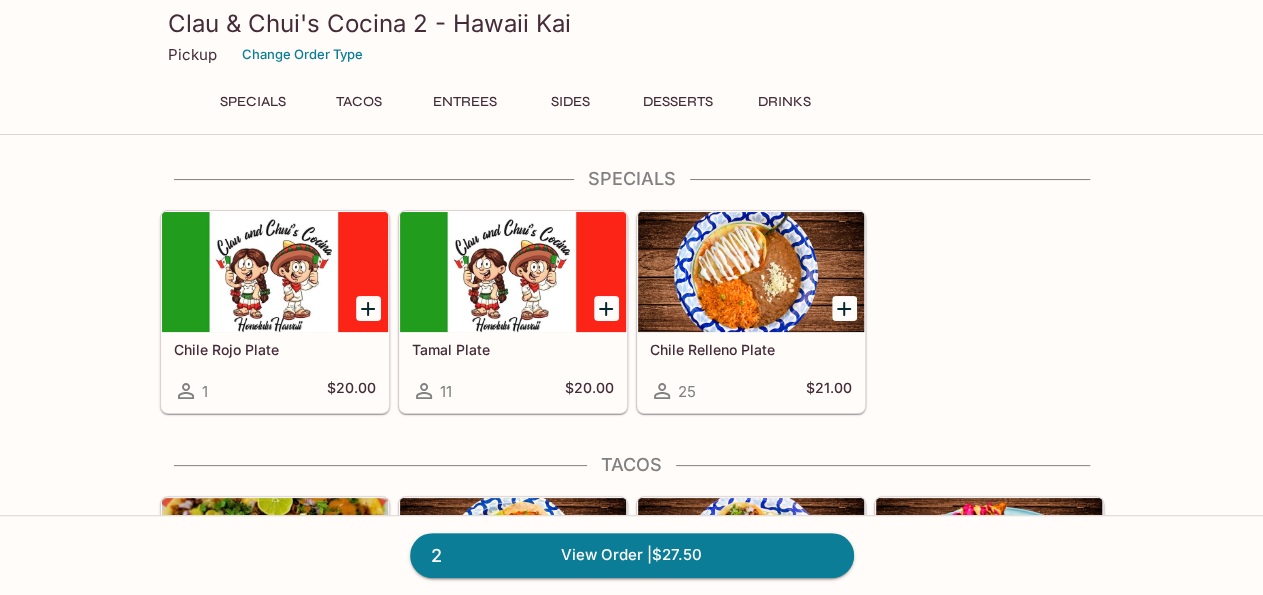 click on "Tacos" at bounding box center (359, 102) 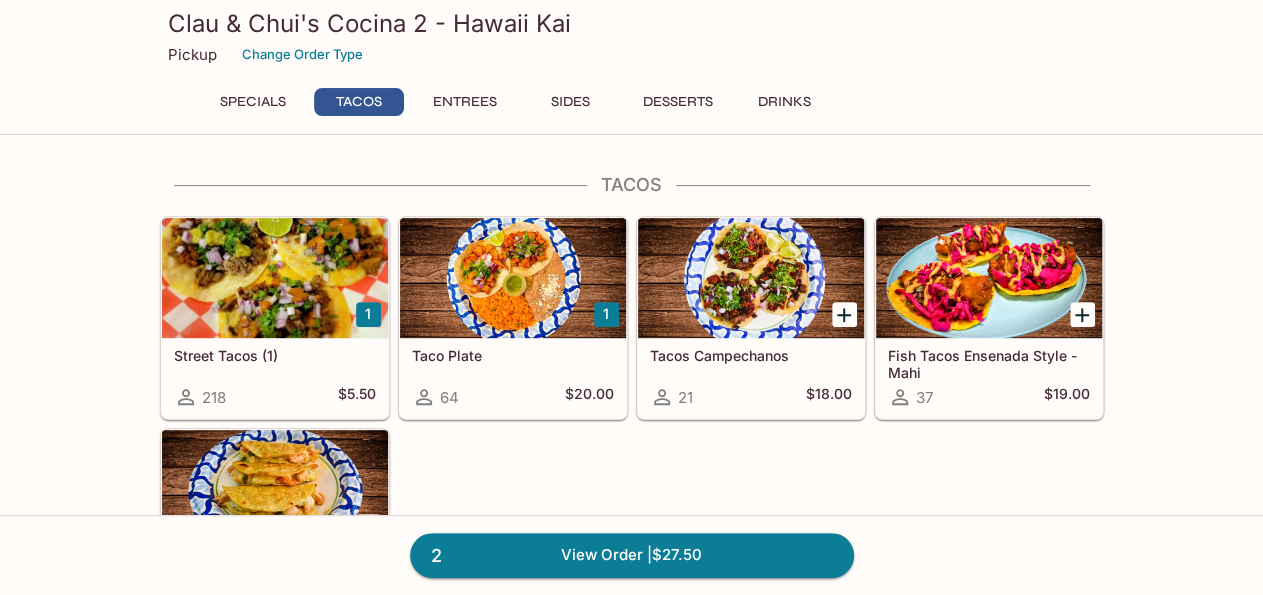scroll, scrollTop: 282, scrollLeft: 0, axis: vertical 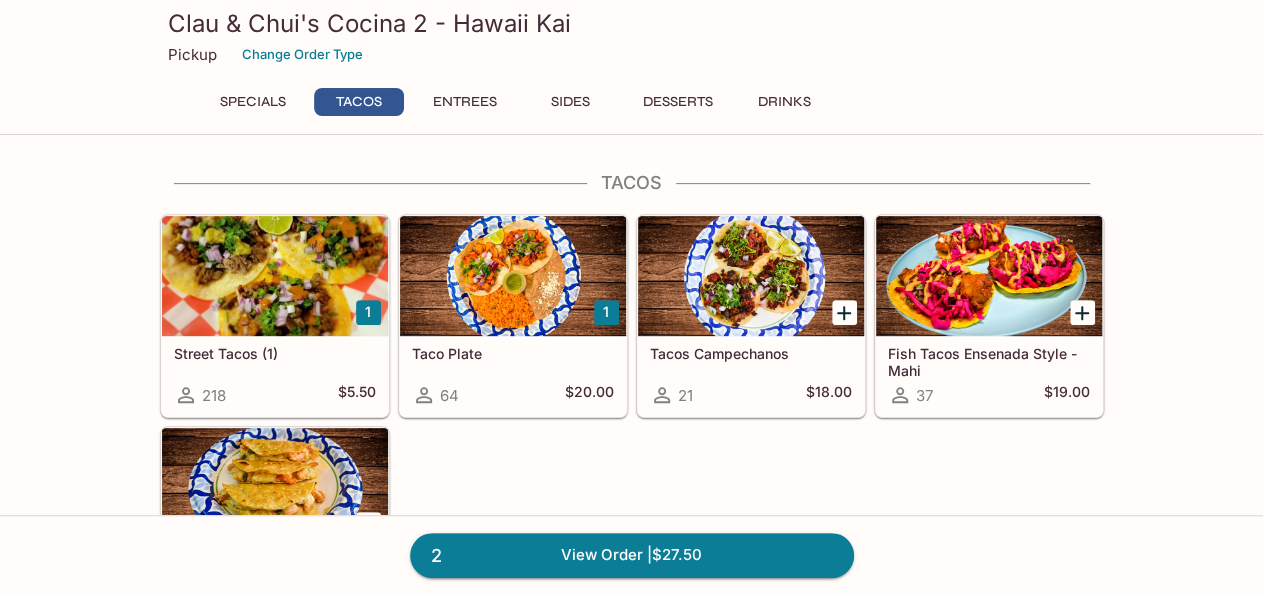 click at bounding box center (275, 276) 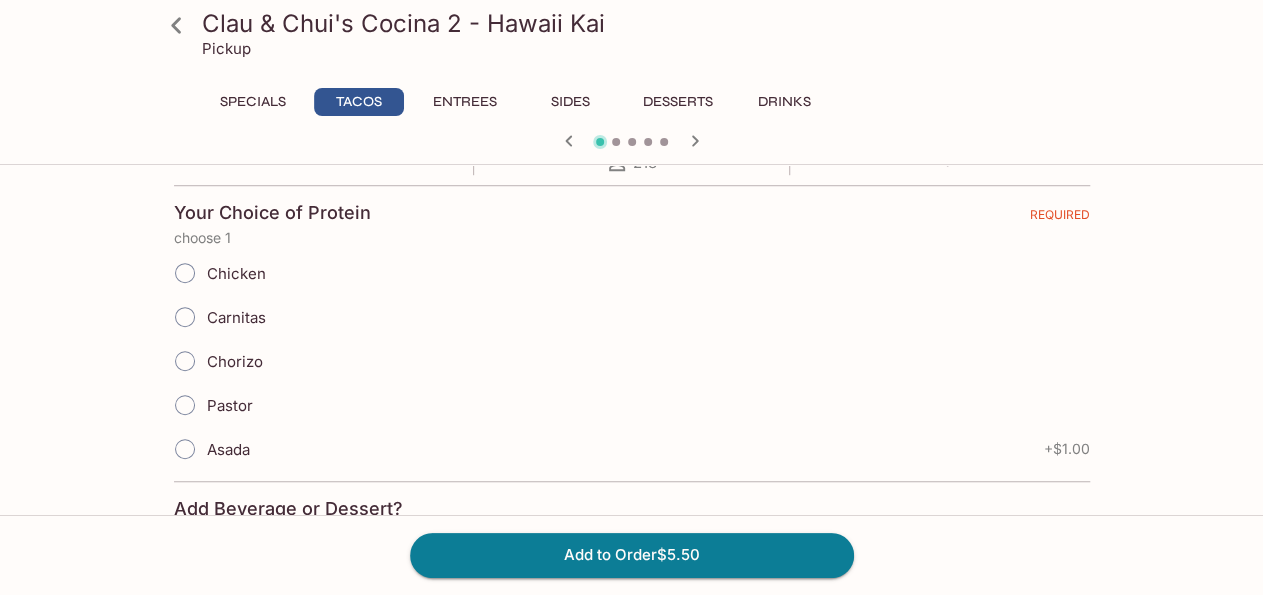 scroll, scrollTop: 416, scrollLeft: 0, axis: vertical 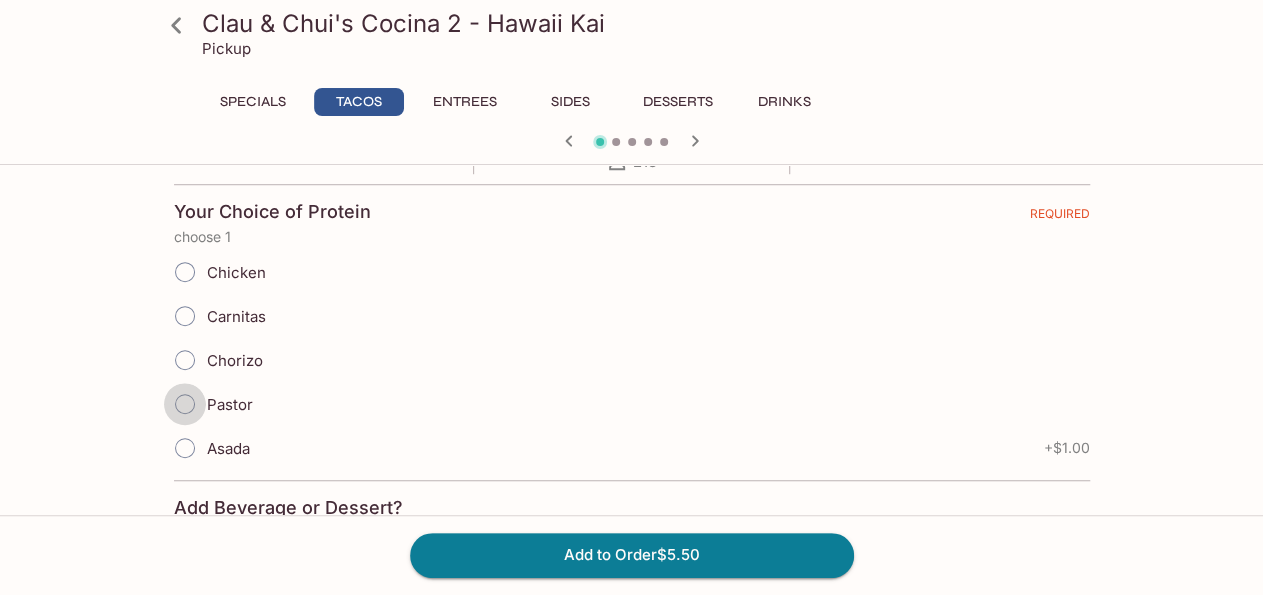 click on "Pastor" at bounding box center (185, 404) 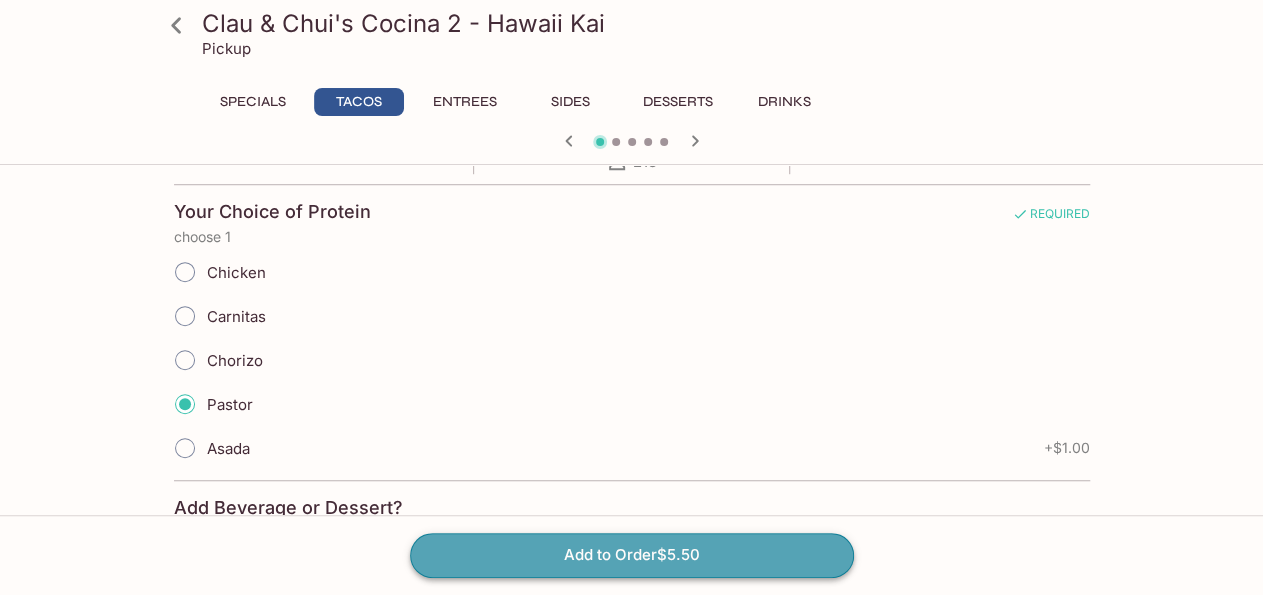click on "Add to Order  $5.50" at bounding box center [632, 555] 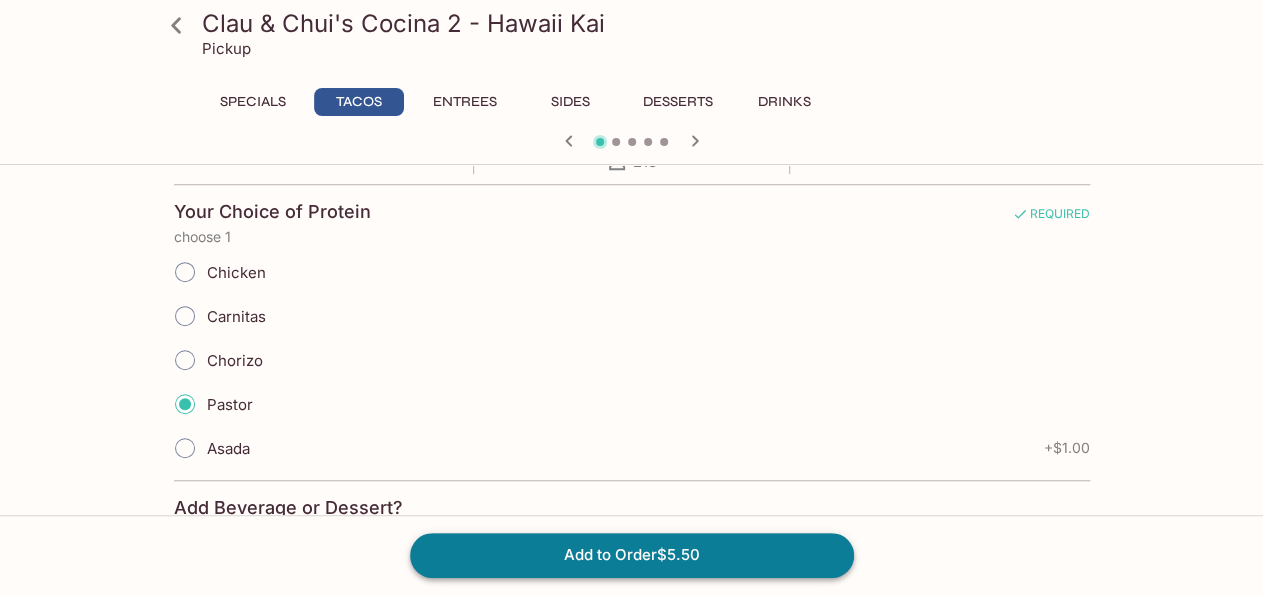 scroll, scrollTop: 0, scrollLeft: 0, axis: both 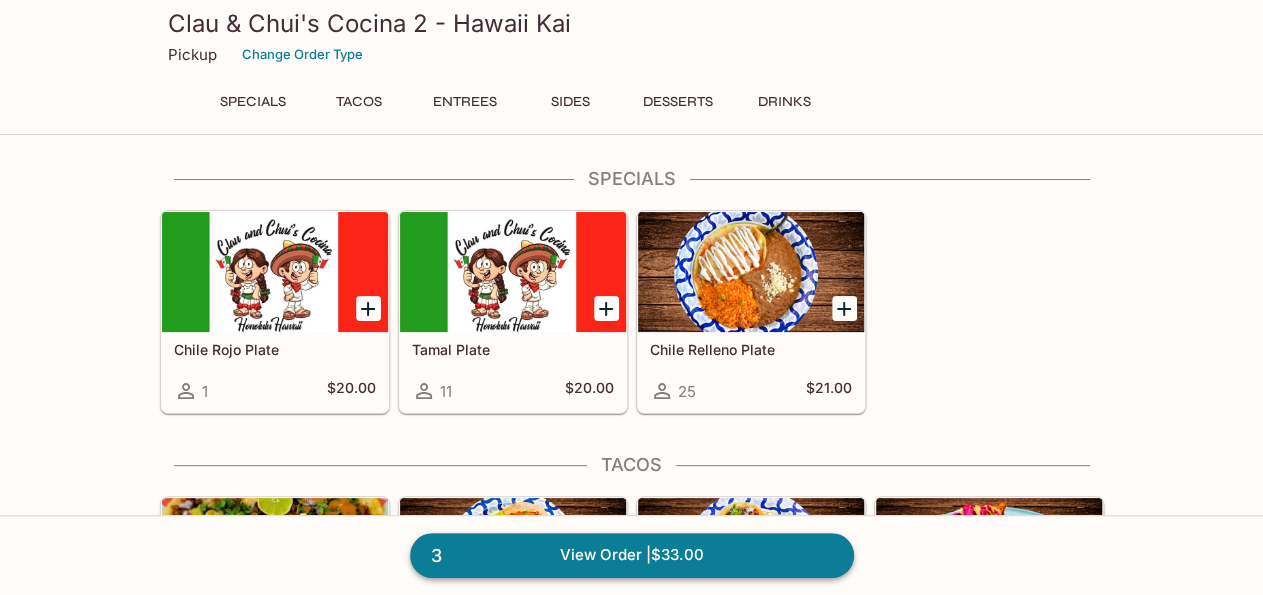 click on "3 View Order | $[PRICE]" at bounding box center [632, 555] 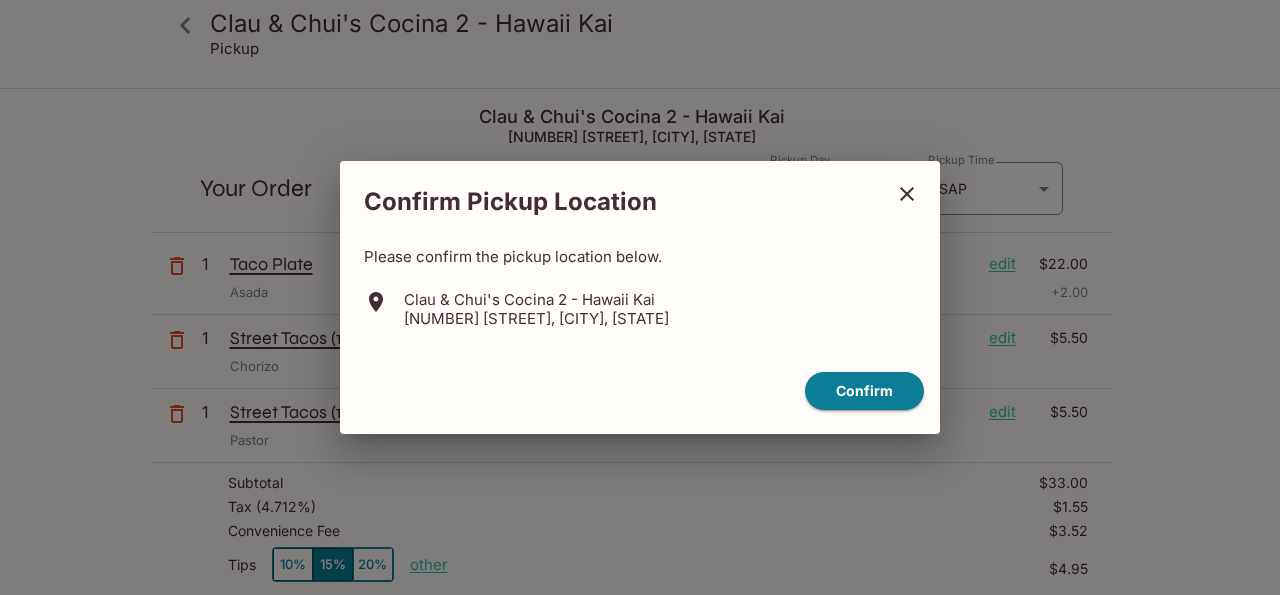 click 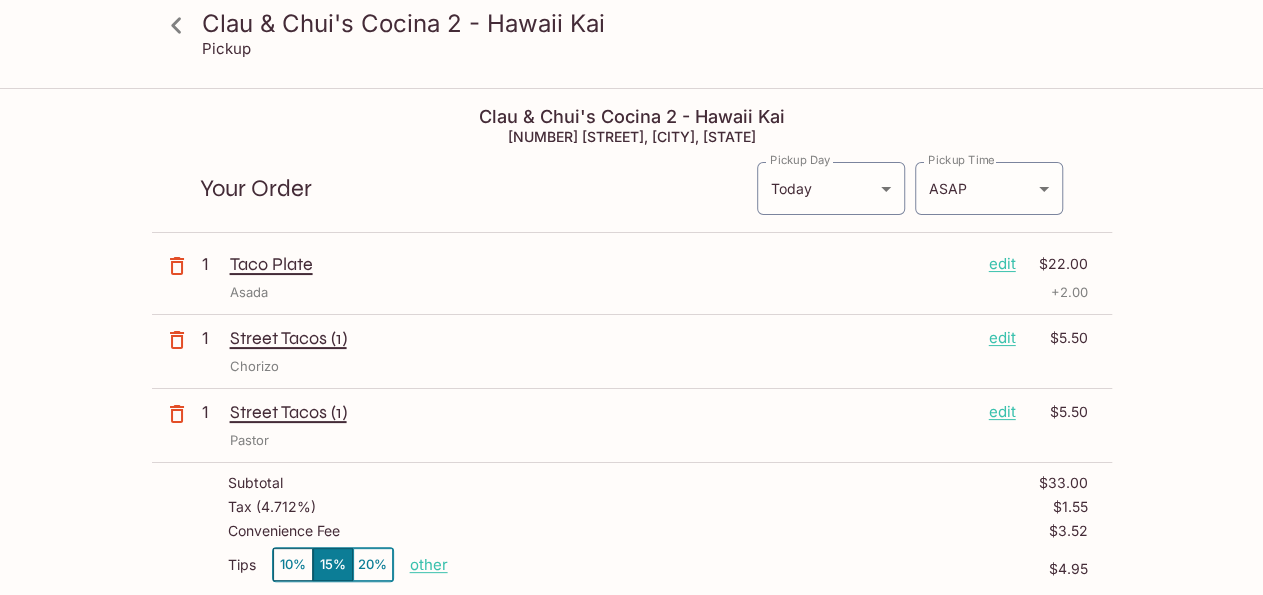 scroll, scrollTop: 104, scrollLeft: 0, axis: vertical 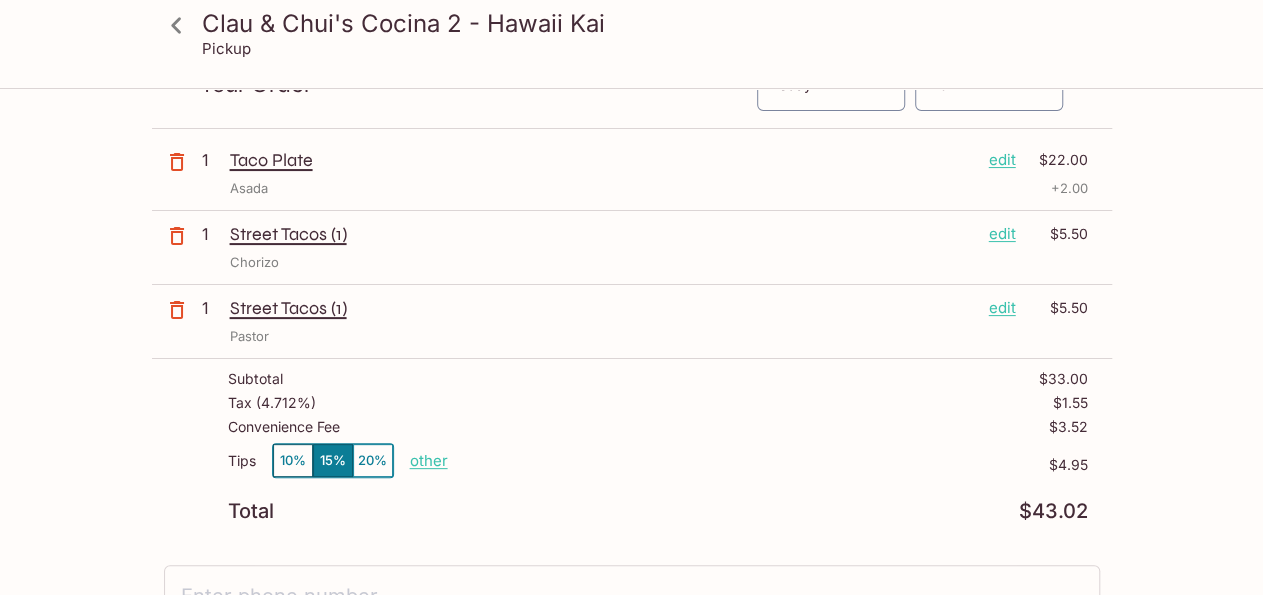 click on "other" at bounding box center [429, 460] 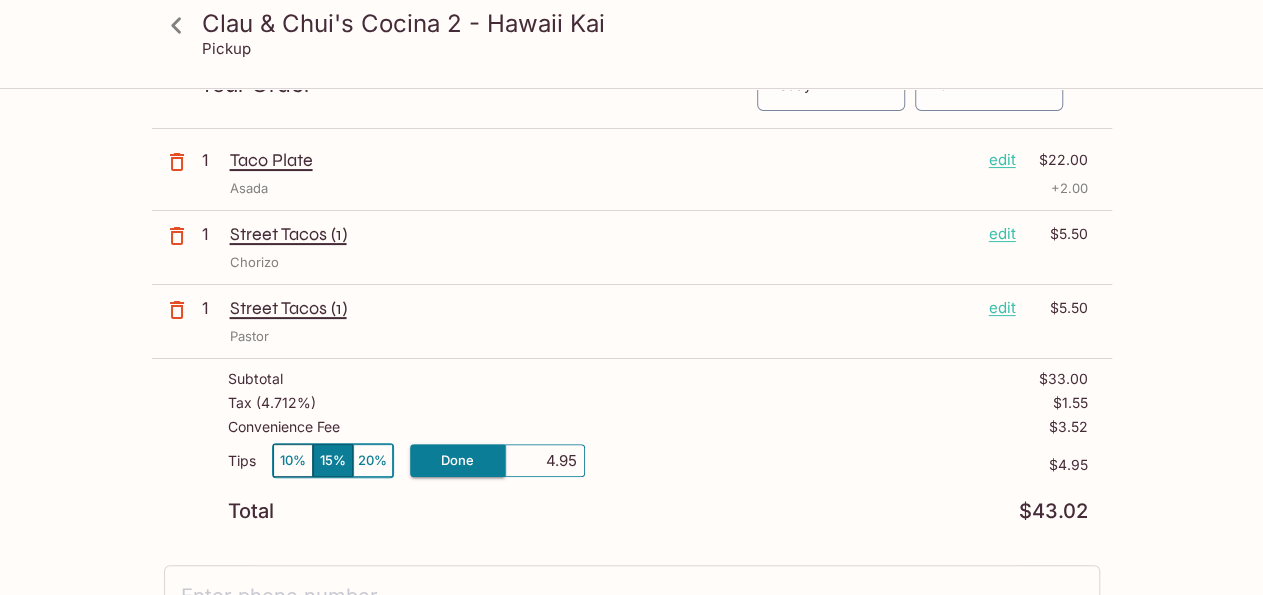 drag, startPoint x: 546, startPoint y: 457, endPoint x: 625, endPoint y: 453, distance: 79.101204 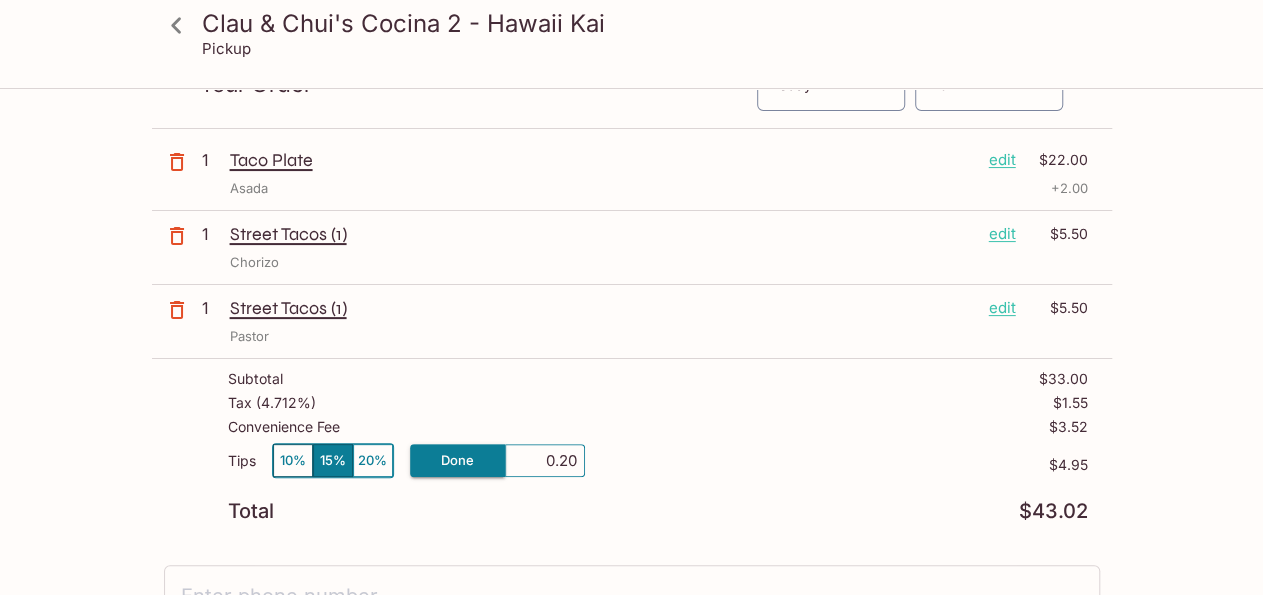 type on "2.00" 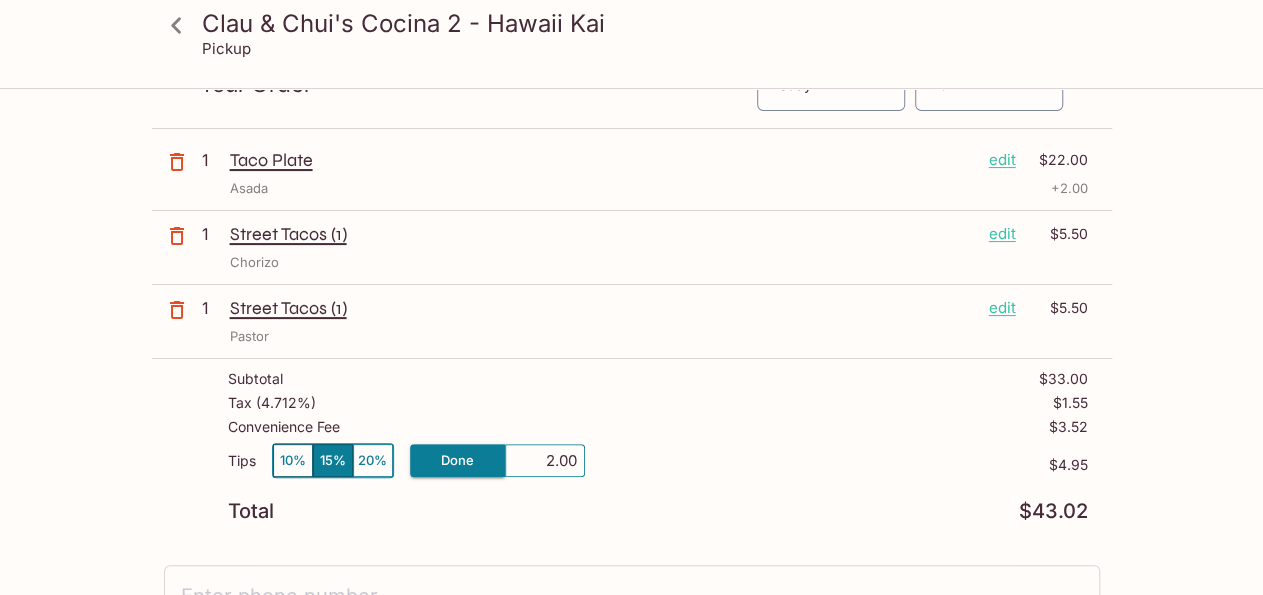 scroll, scrollTop: 0, scrollLeft: 0, axis: both 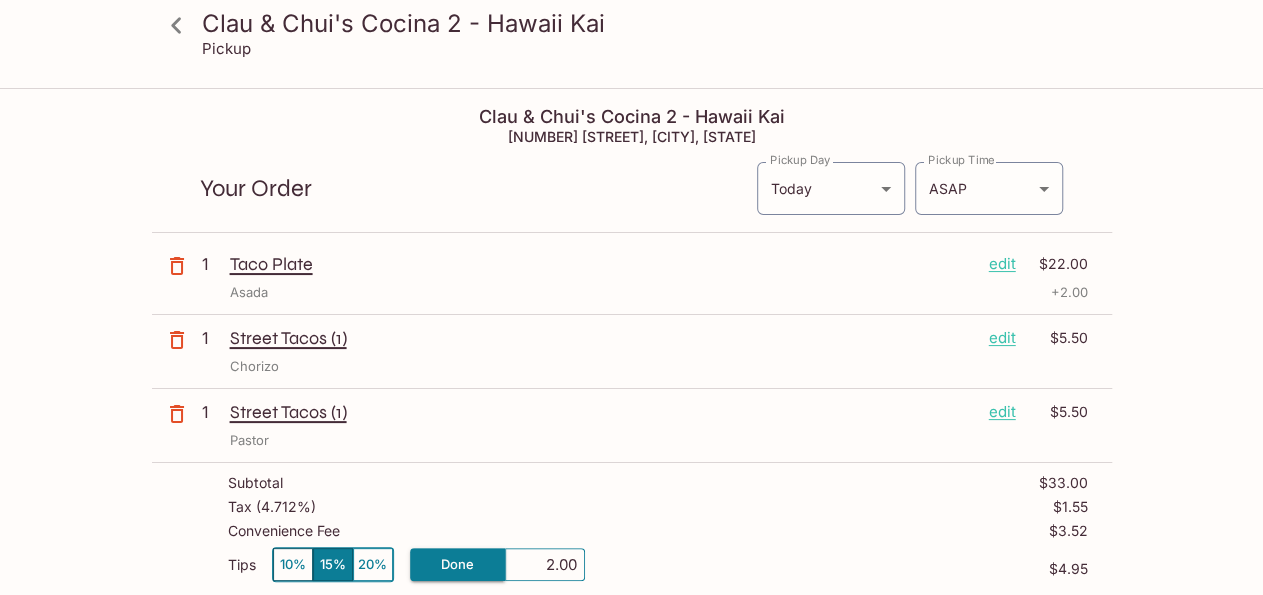 click 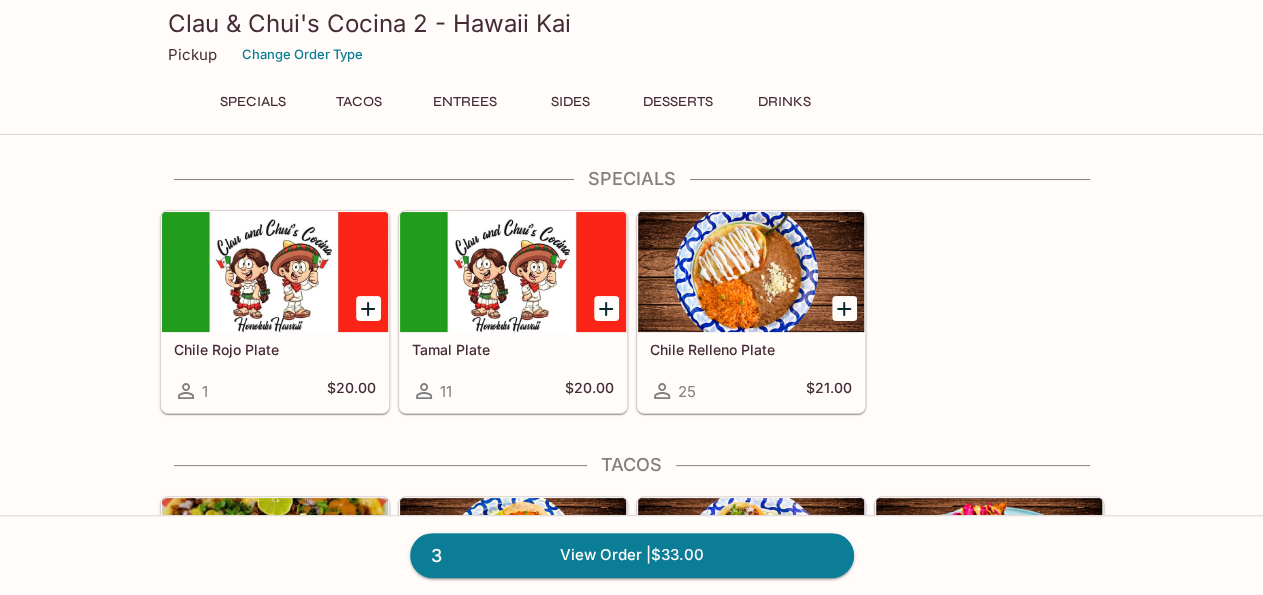 click on "Entrees" at bounding box center (465, 102) 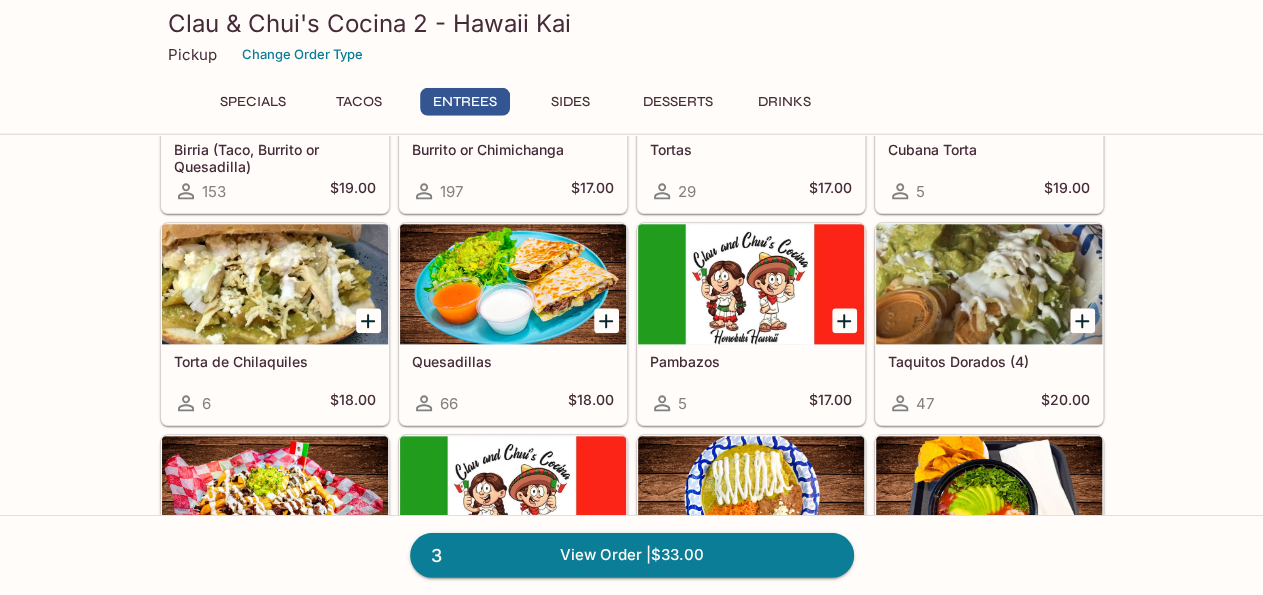 scroll, scrollTop: 986, scrollLeft: 0, axis: vertical 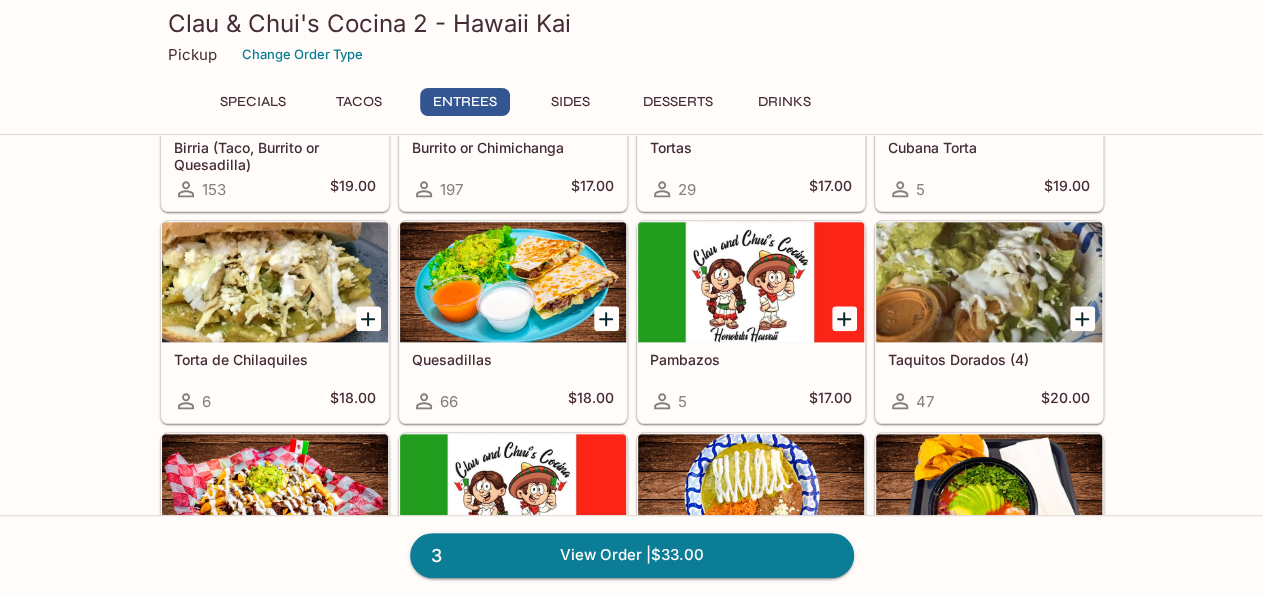 click at bounding box center [513, 282] 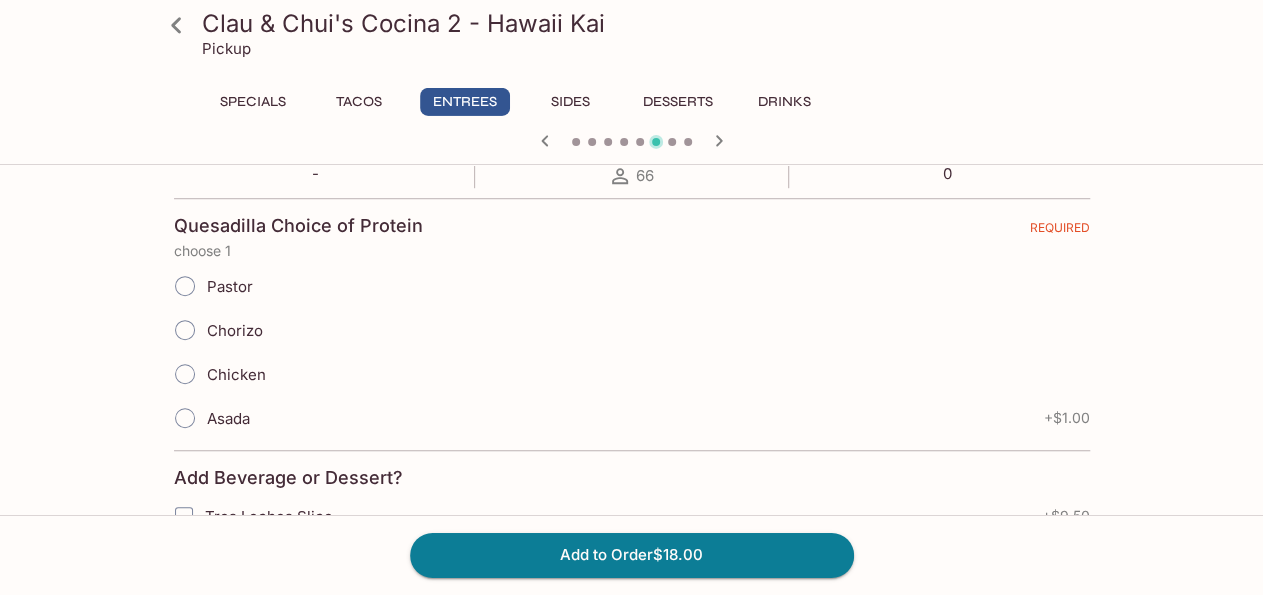 scroll, scrollTop: 416, scrollLeft: 0, axis: vertical 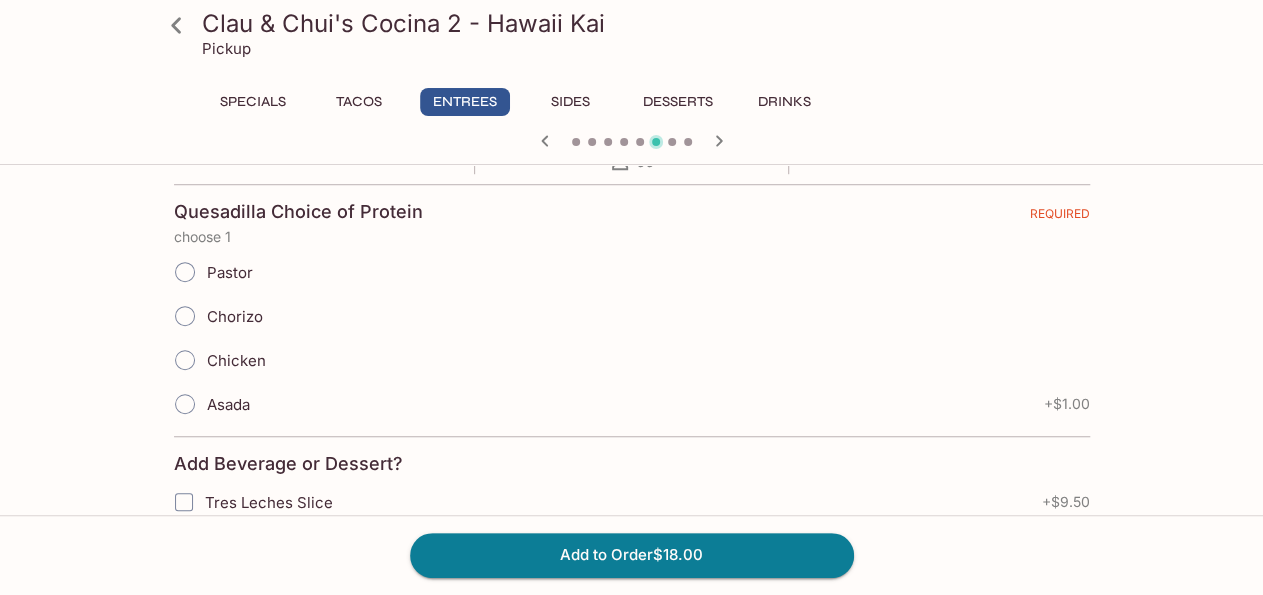 click on "Asada" at bounding box center (185, 404) 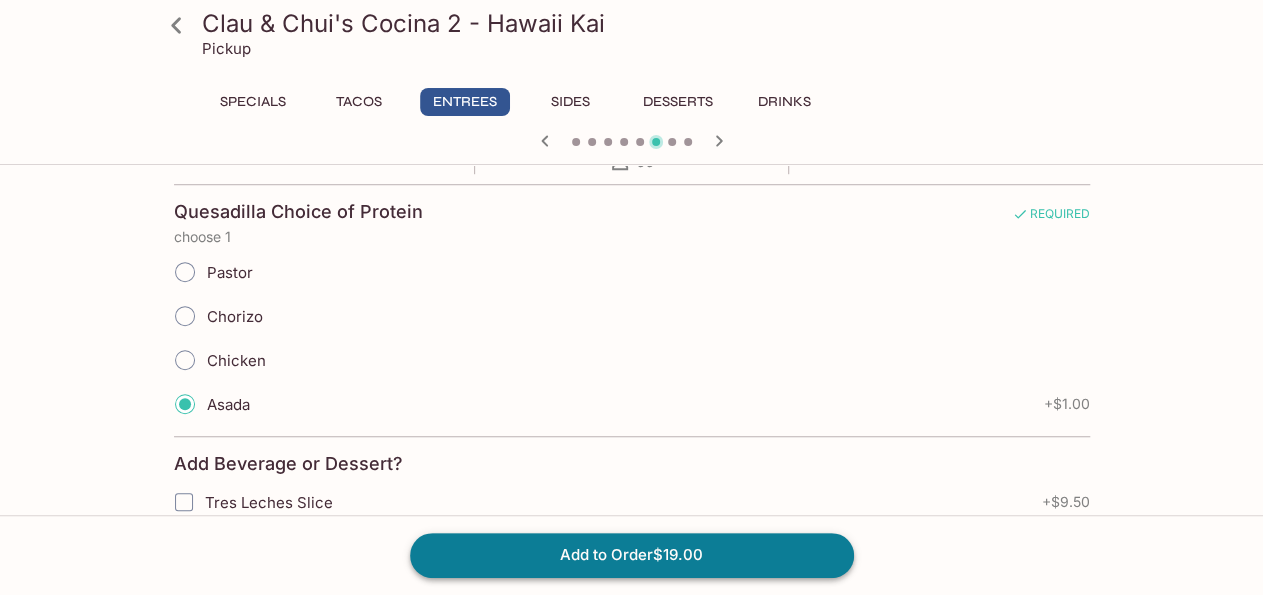 click on "Add to Order  $[PRICE]" at bounding box center (632, 555) 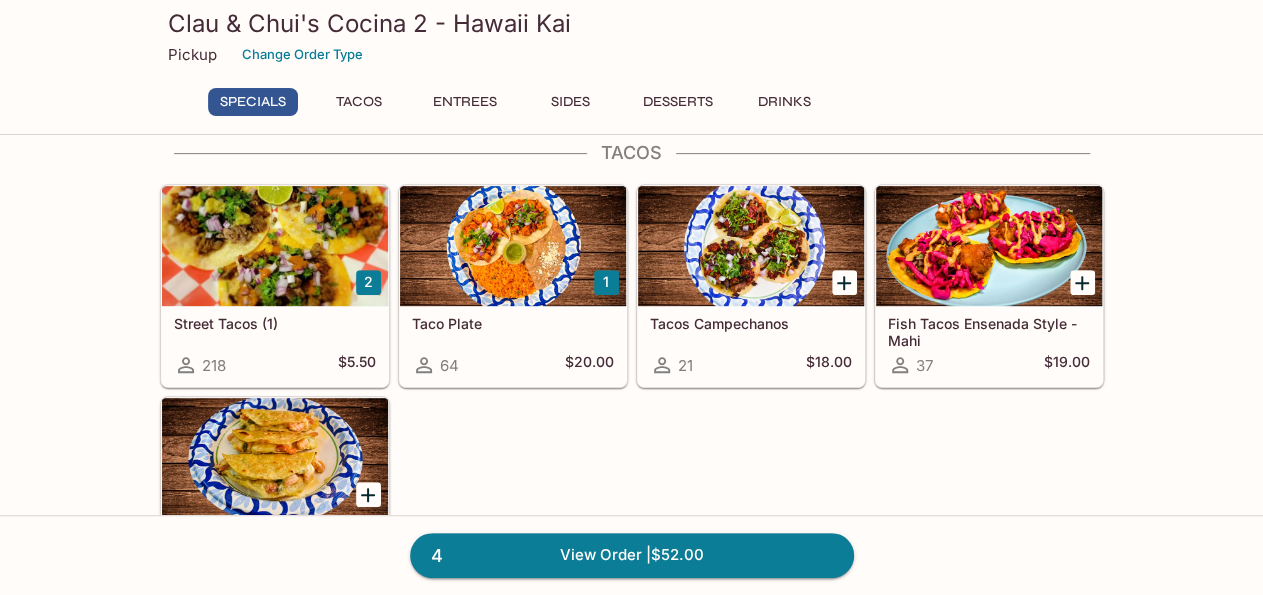scroll, scrollTop: 208, scrollLeft: 0, axis: vertical 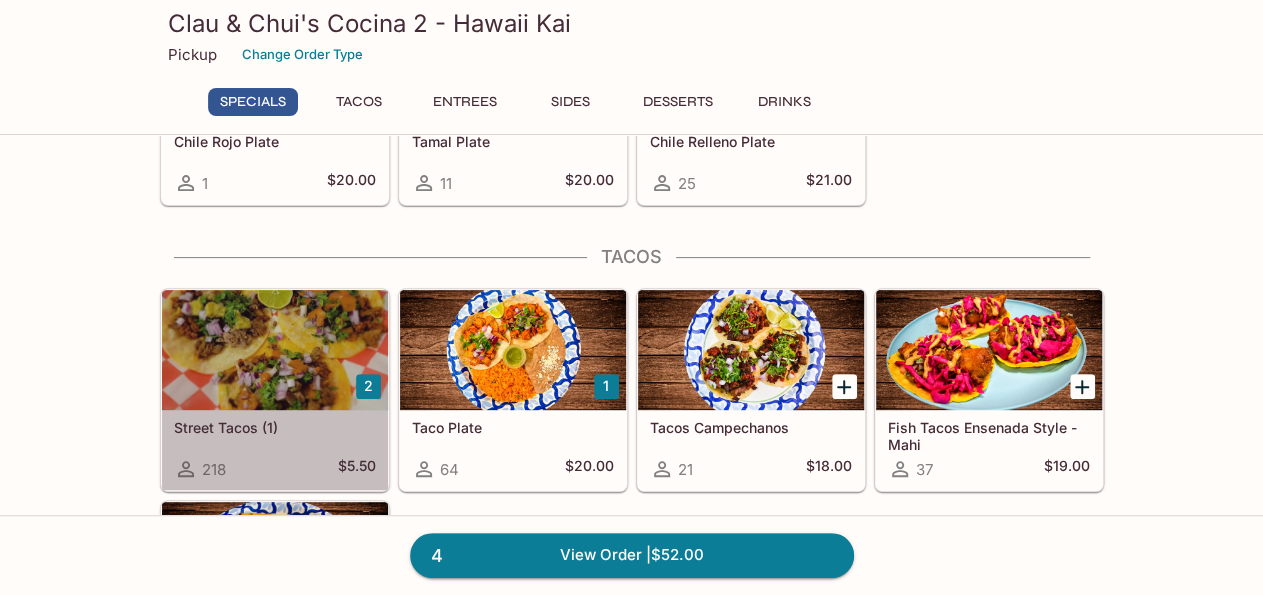 click at bounding box center (275, 350) 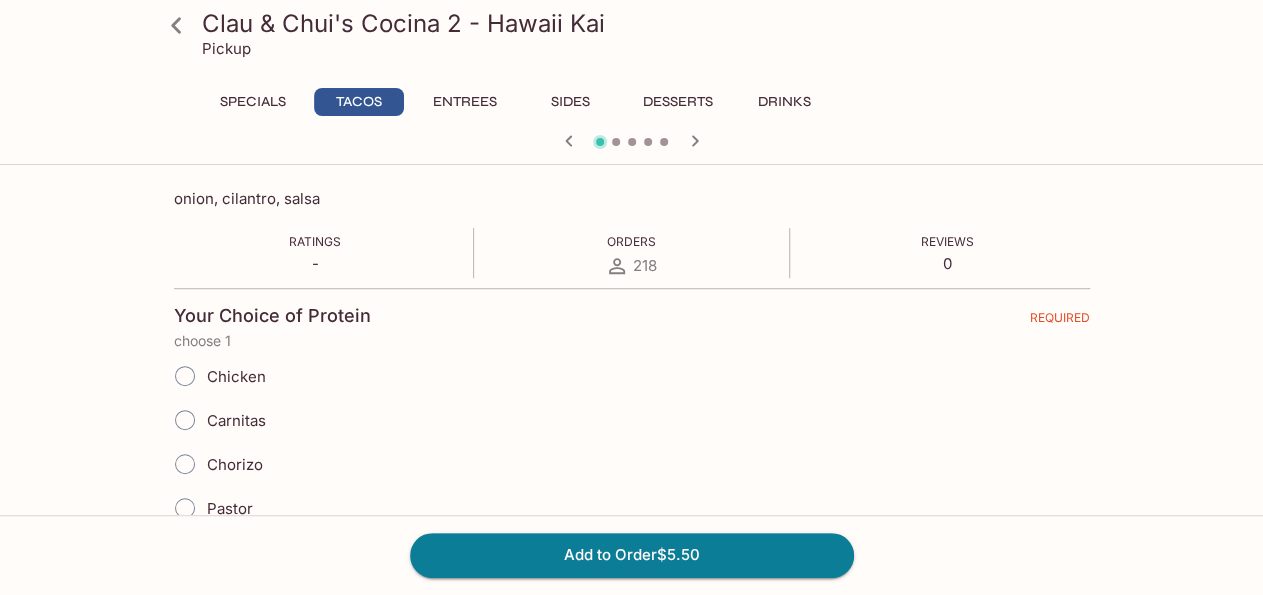 scroll, scrollTop: 416, scrollLeft: 0, axis: vertical 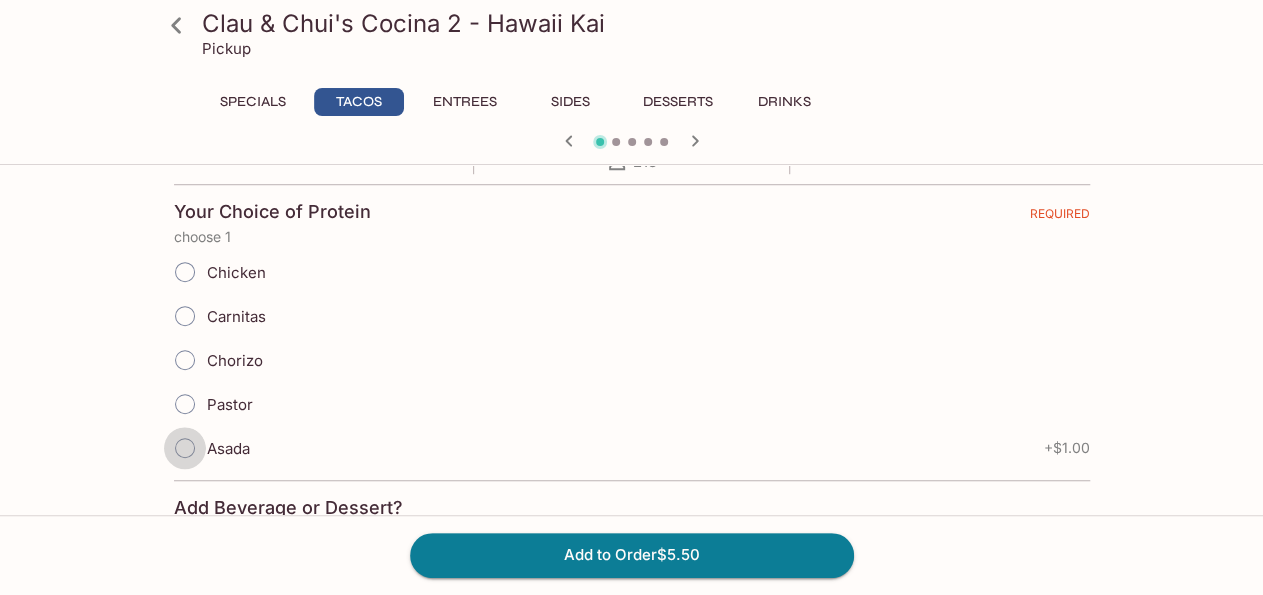 click on "Asada" at bounding box center (185, 448) 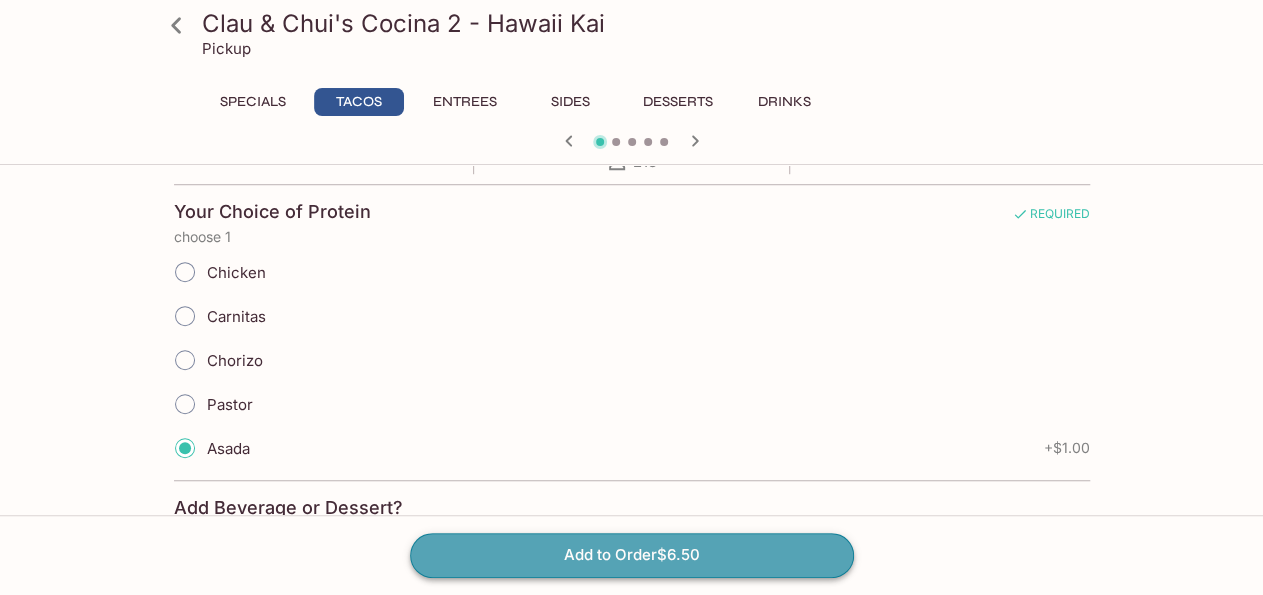 click on "Add to Order  $[PRICE]" at bounding box center (632, 555) 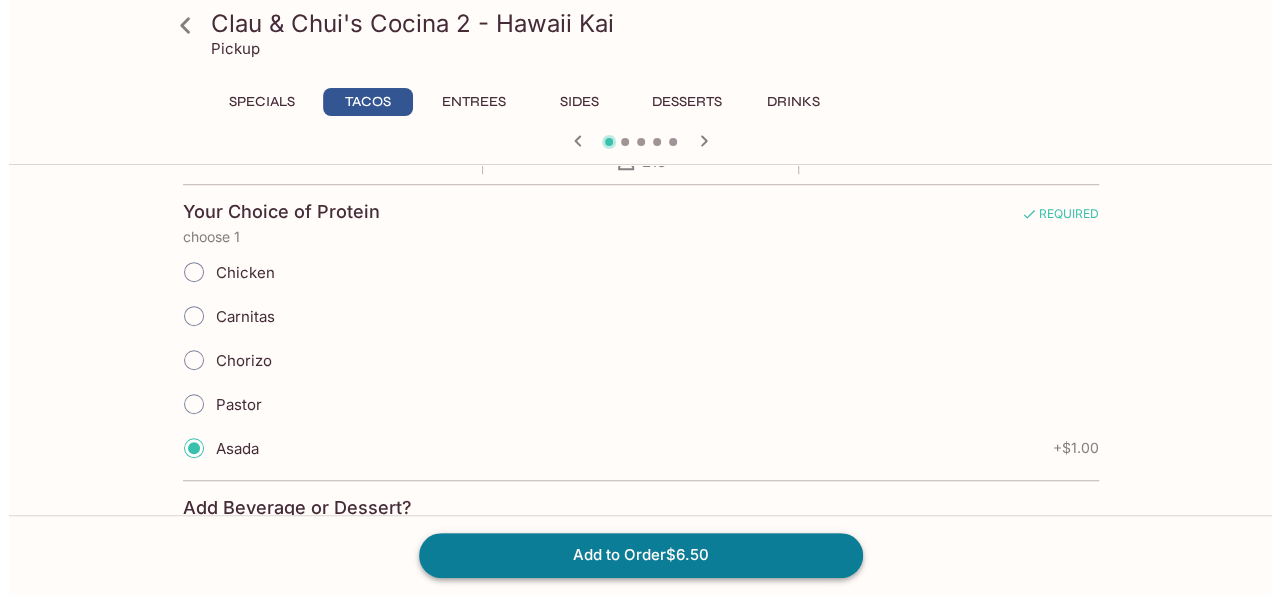 scroll, scrollTop: 0, scrollLeft: 0, axis: both 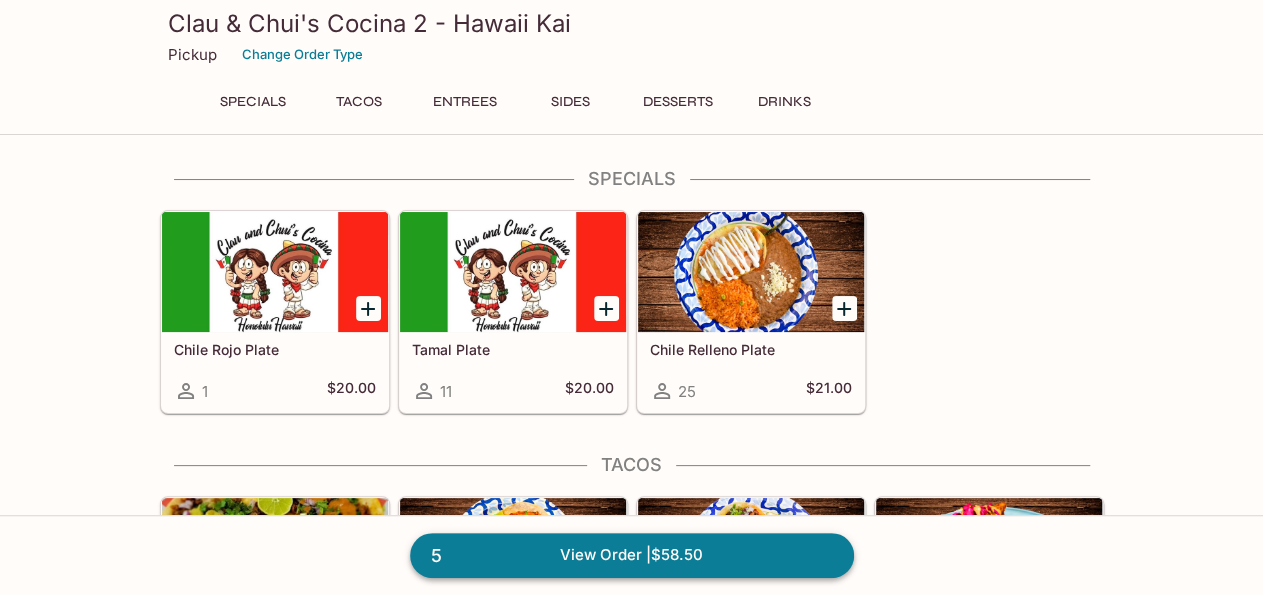 click on "5 View Order | $[PRICE]" at bounding box center (632, 555) 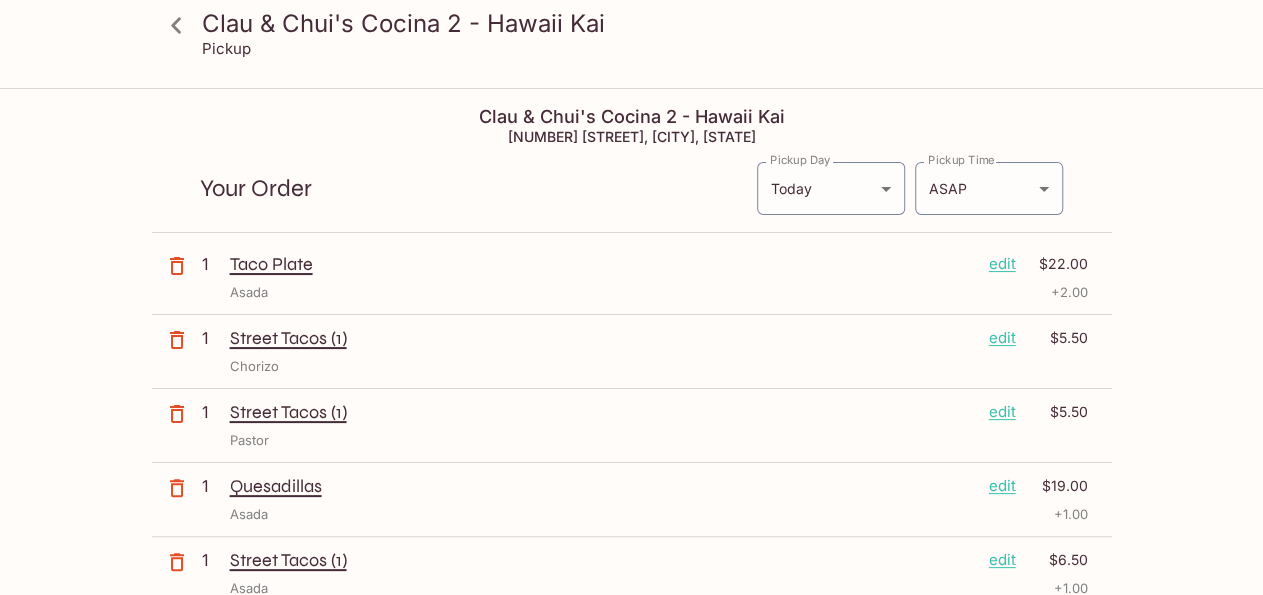click on "edit" at bounding box center (1002, 264) 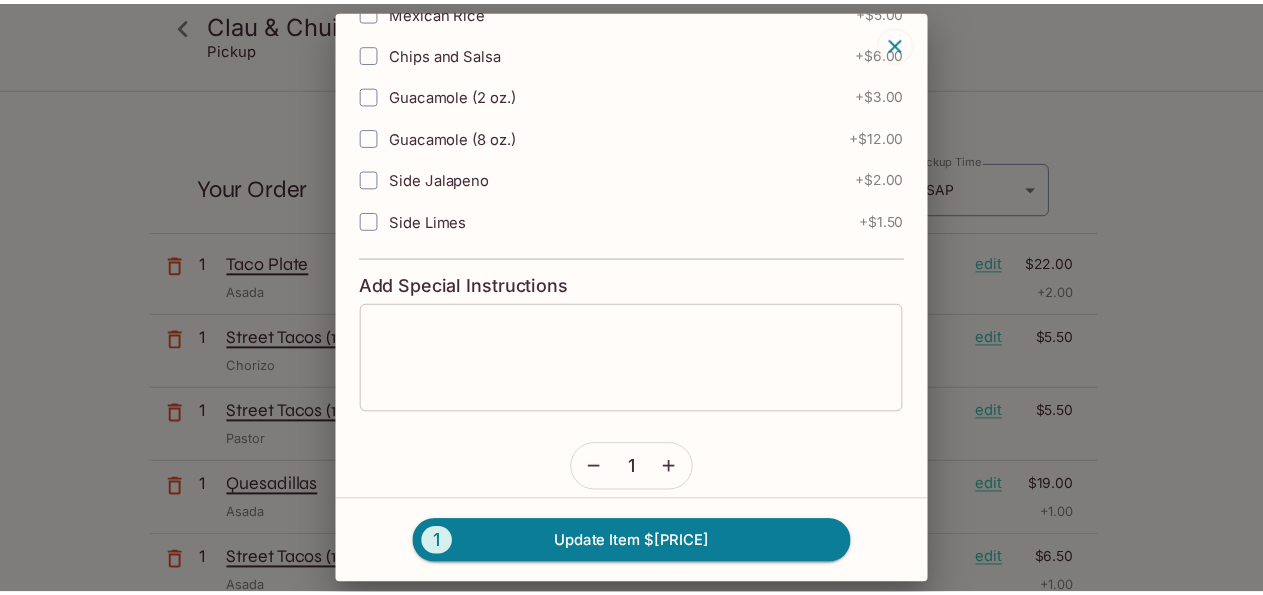 scroll, scrollTop: 1014, scrollLeft: 0, axis: vertical 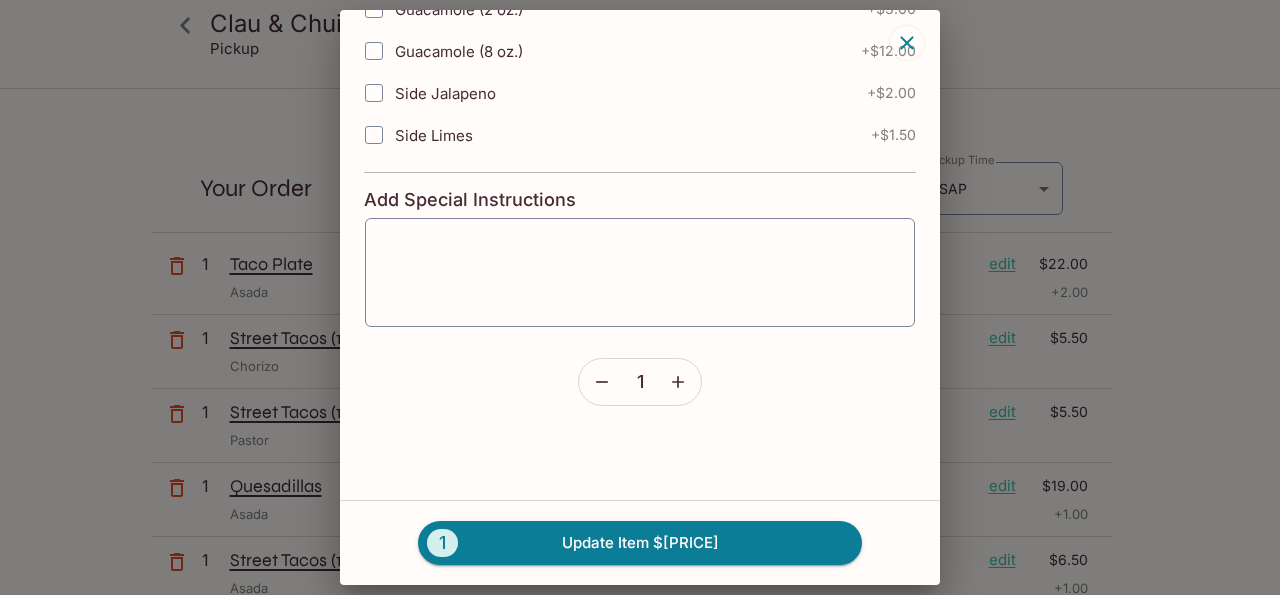 click at bounding box center [602, 382] 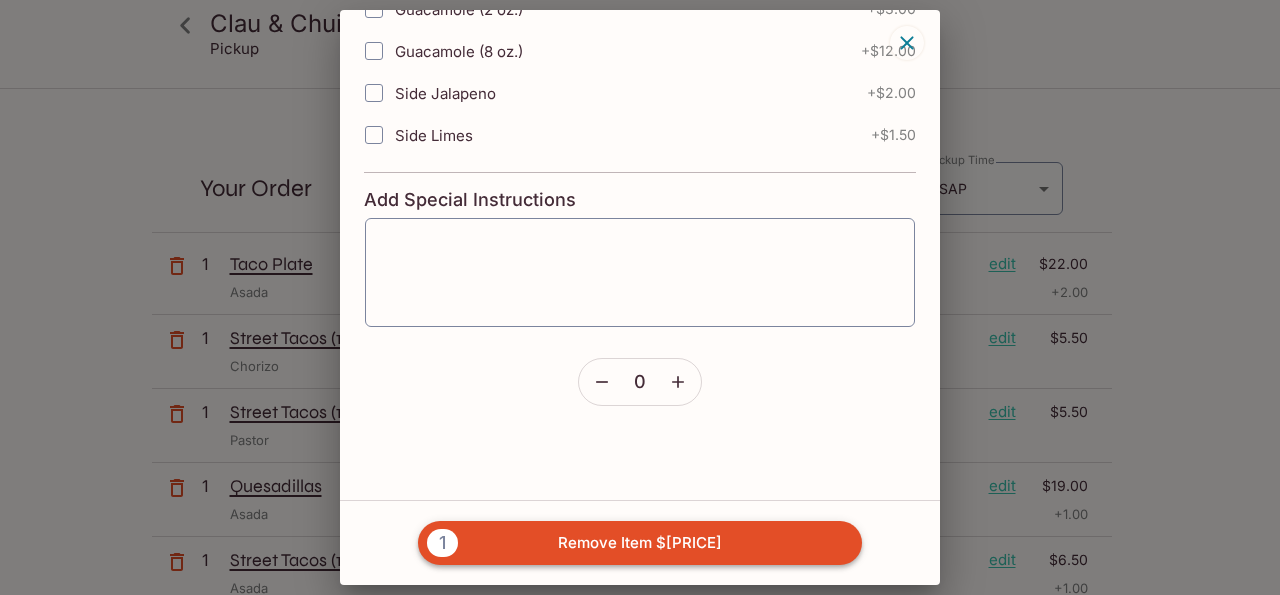 click on "1 Remove Item $[PRICE]" at bounding box center [640, 543] 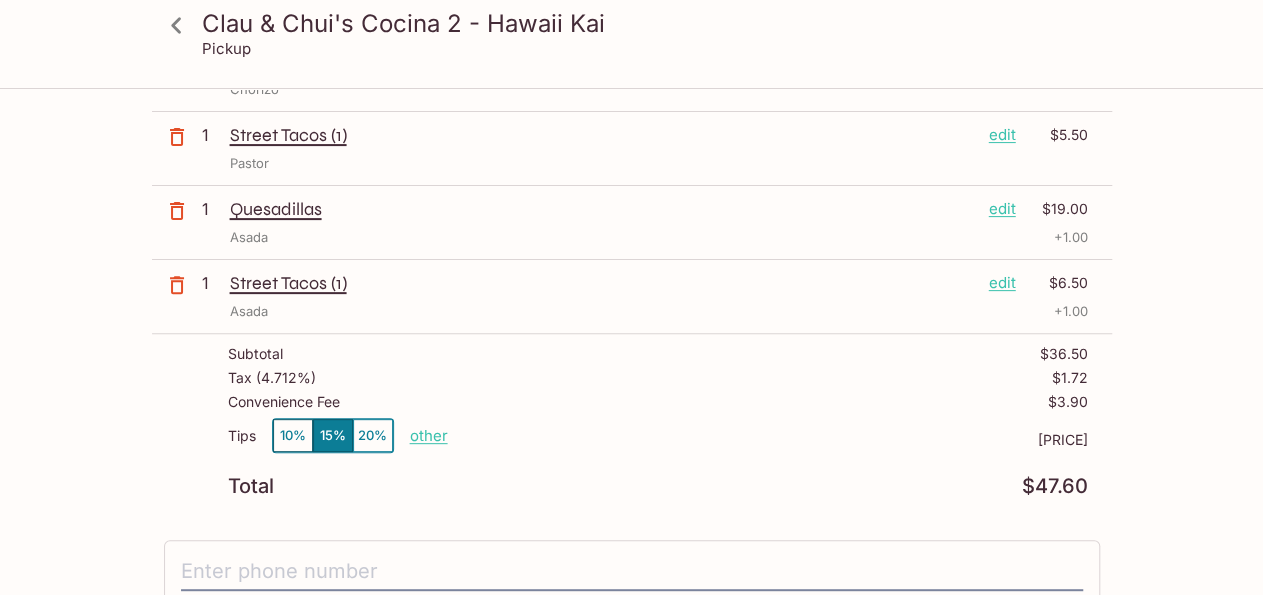 scroll, scrollTop: 208, scrollLeft: 0, axis: vertical 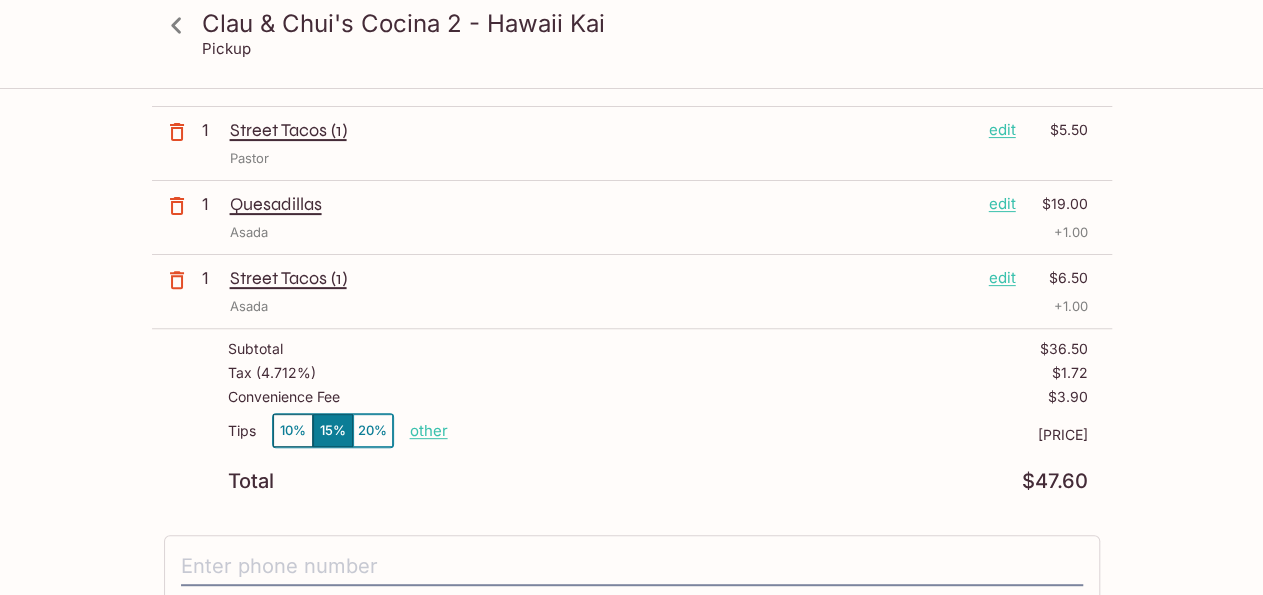 click on "other" at bounding box center [429, 430] 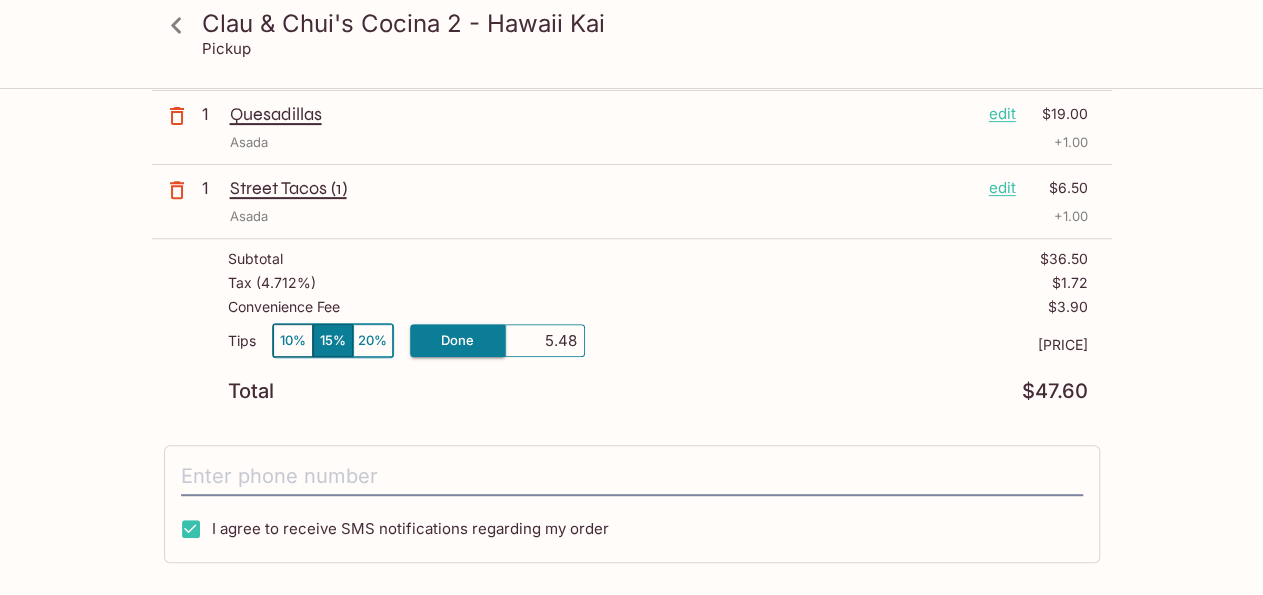 scroll, scrollTop: 312, scrollLeft: 0, axis: vertical 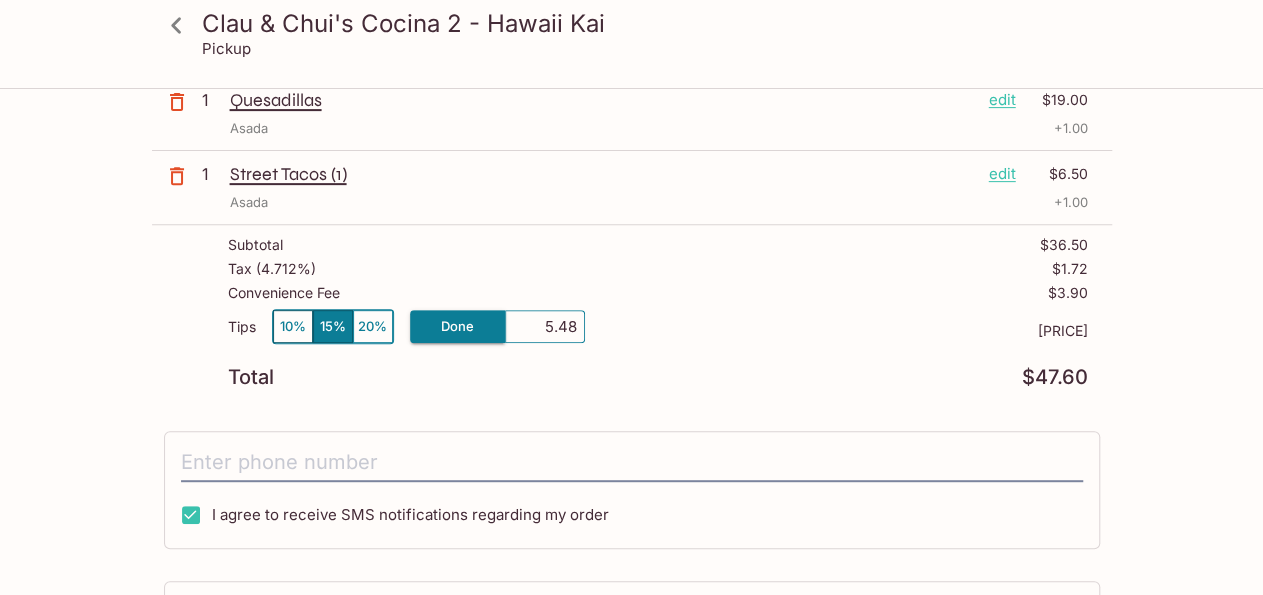 drag, startPoint x: 562, startPoint y: 325, endPoint x: 601, endPoint y: 325, distance: 39 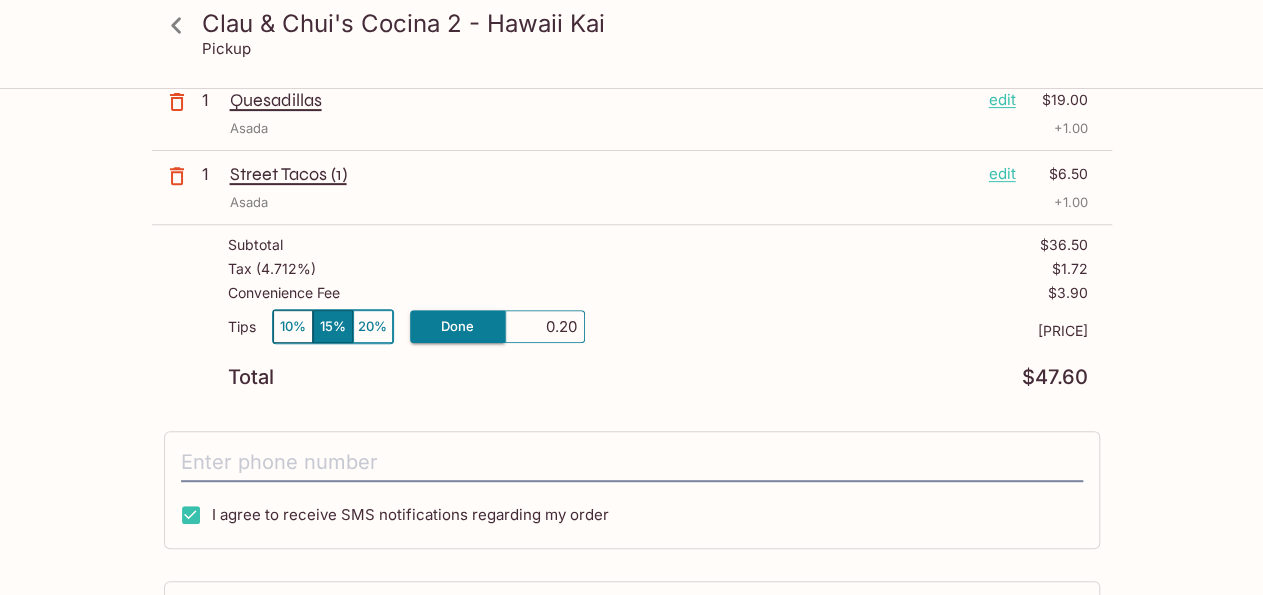 type on "2.00" 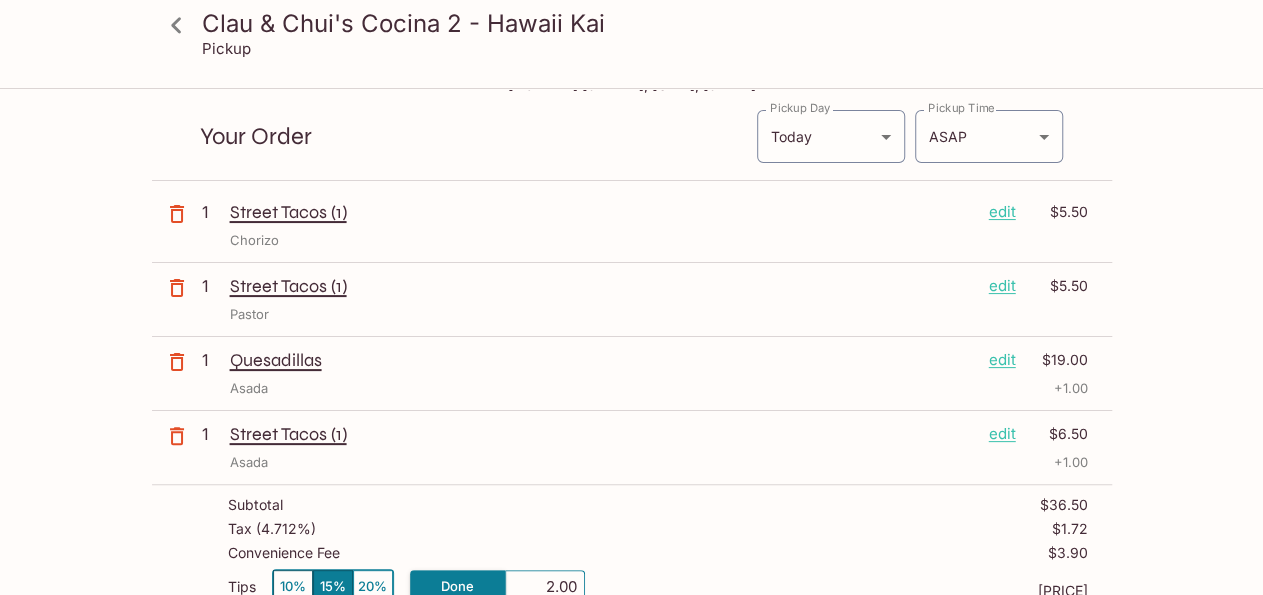 scroll, scrollTop: 104, scrollLeft: 0, axis: vertical 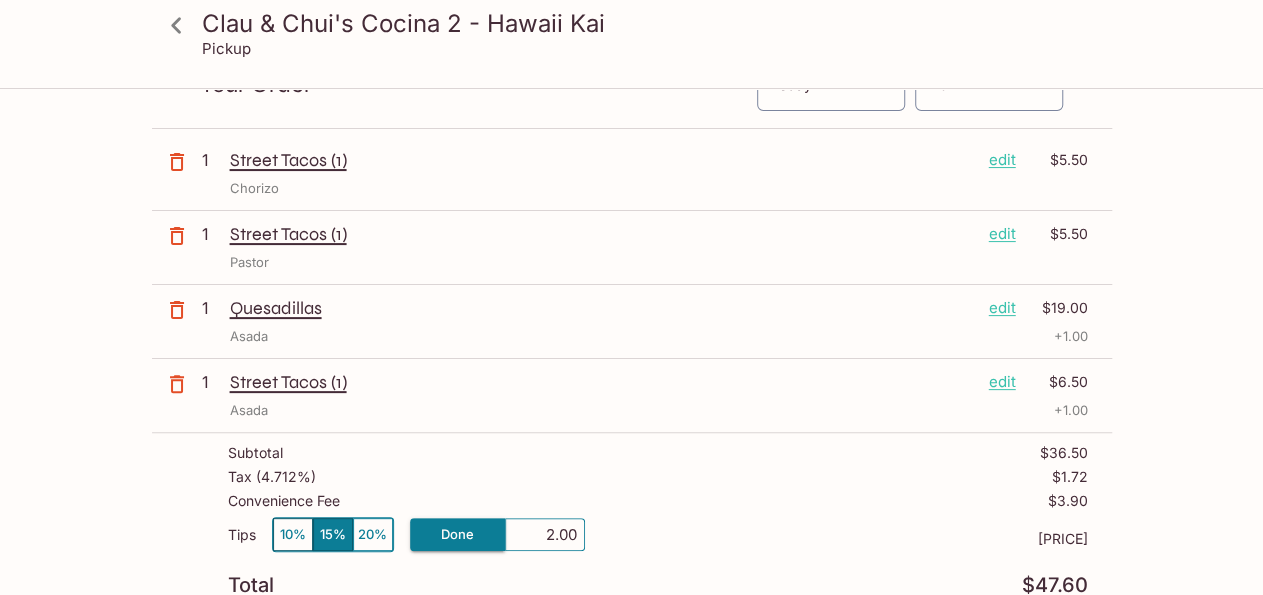 click 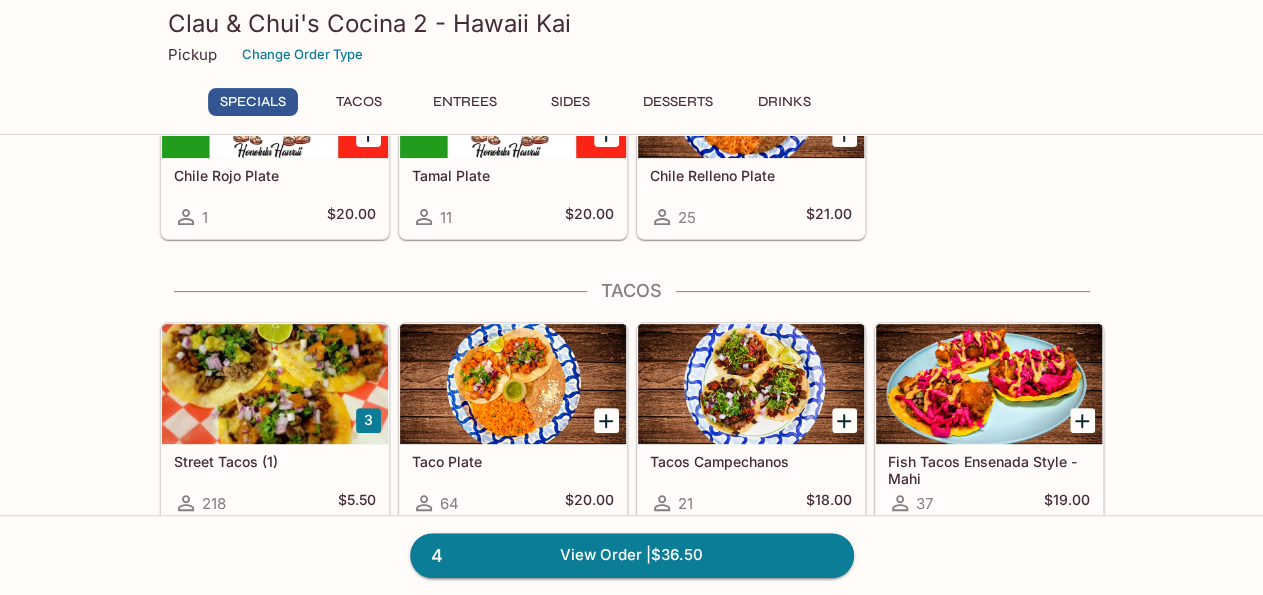 scroll, scrollTop: 312, scrollLeft: 0, axis: vertical 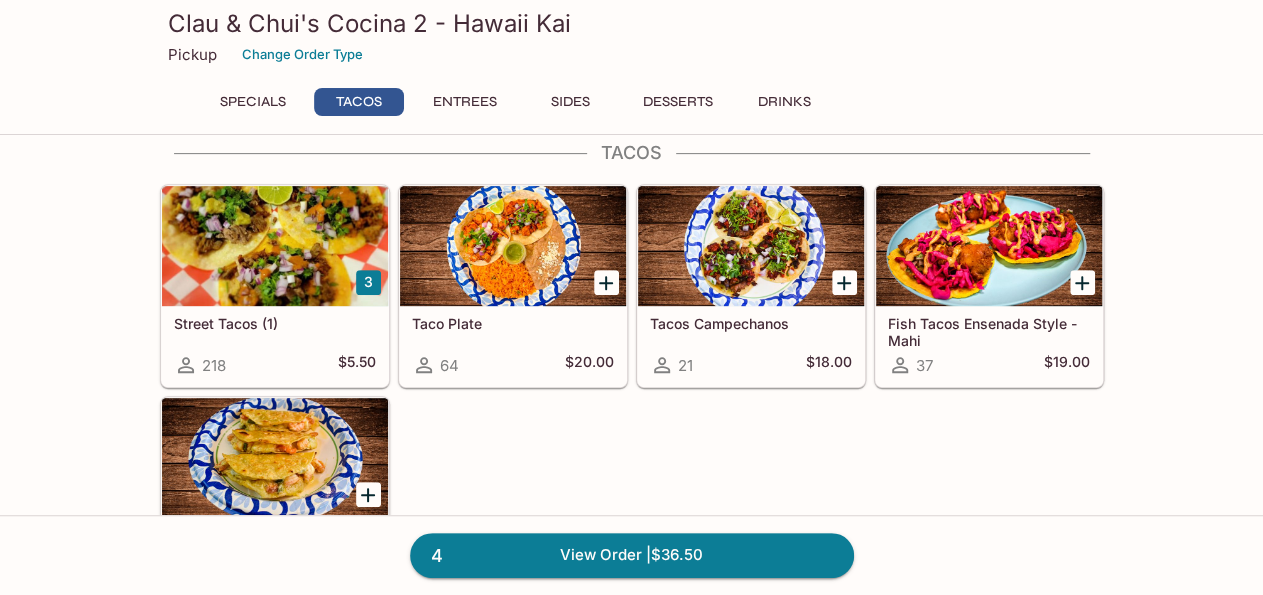 click at bounding box center [275, 246] 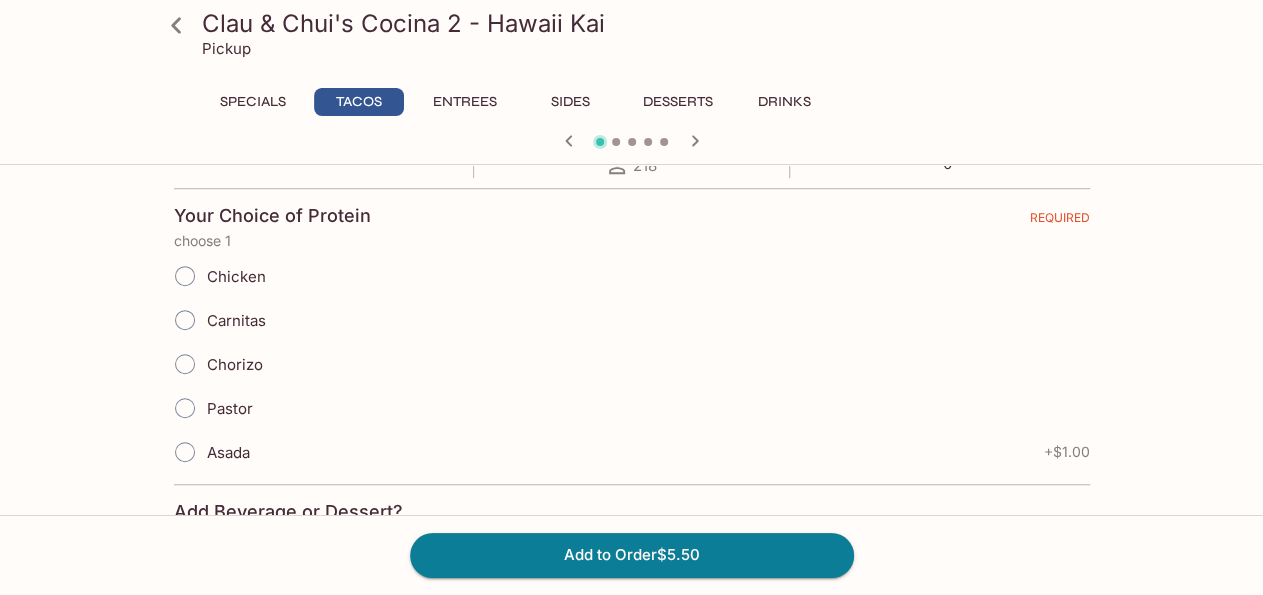 scroll, scrollTop: 416, scrollLeft: 0, axis: vertical 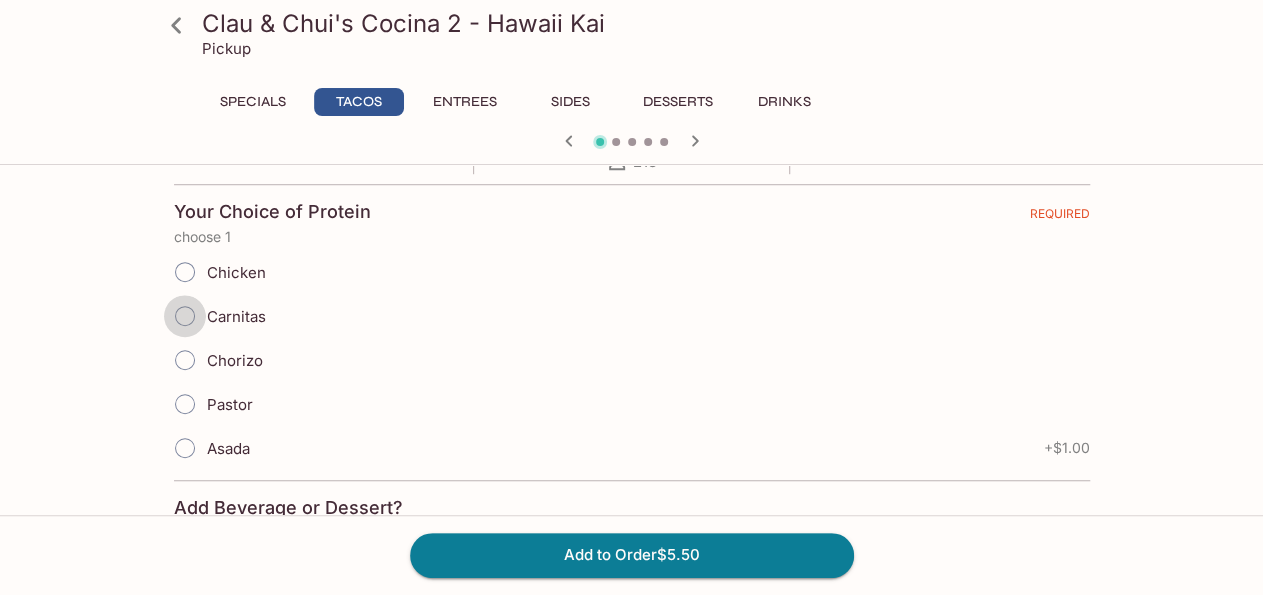 click on "Carnitas" at bounding box center [185, 316] 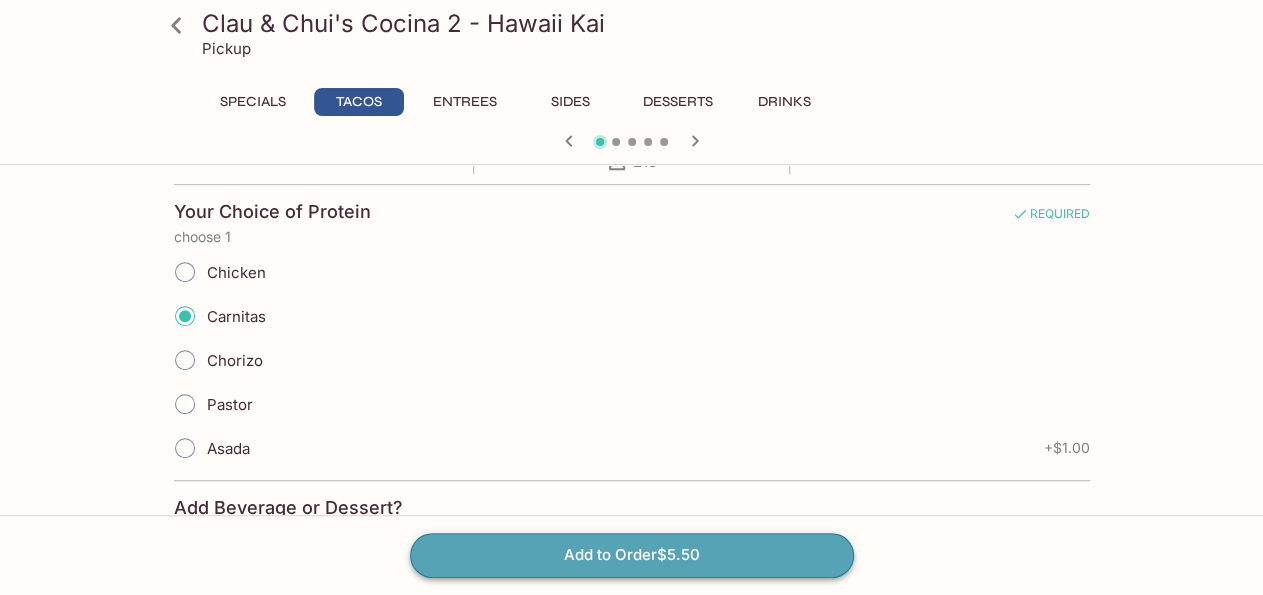 click on "Add to Order  $5.50" at bounding box center (632, 555) 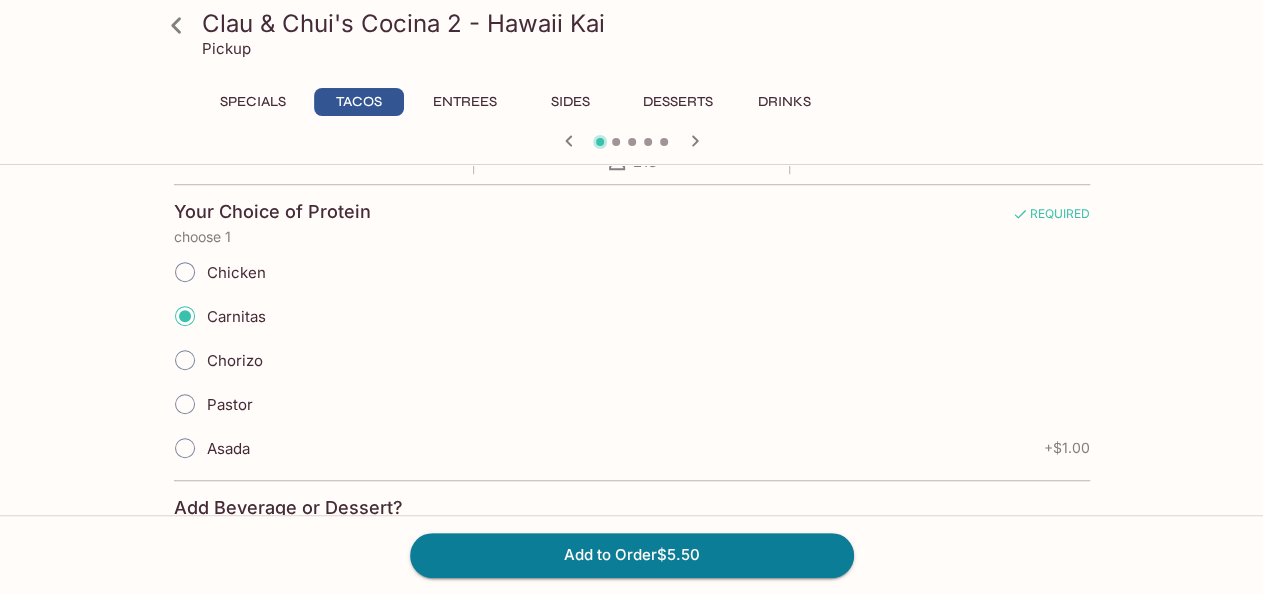 scroll, scrollTop: 0, scrollLeft: 0, axis: both 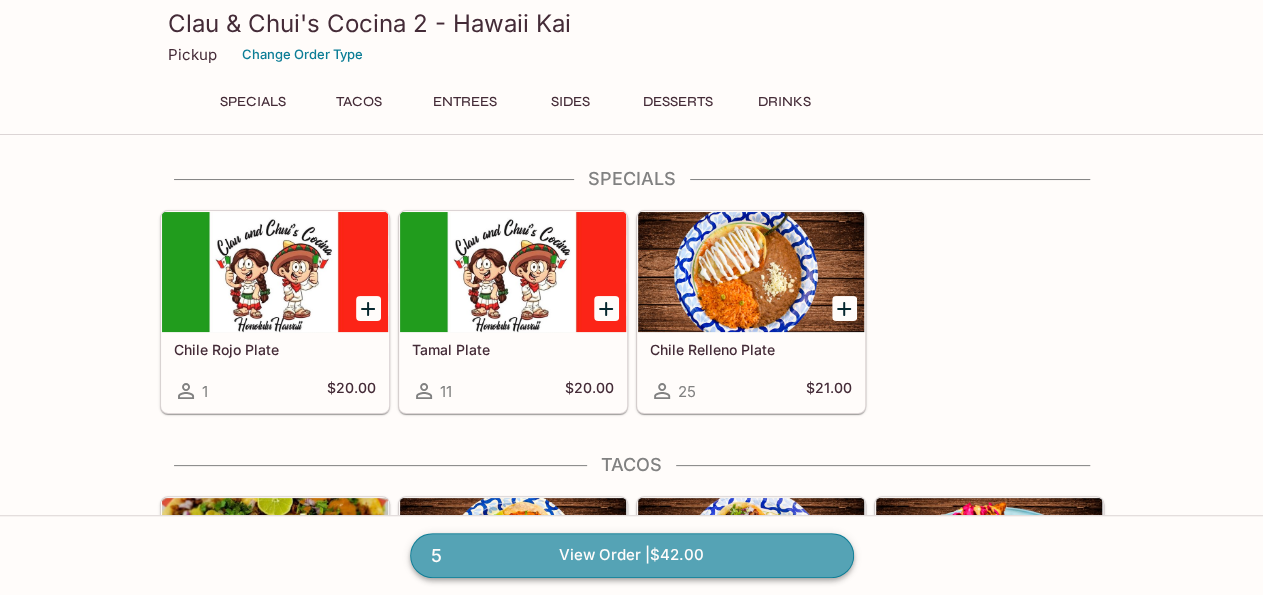 click on "5 View Order | $[PRICE]" at bounding box center (632, 555) 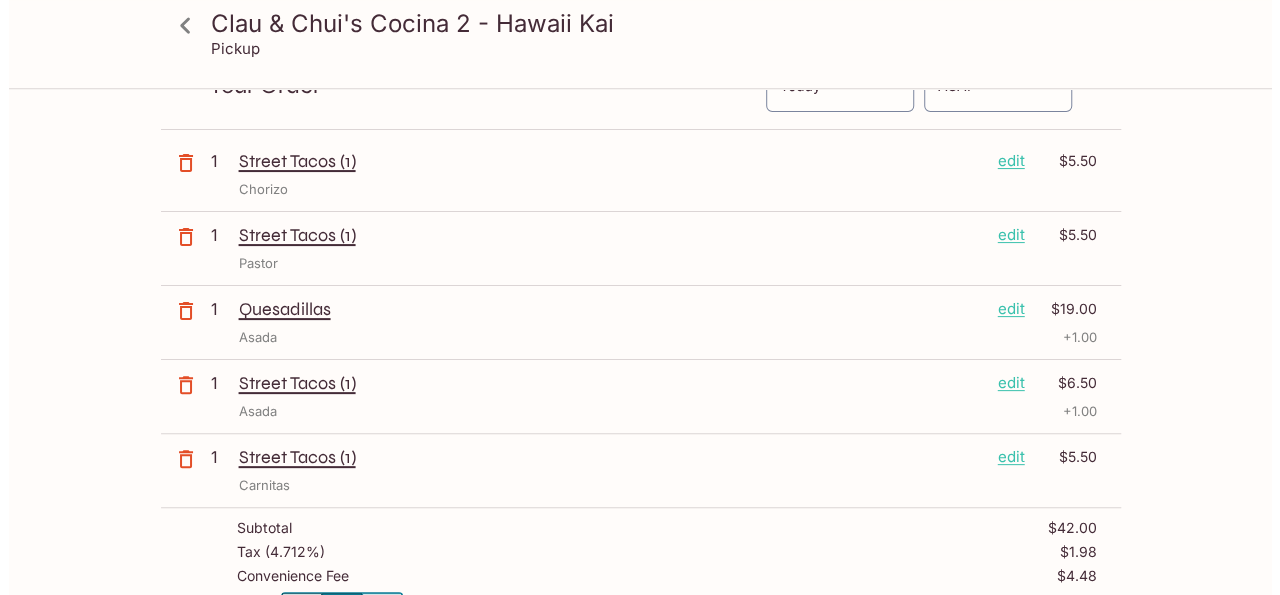 scroll, scrollTop: 104, scrollLeft: 0, axis: vertical 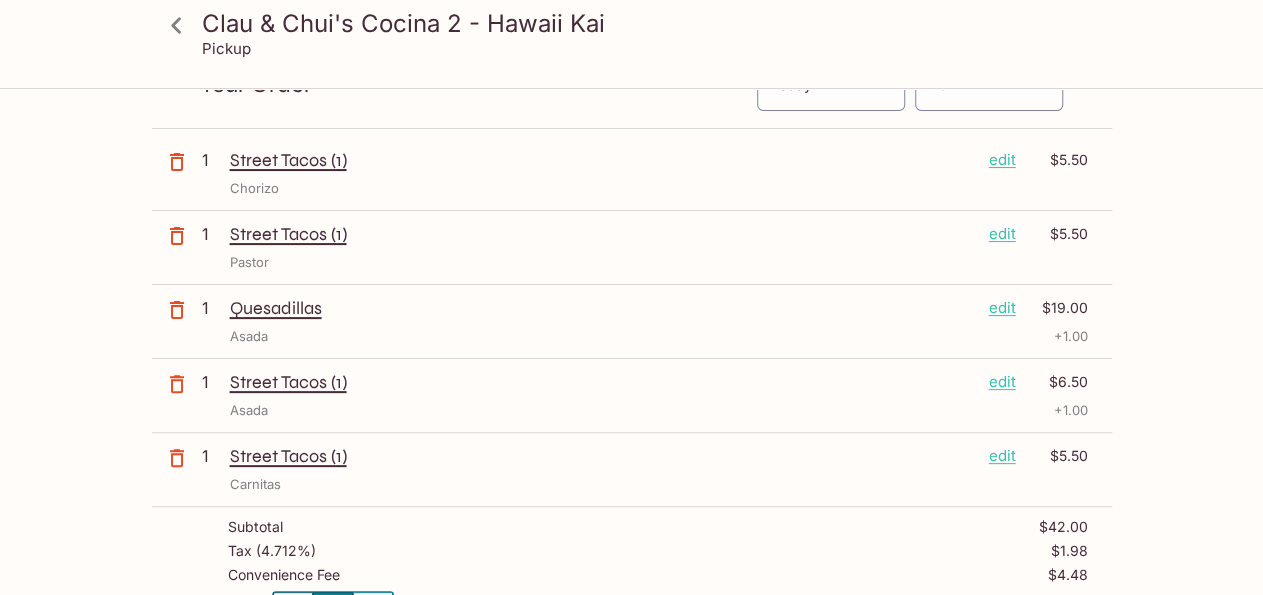click on "edit" at bounding box center [1002, 308] 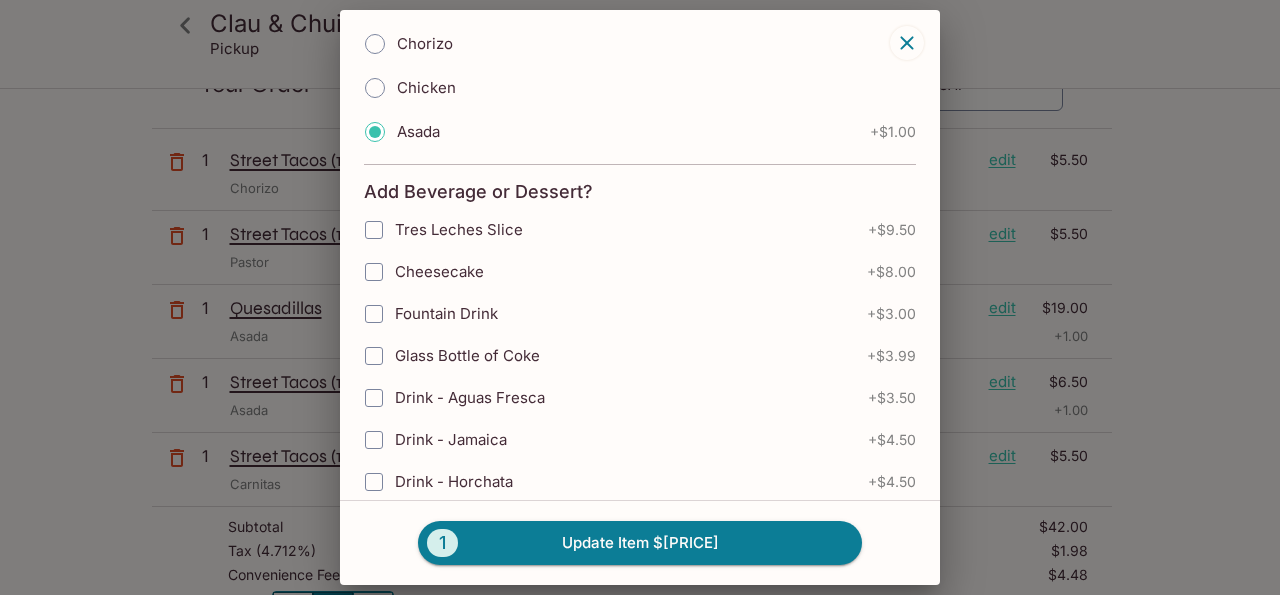 scroll, scrollTop: 0, scrollLeft: 0, axis: both 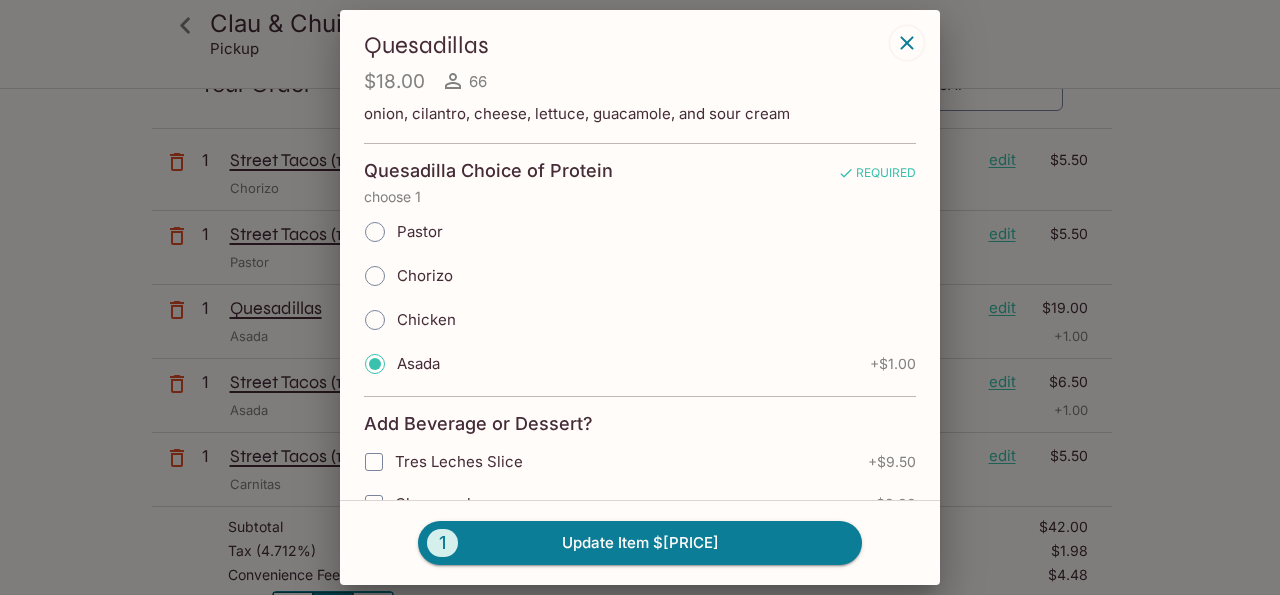 click 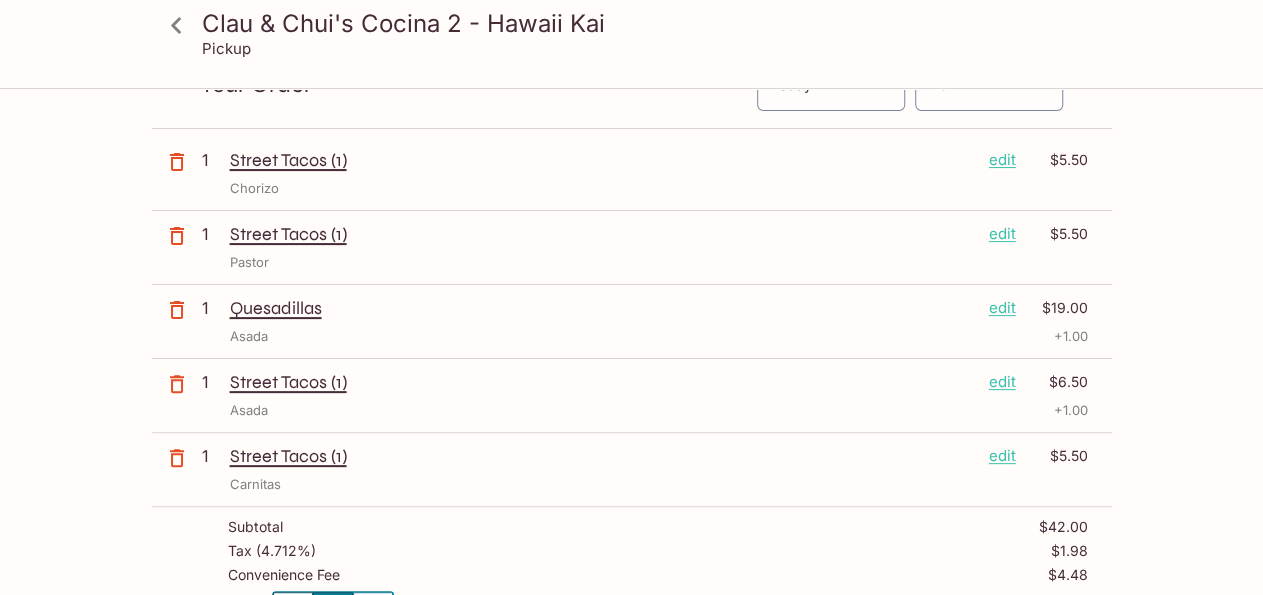 click on "edit" at bounding box center [1002, 382] 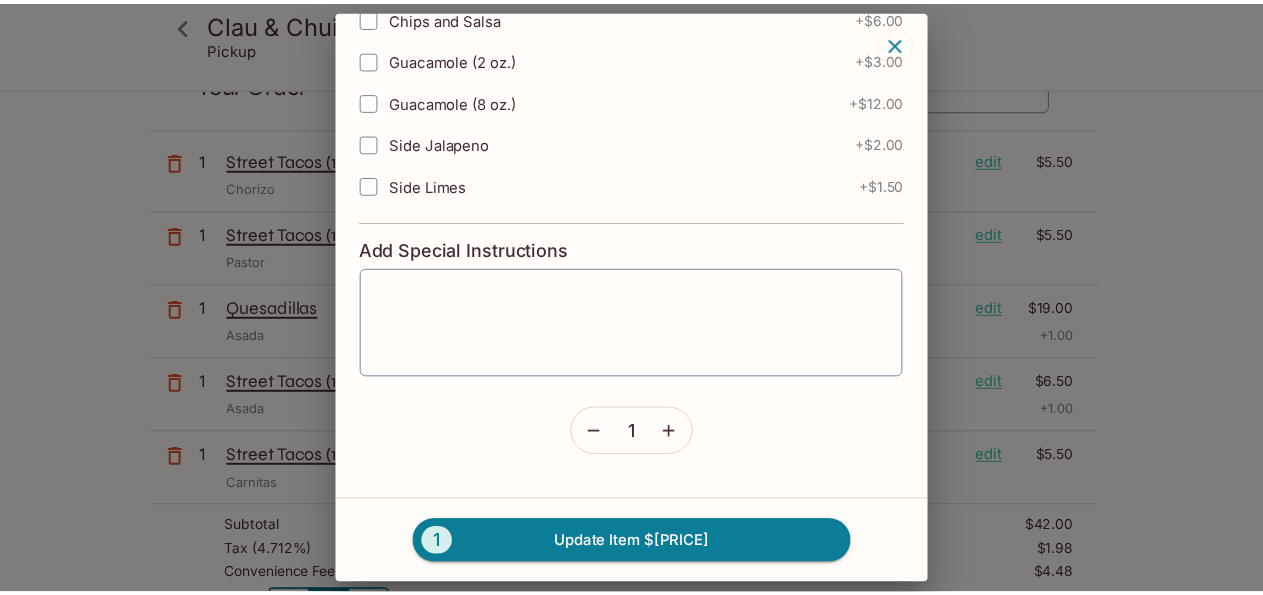 scroll, scrollTop: 1014, scrollLeft: 0, axis: vertical 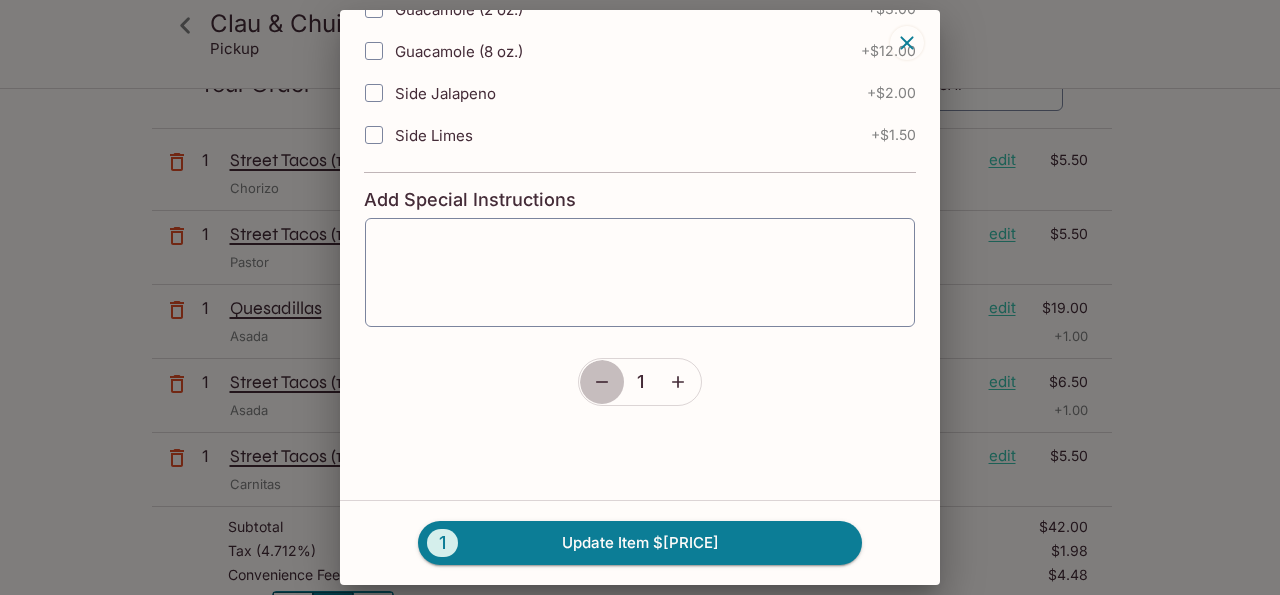 click 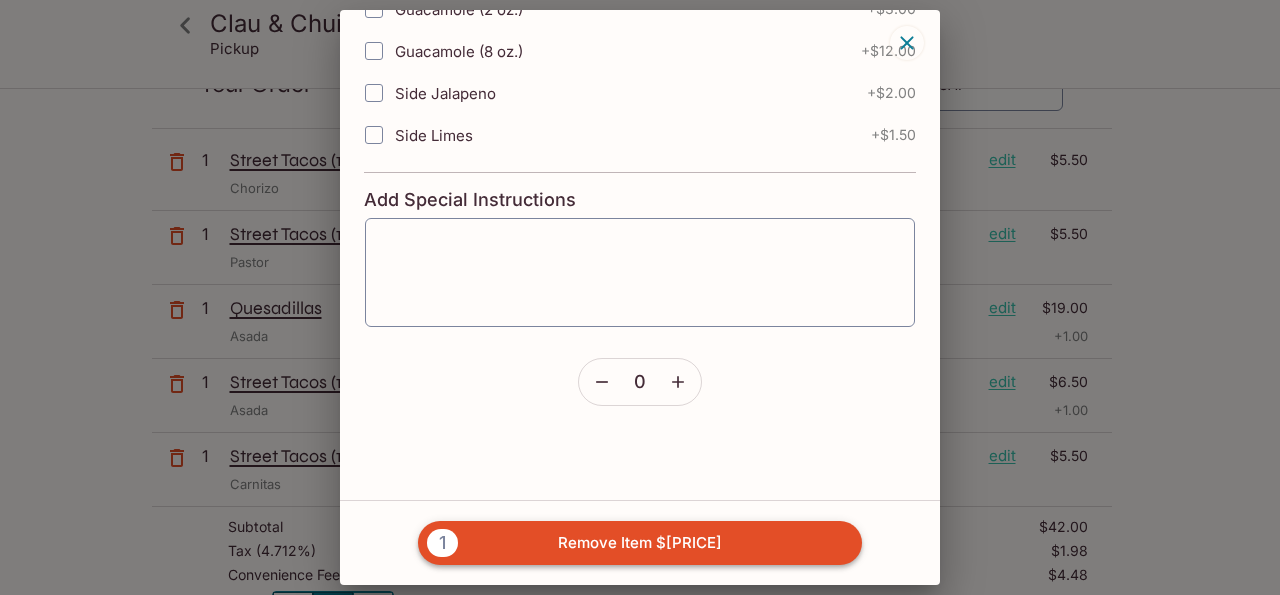 click on "1 Remove Item $6.50" at bounding box center (640, 543) 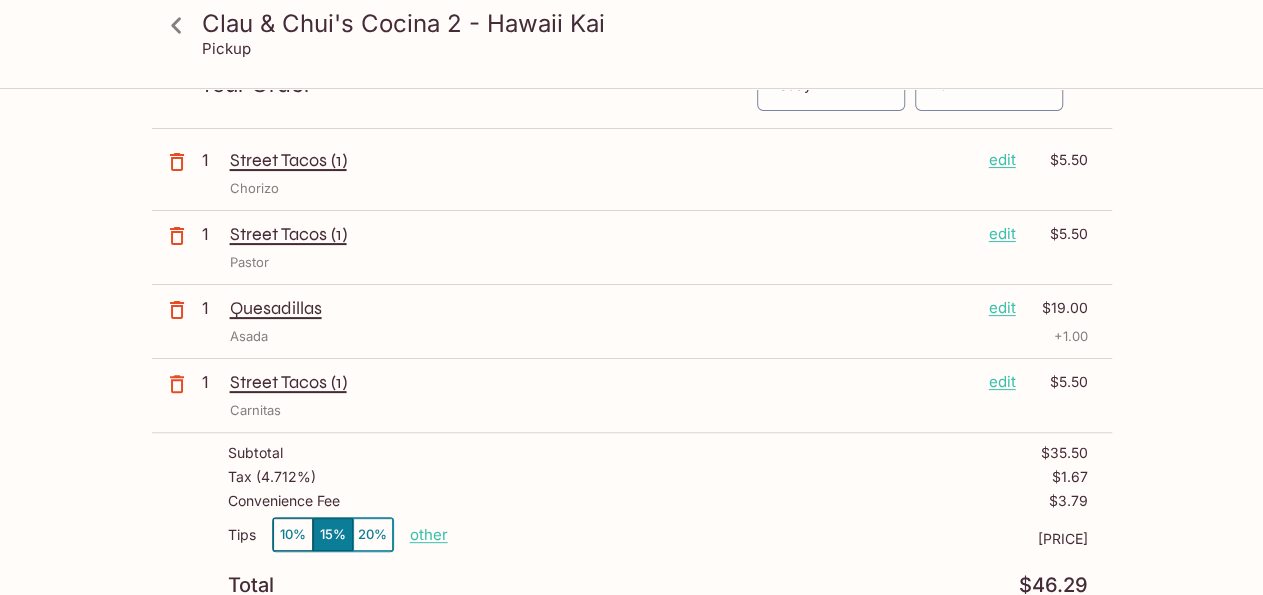scroll, scrollTop: 312, scrollLeft: 0, axis: vertical 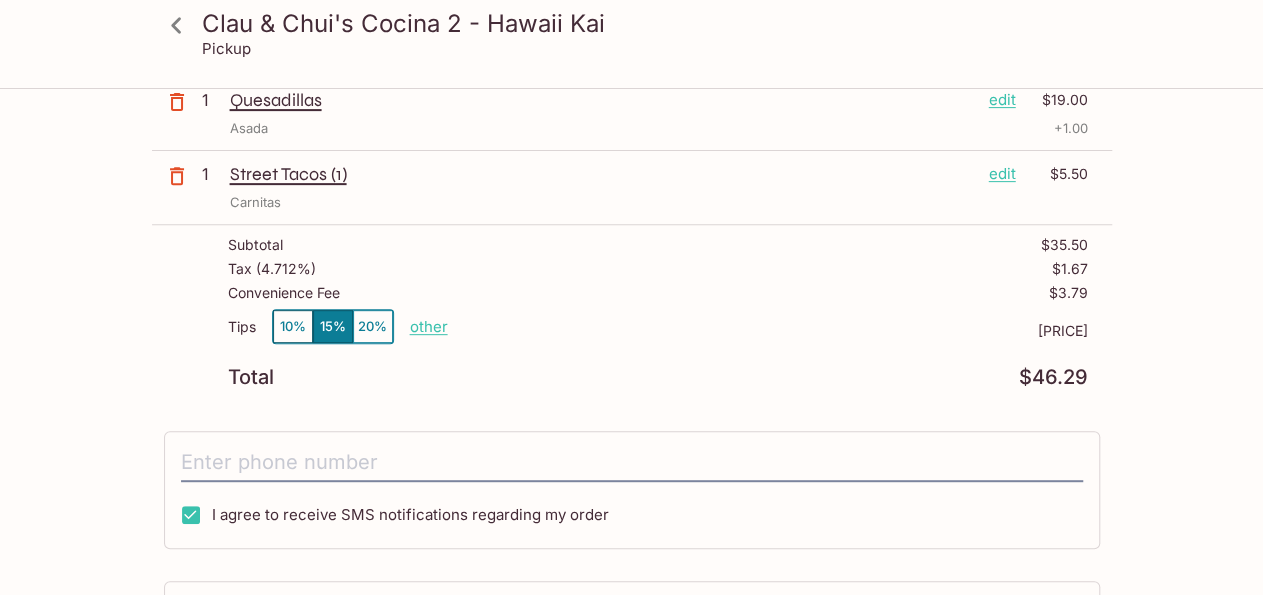 click on "other" at bounding box center (429, 326) 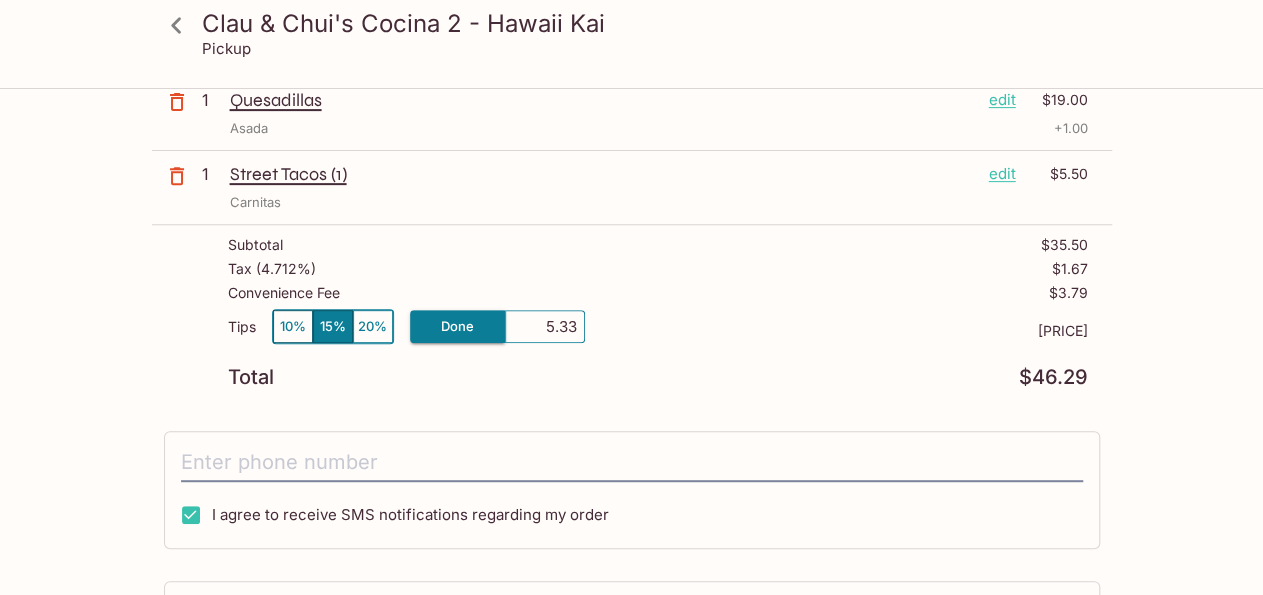 drag, startPoint x: 544, startPoint y: 321, endPoint x: 579, endPoint y: 329, distance: 35.902645 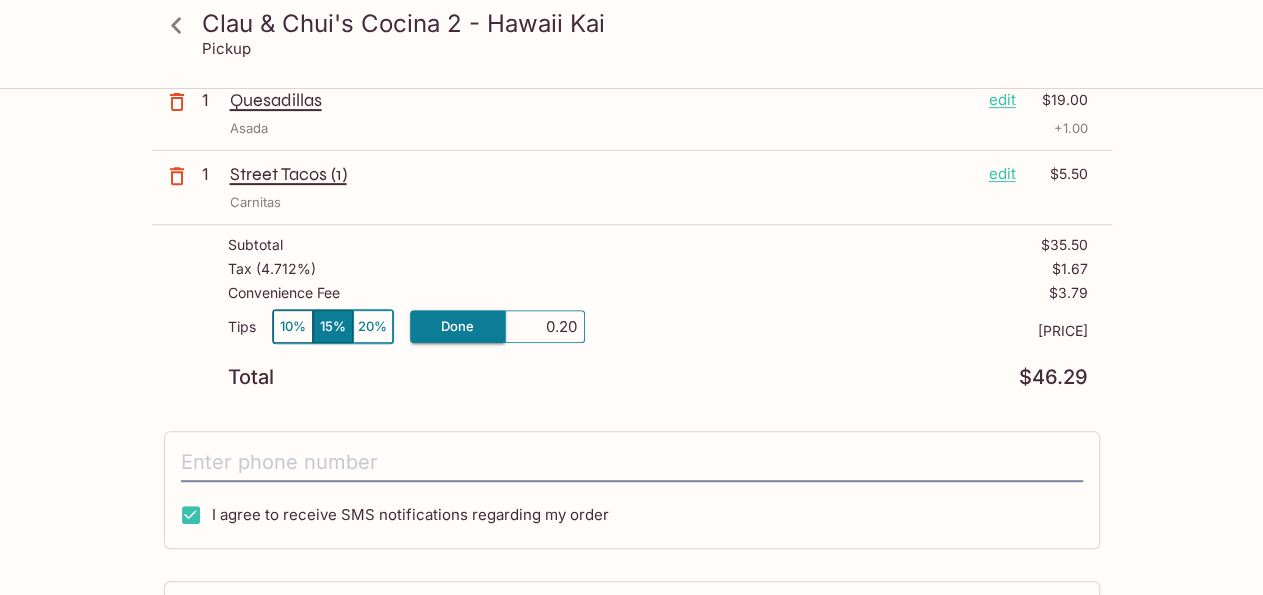 type on "2.00" 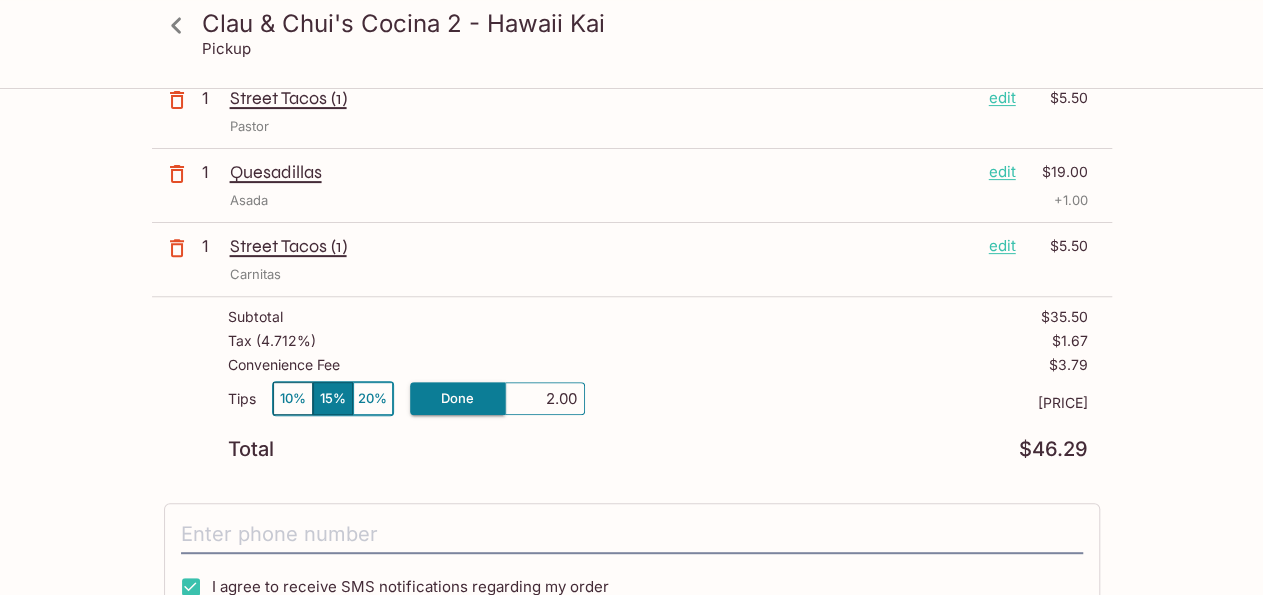 scroll, scrollTop: 416, scrollLeft: 0, axis: vertical 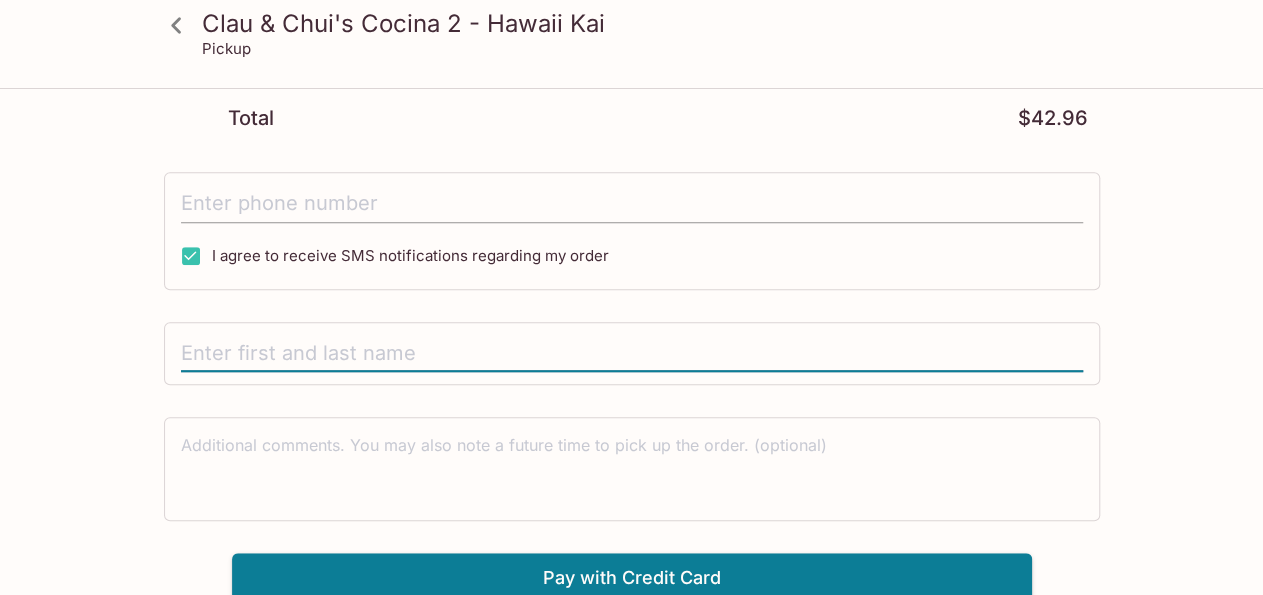click at bounding box center (632, 354) 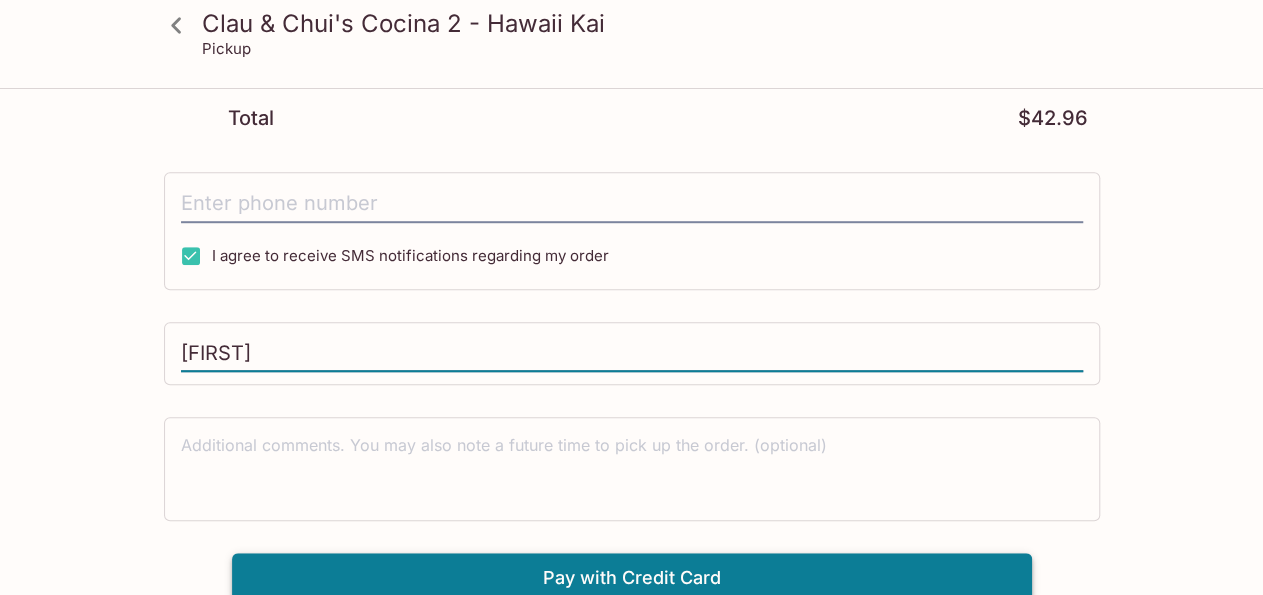 type on "[FIRST]" 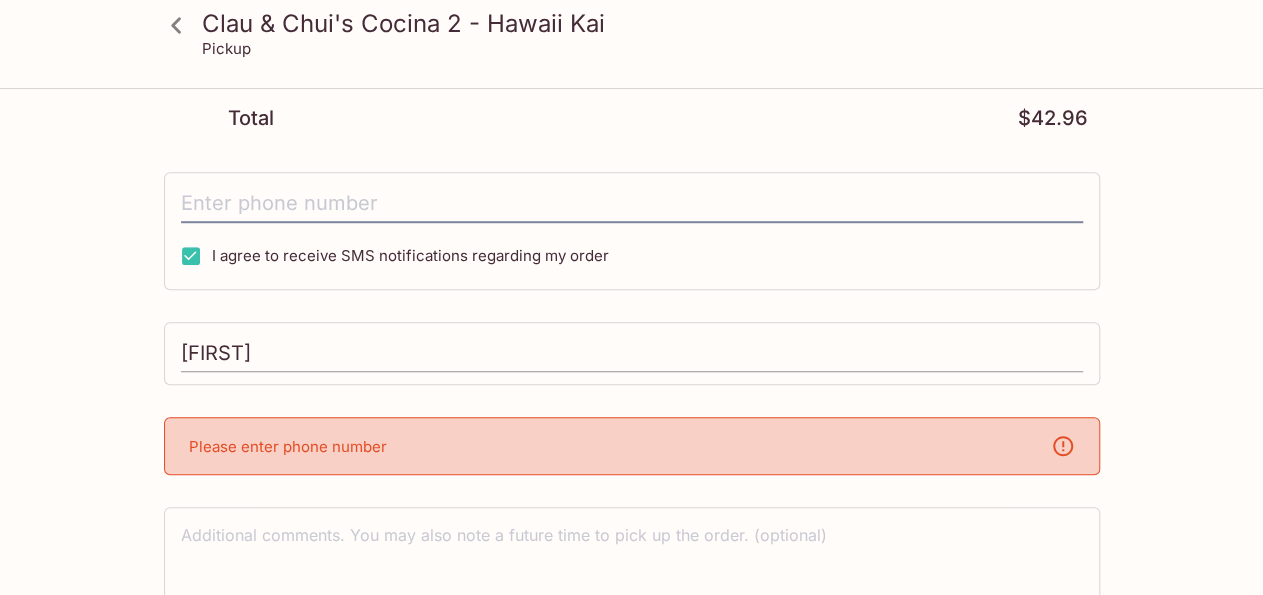 click on "[FIRST]" at bounding box center [632, 354] 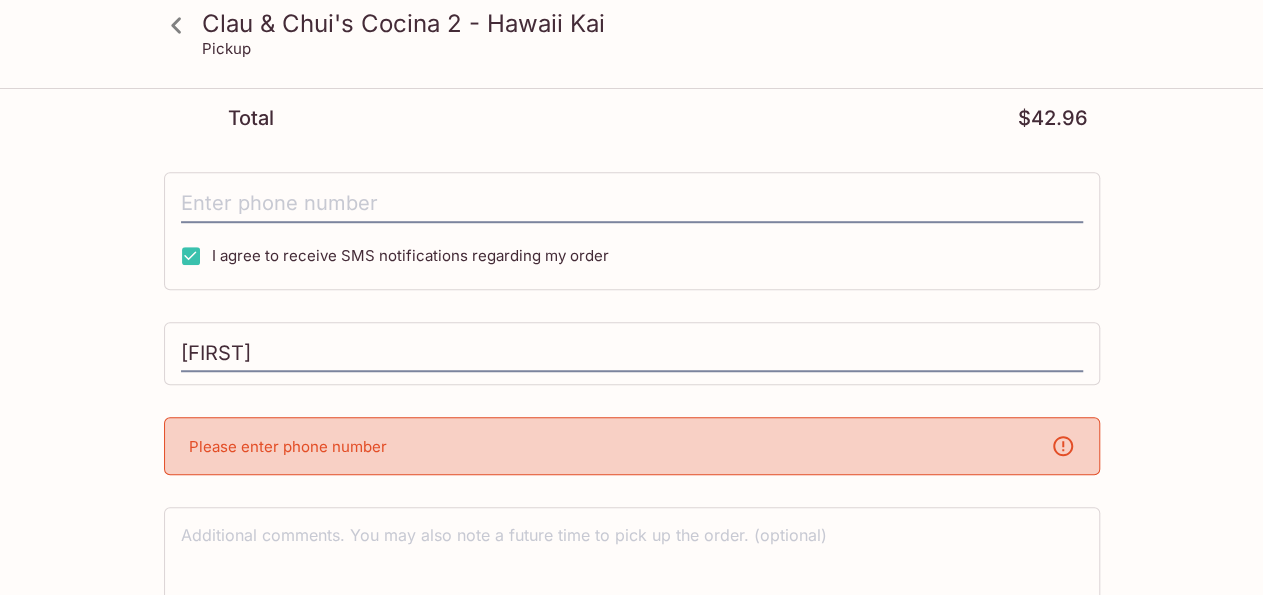 click at bounding box center [632, 558] 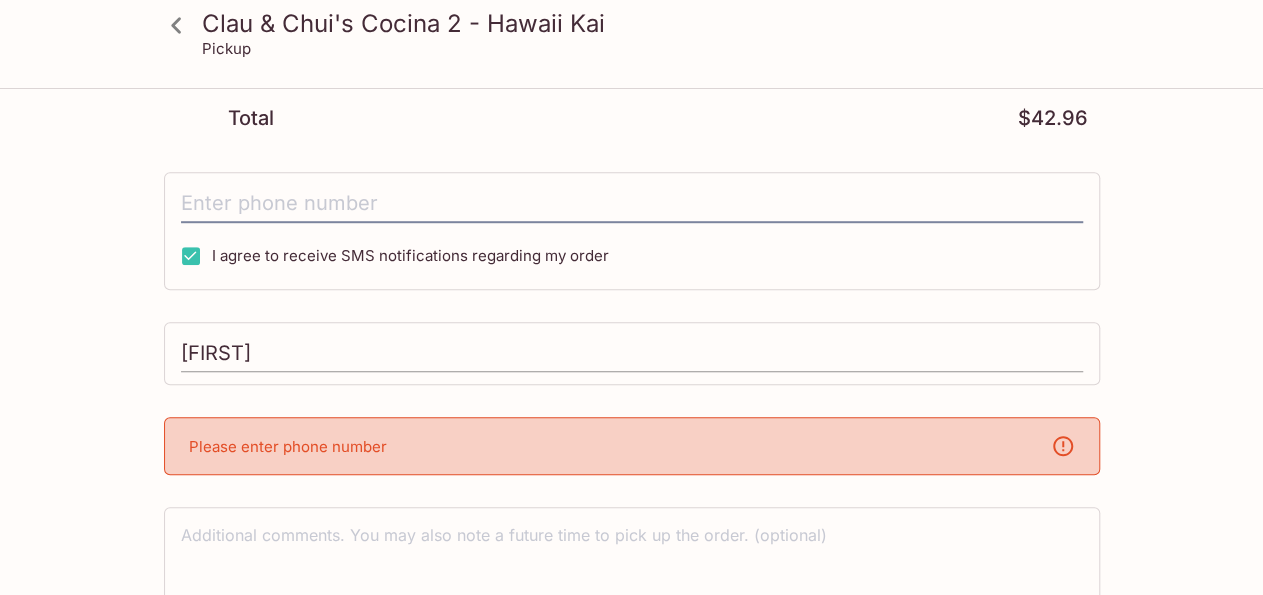 click on "[FIRST]" at bounding box center [632, 354] 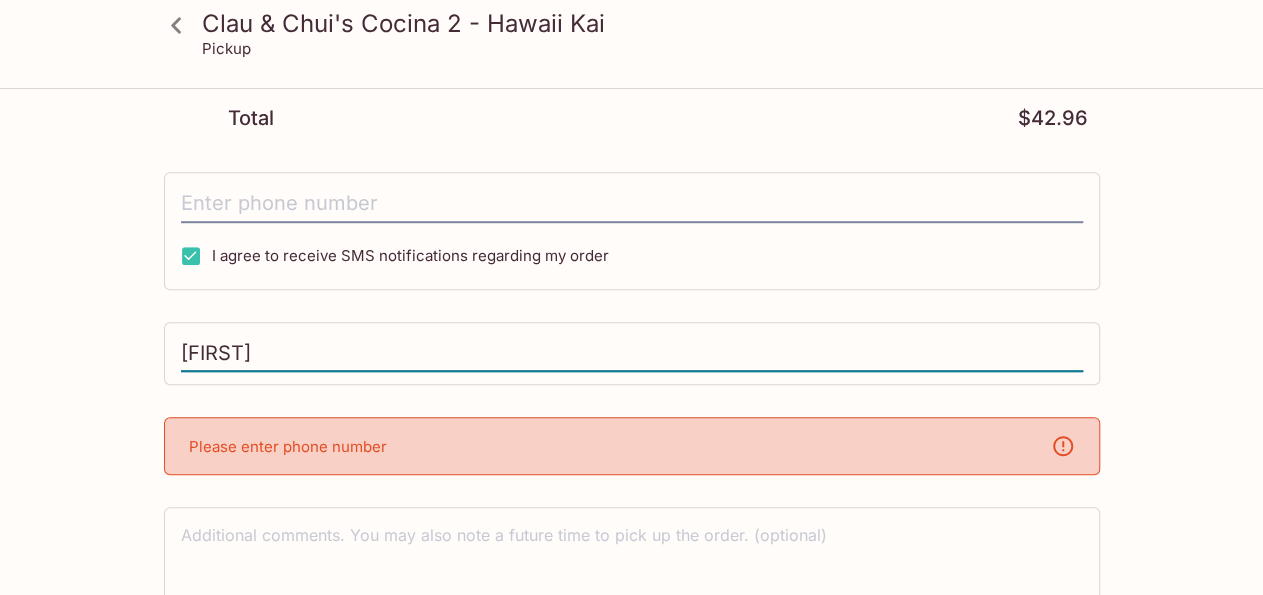 click 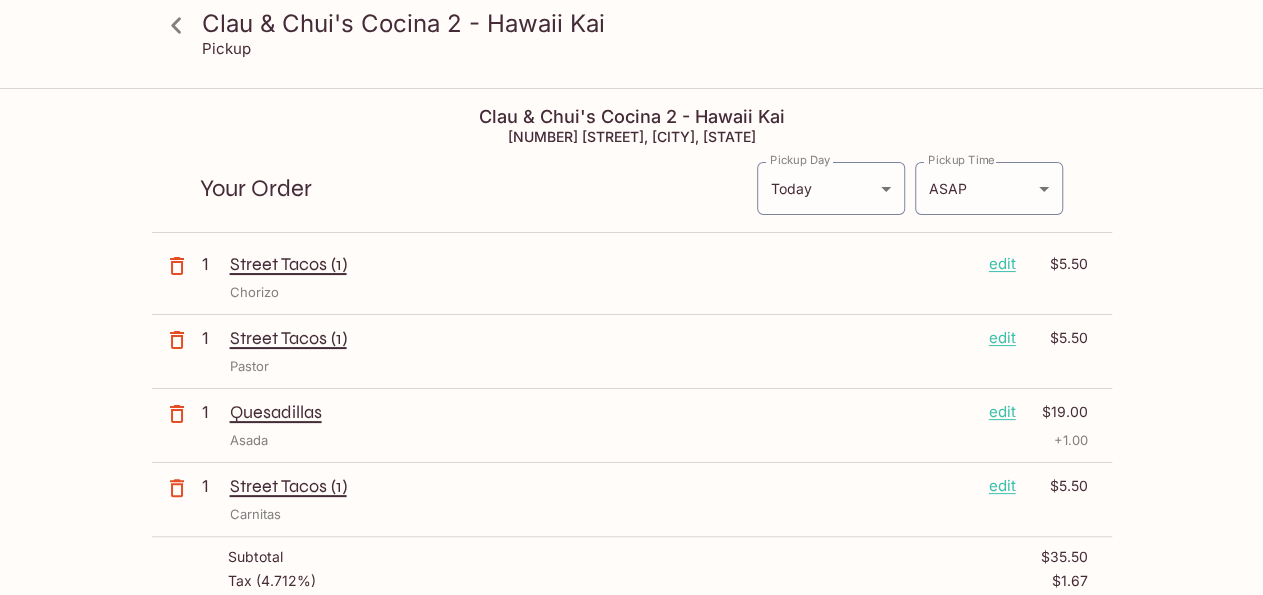 scroll, scrollTop: 520, scrollLeft: 0, axis: vertical 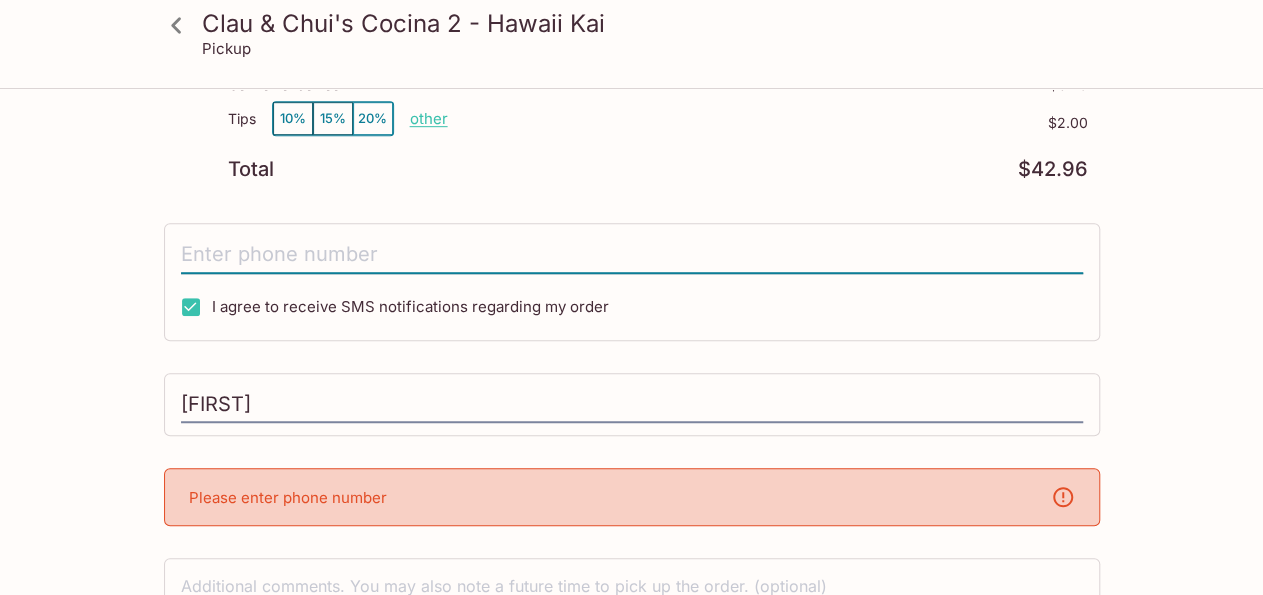 click at bounding box center [632, 255] 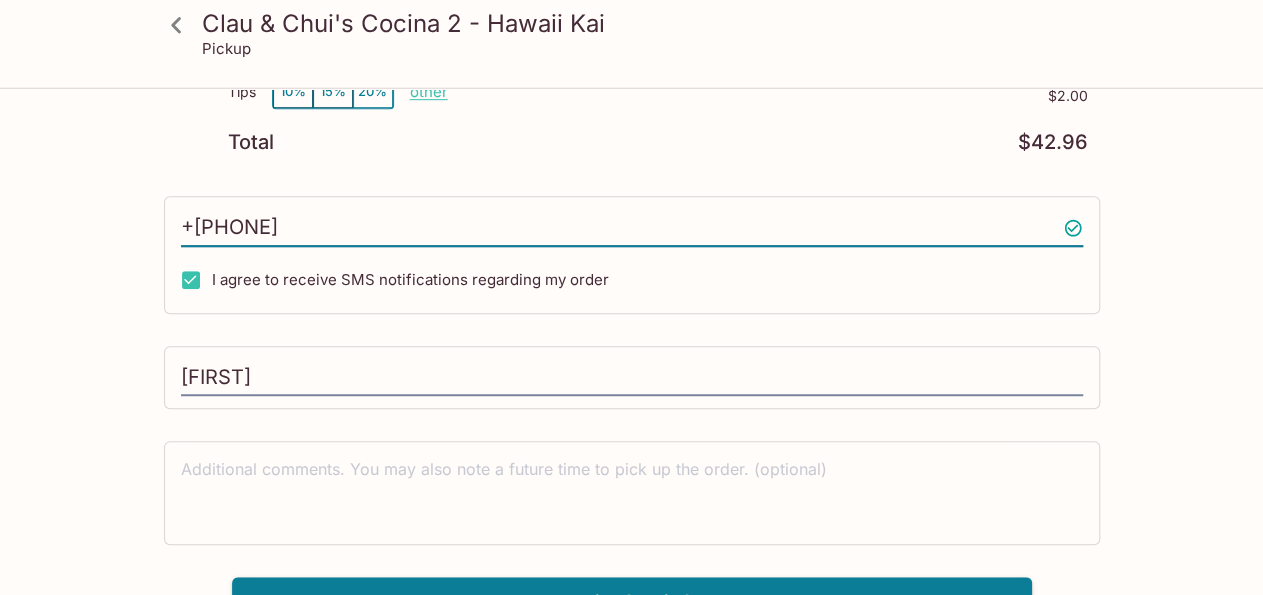 scroll, scrollTop: 571, scrollLeft: 0, axis: vertical 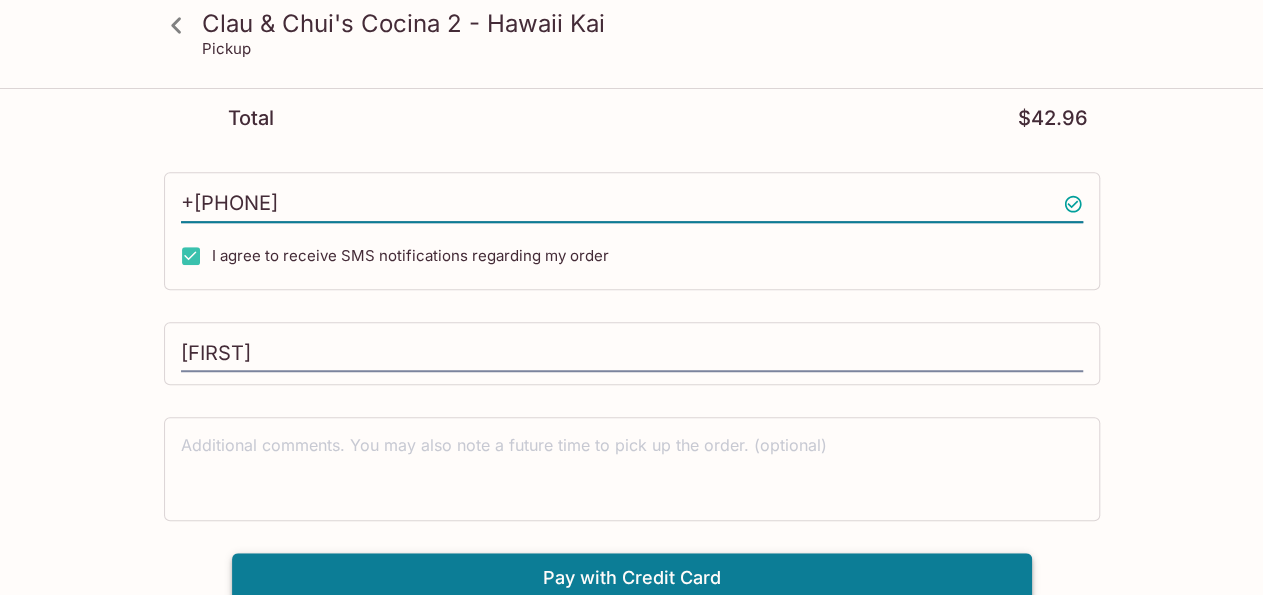 type on "+[PHONE]" 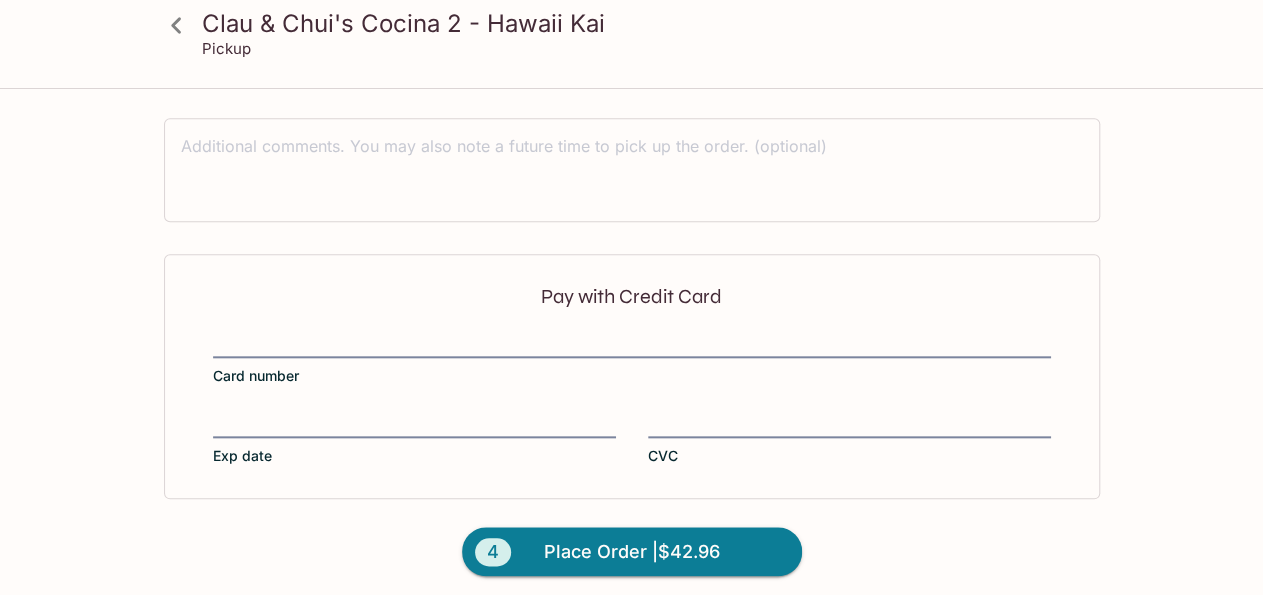 scroll, scrollTop: 871, scrollLeft: 0, axis: vertical 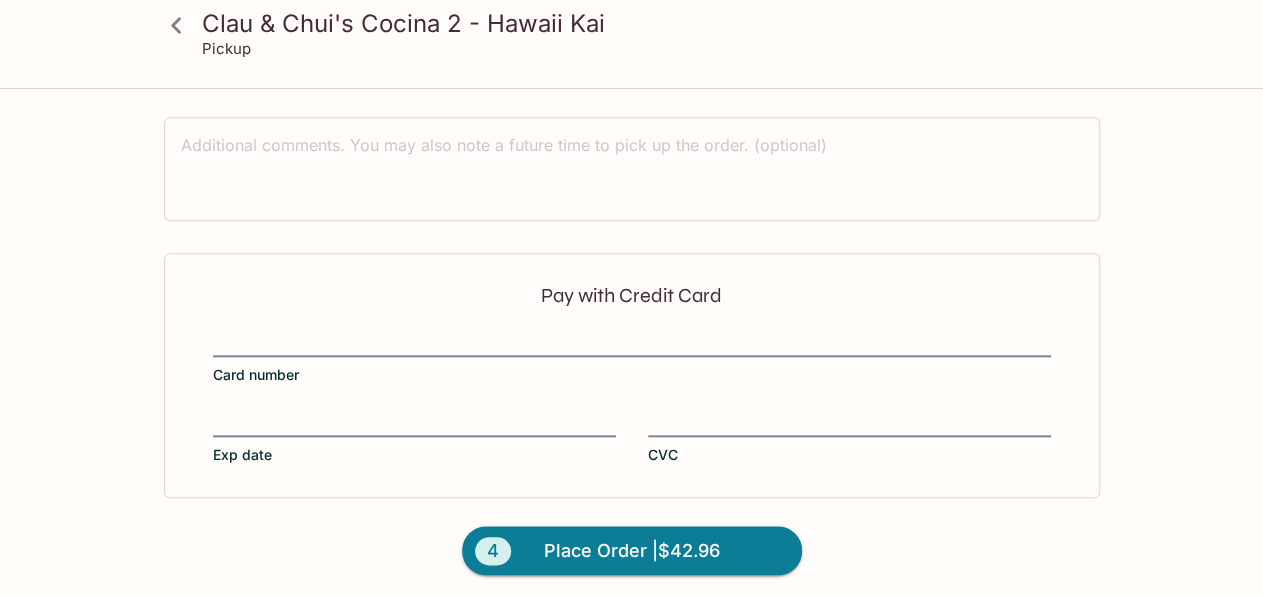 click on "Pay with Credit Card Card number Exp date CVC" at bounding box center (632, 375) 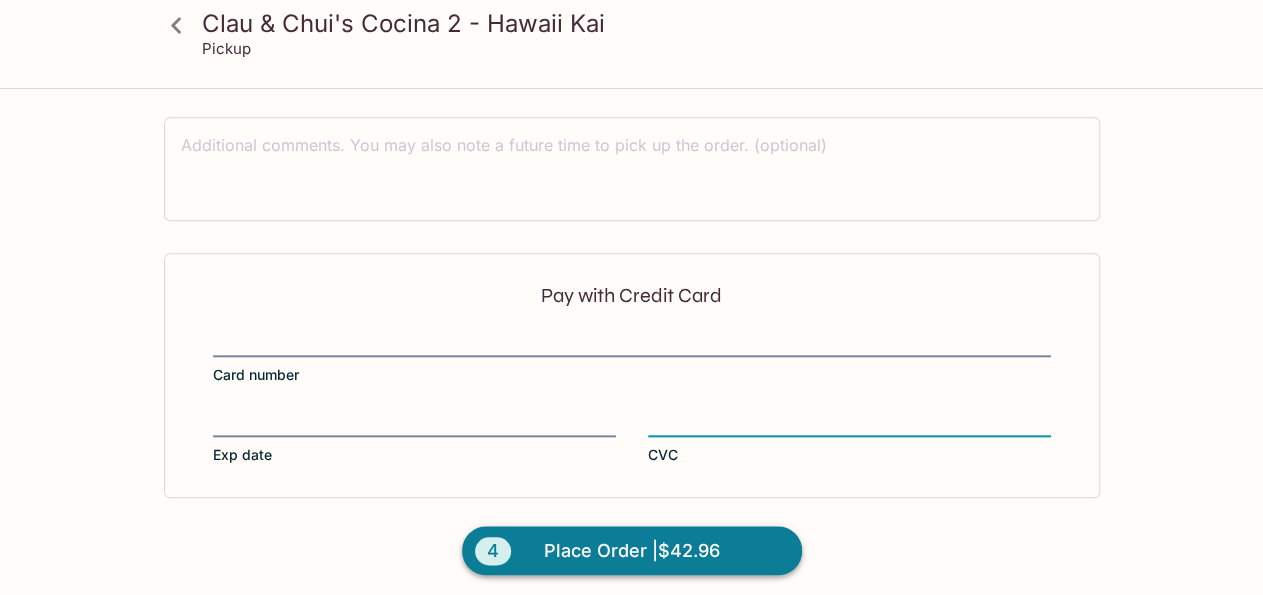 click on "Place Order |  $42.96" at bounding box center [632, 551] 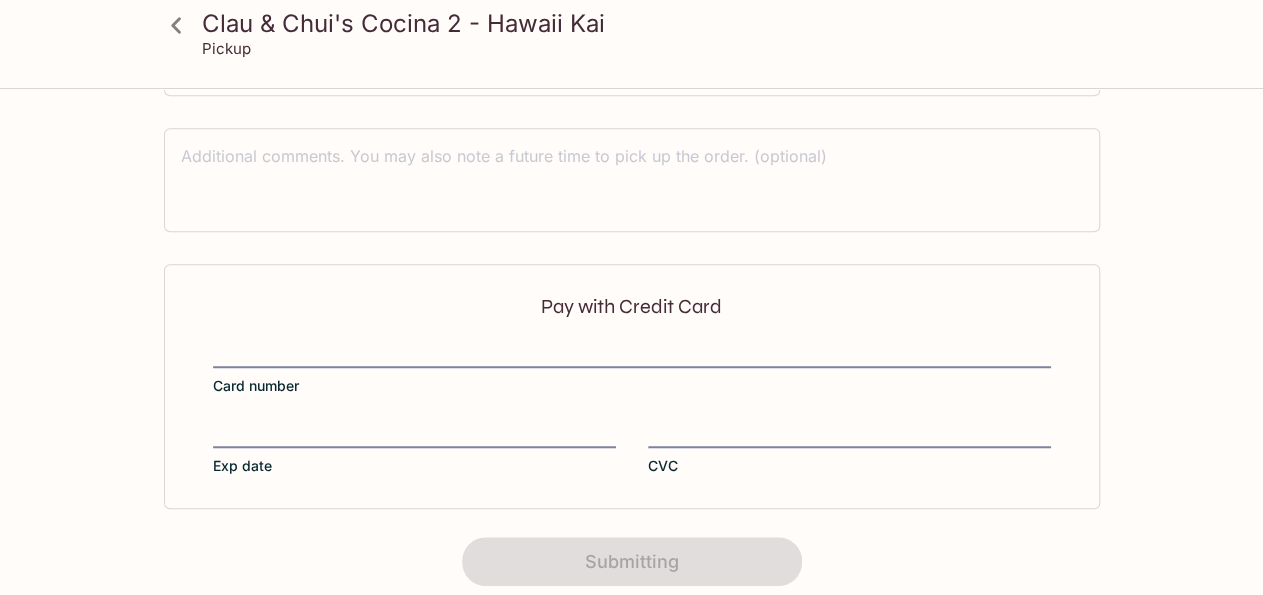 scroll, scrollTop: 573, scrollLeft: 0, axis: vertical 